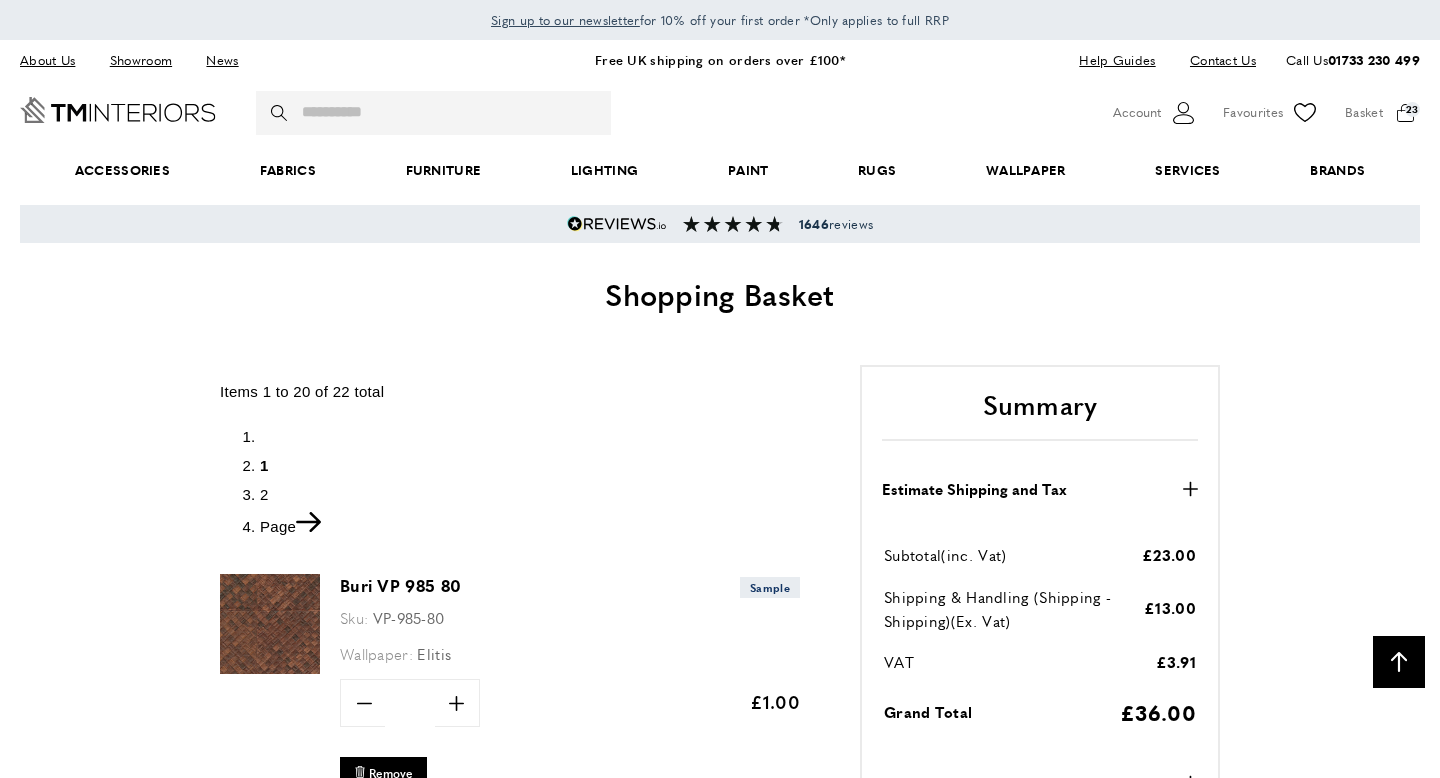 scroll, scrollTop: 1839, scrollLeft: 0, axis: vertical 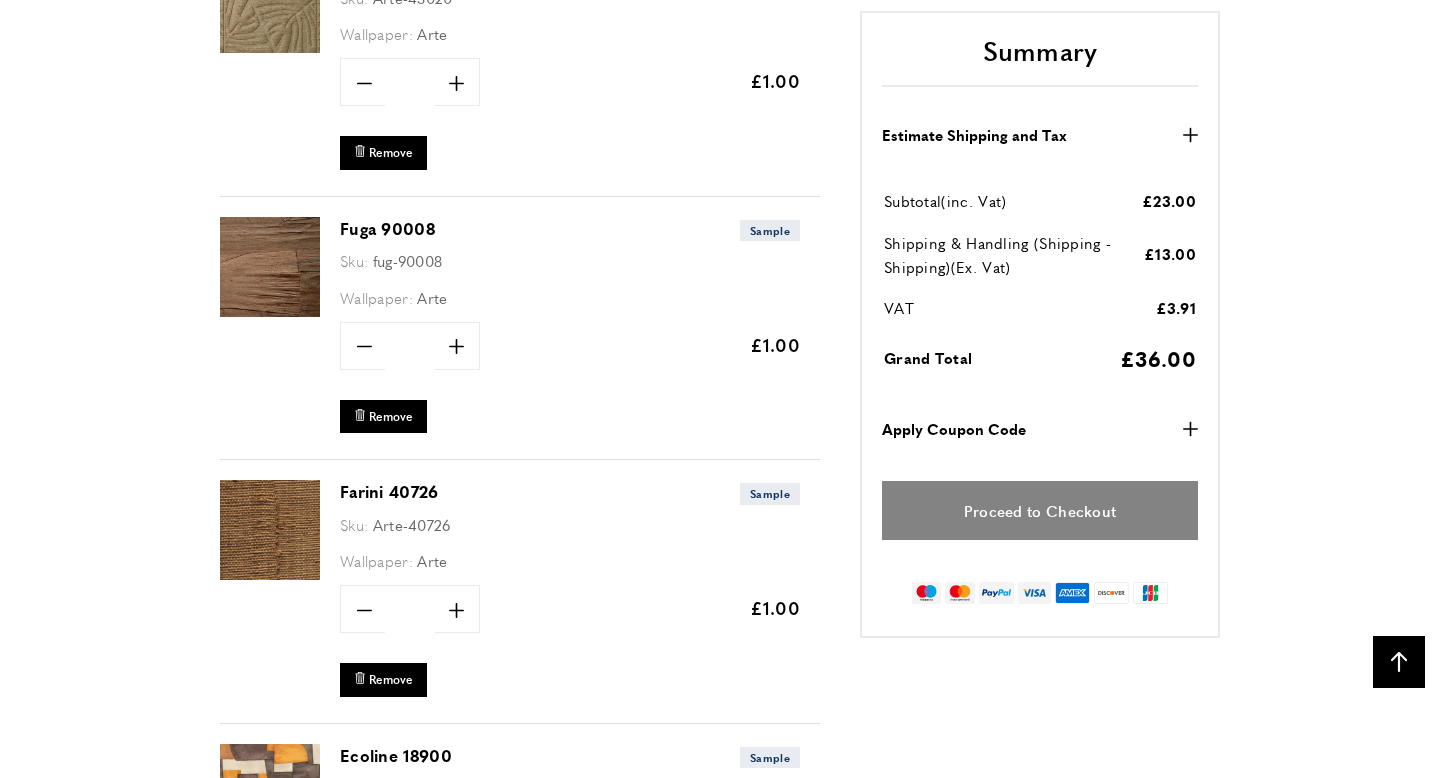click on "Proceed to Checkout" at bounding box center (1040, 510) 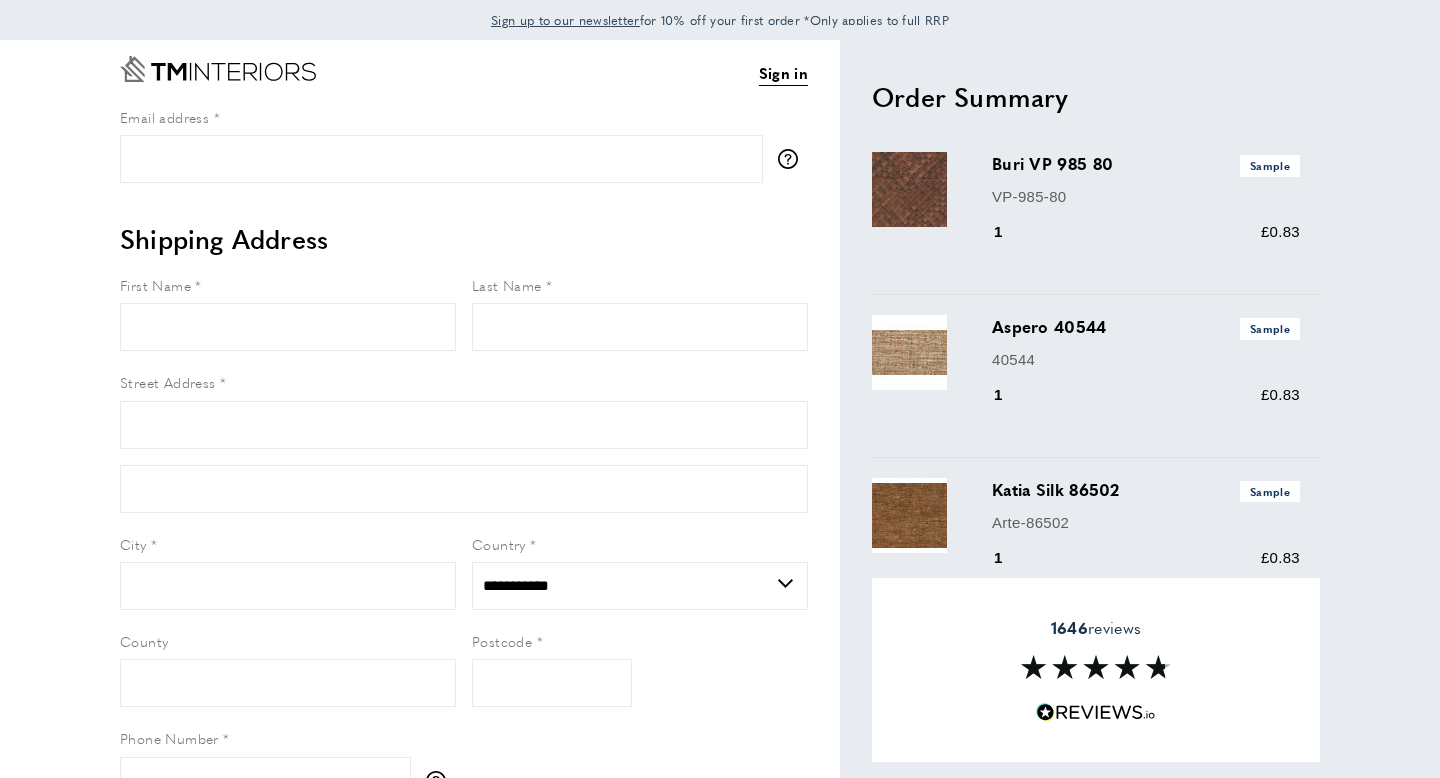 select on "**" 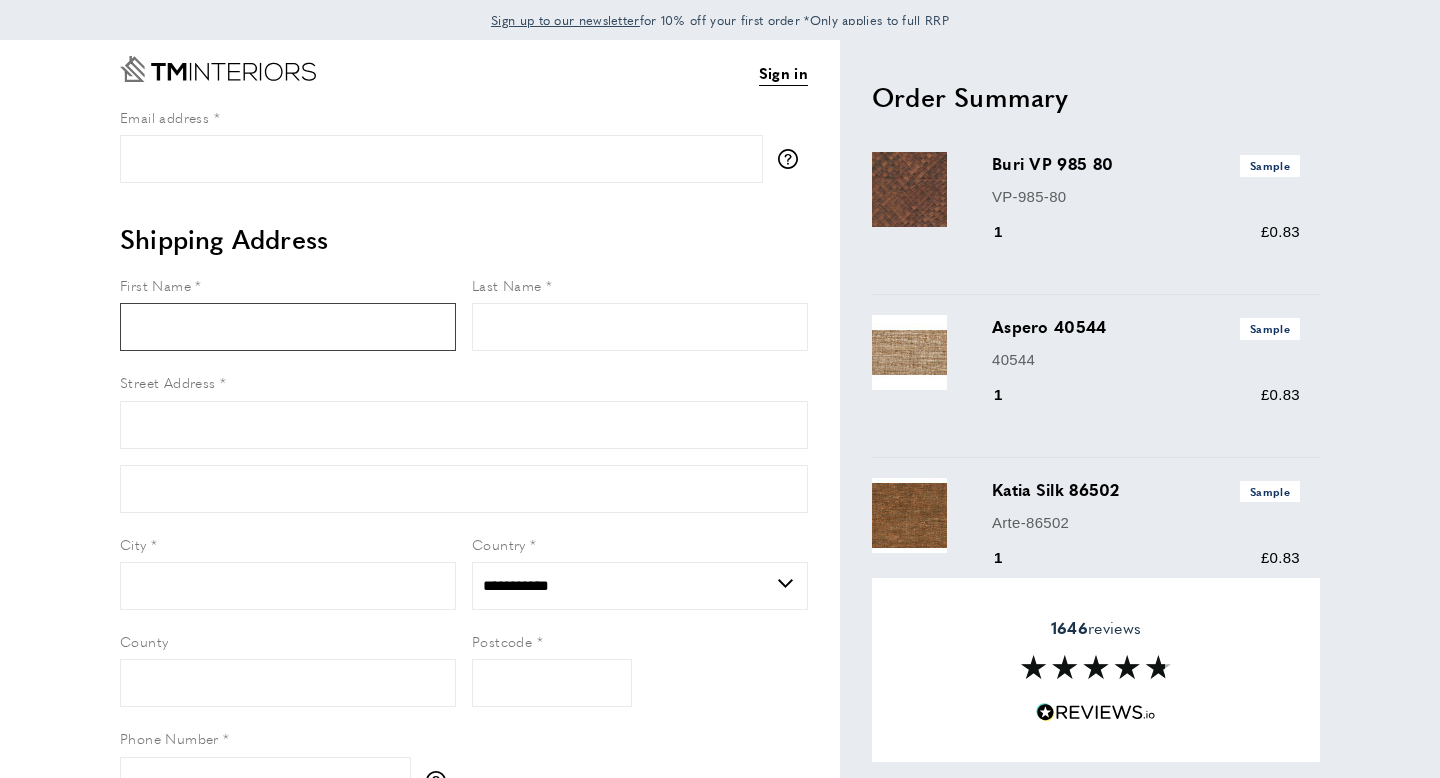 click on "First Name" at bounding box center [288, 327] 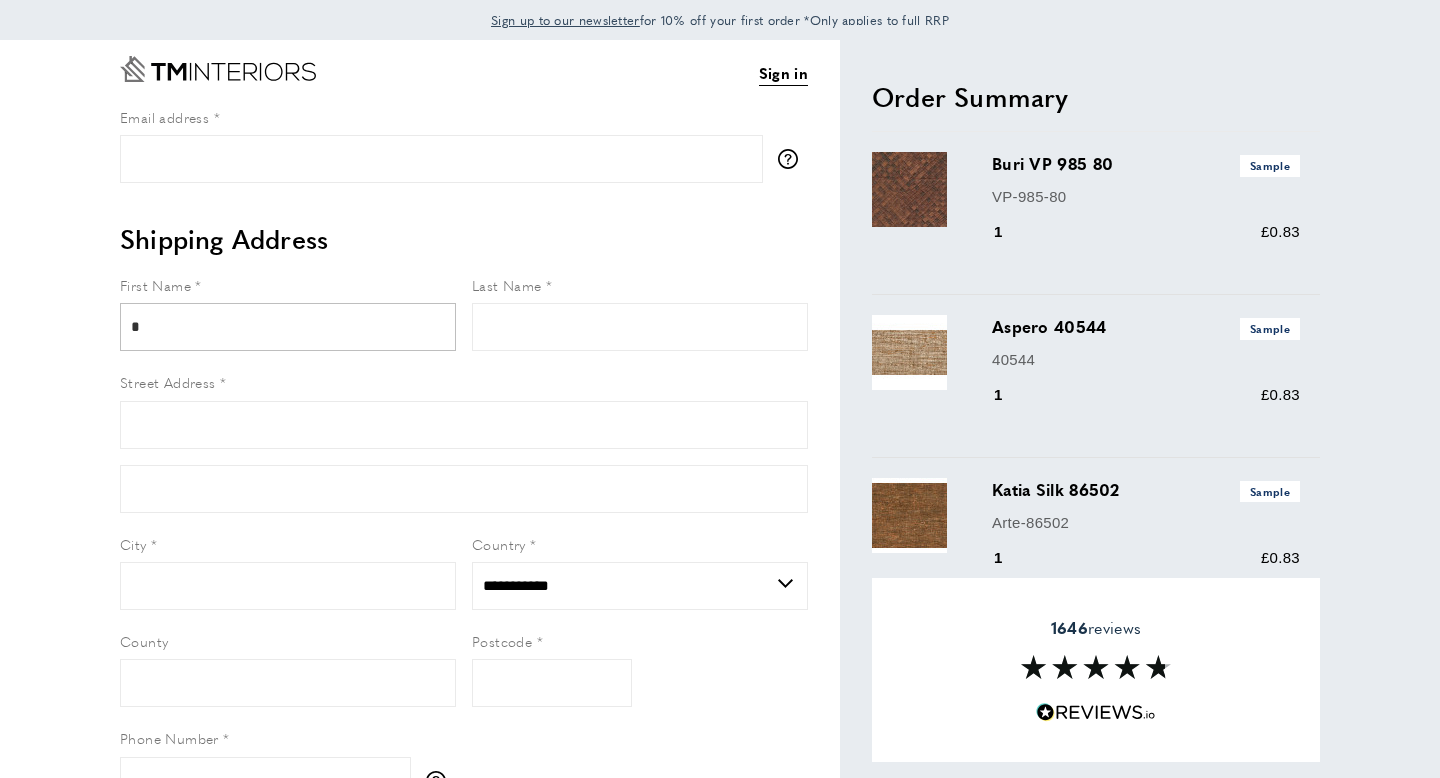 type on "******" 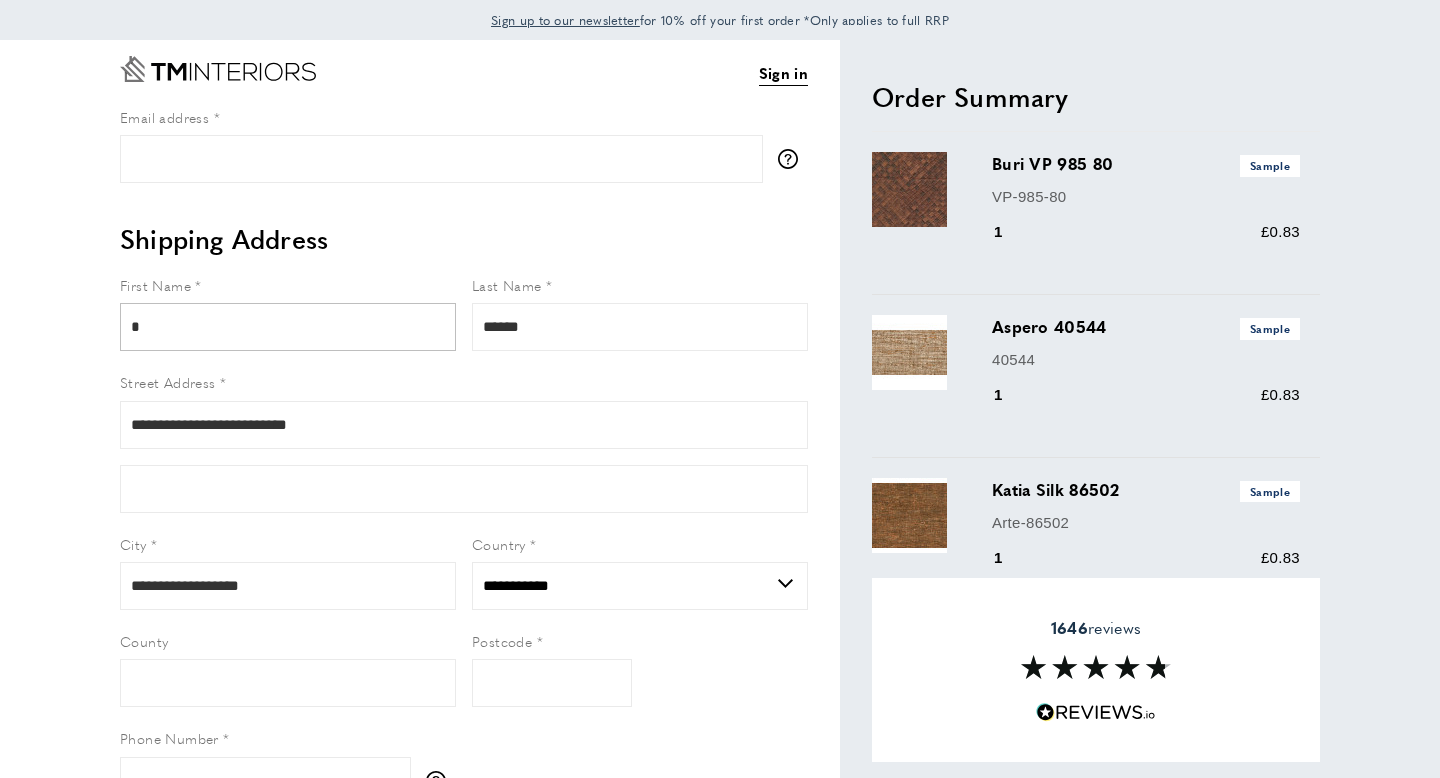 type on "**********" 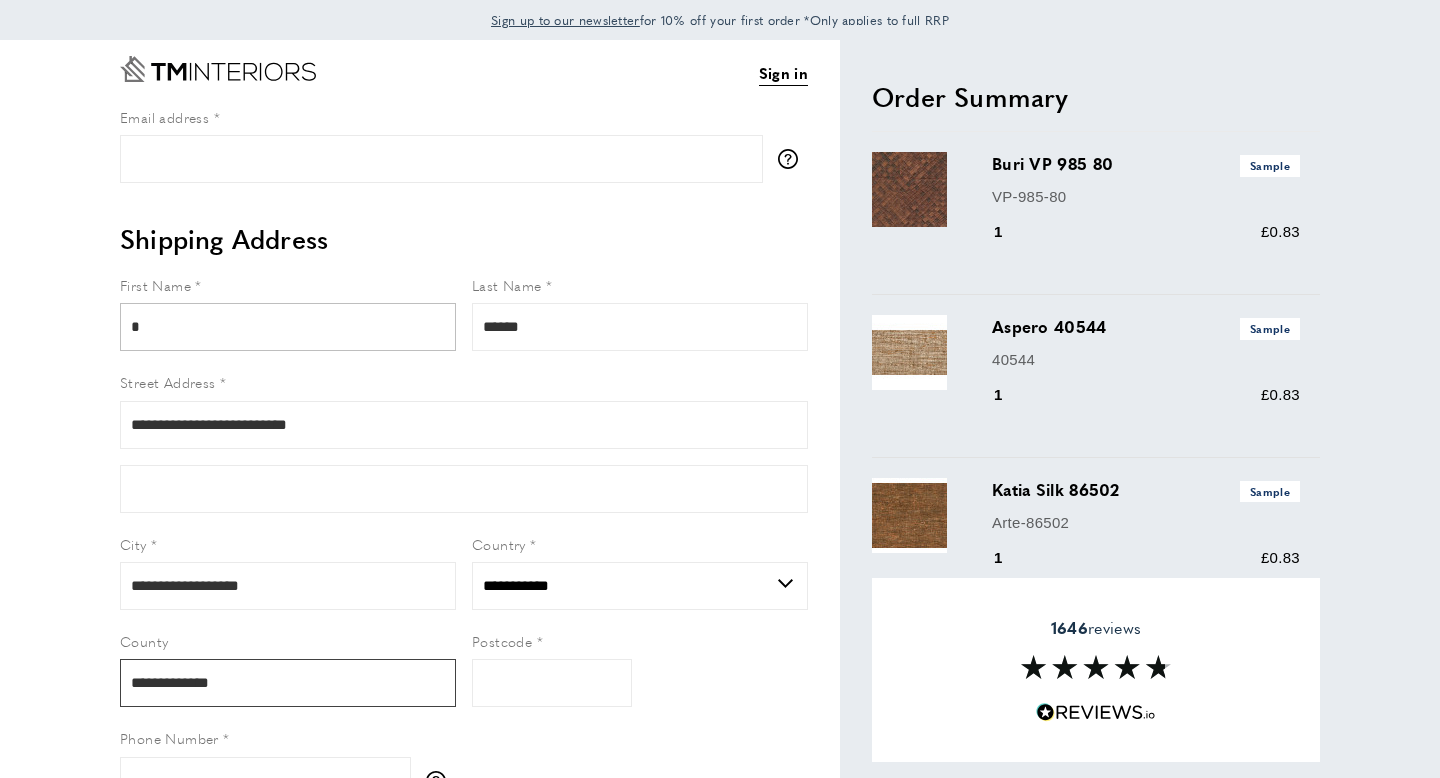 type on "********" 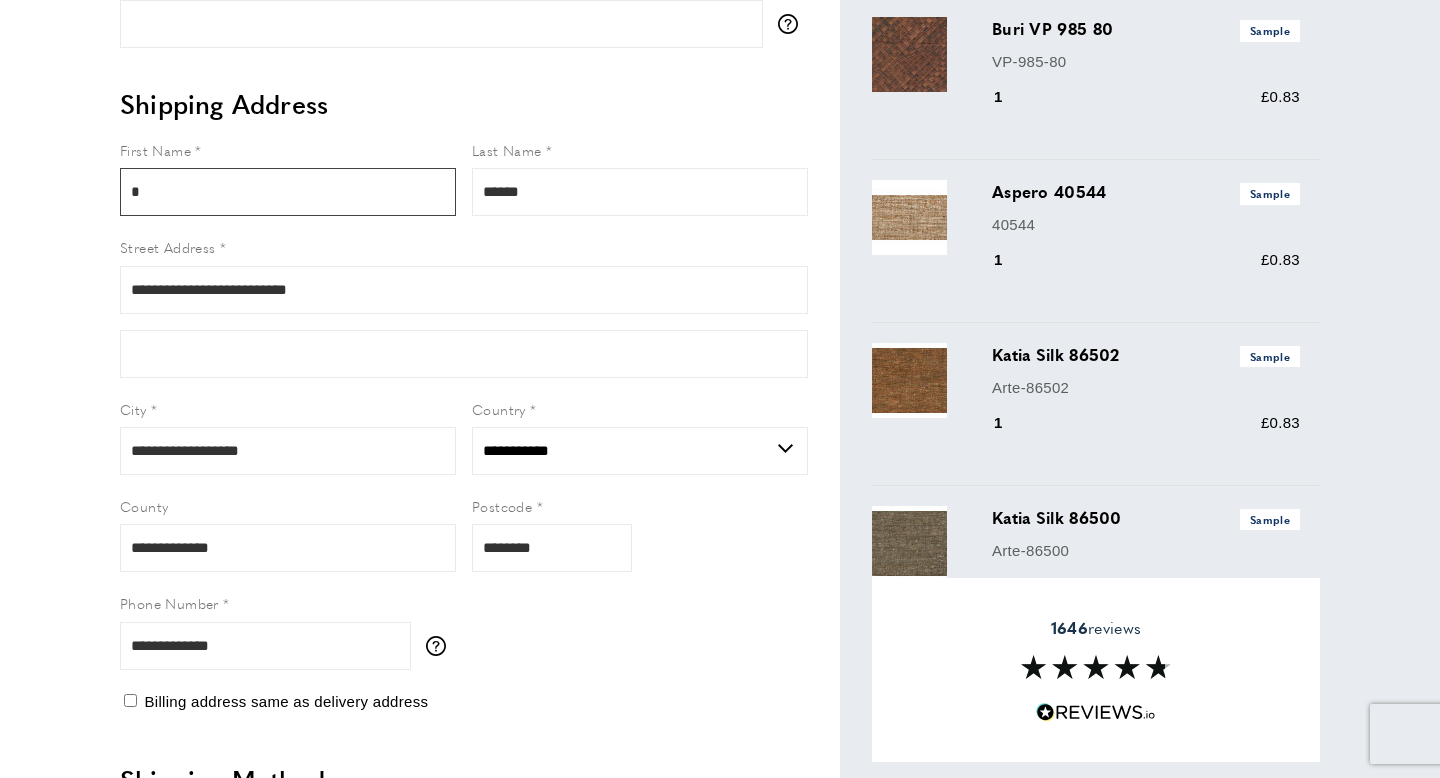 scroll, scrollTop: 0, scrollLeft: 0, axis: both 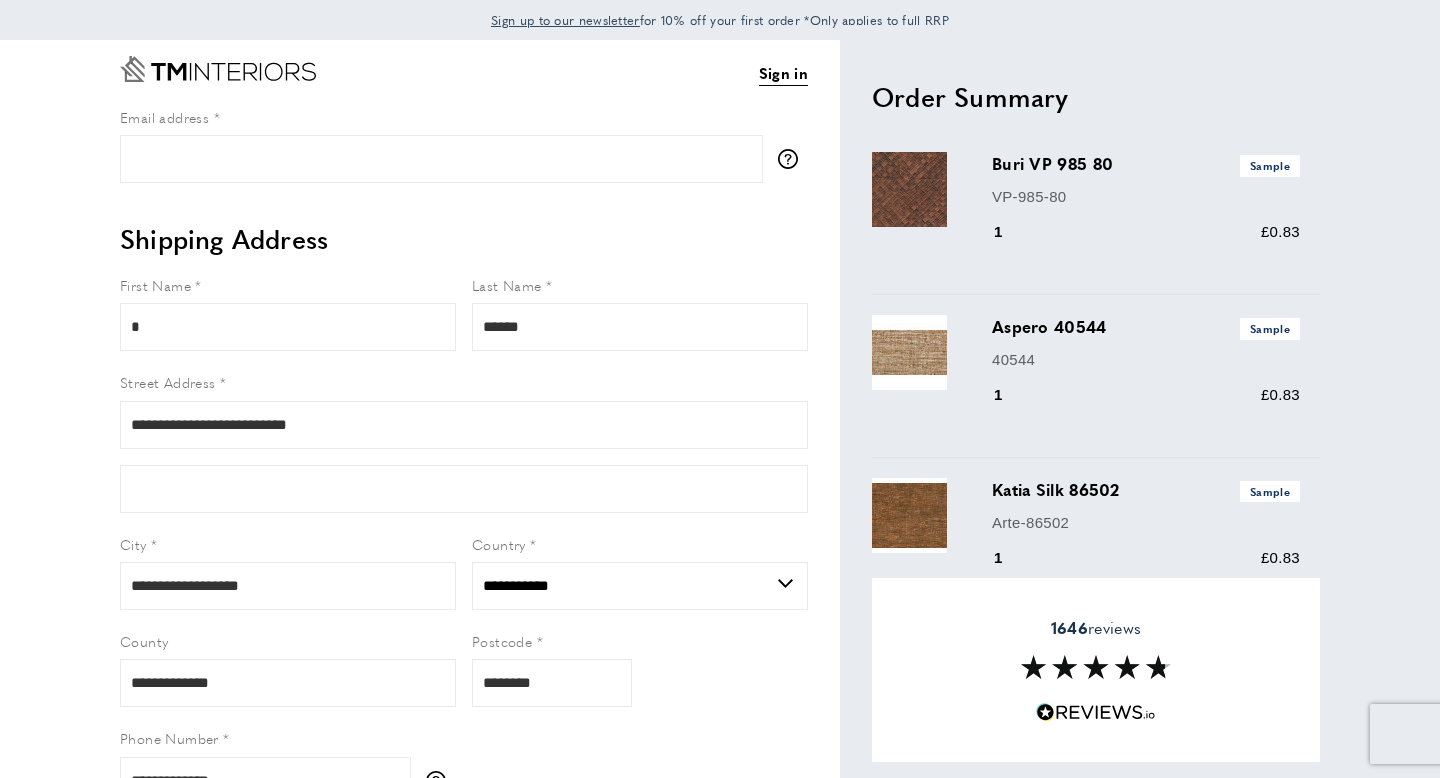 click on "Email address
tooltip
We'll send your order confirmation here." at bounding box center [464, 144] 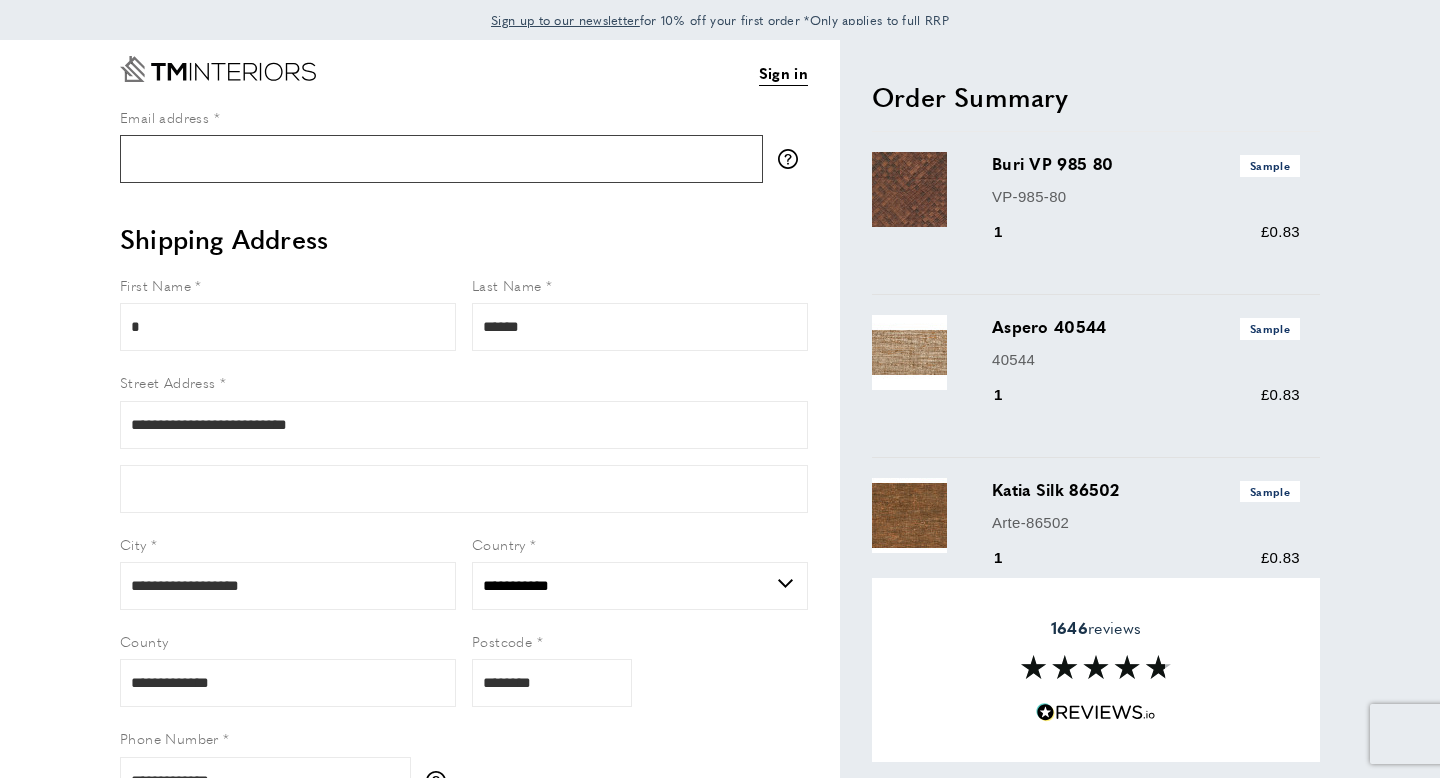 click on "Email address" at bounding box center (441, 159) 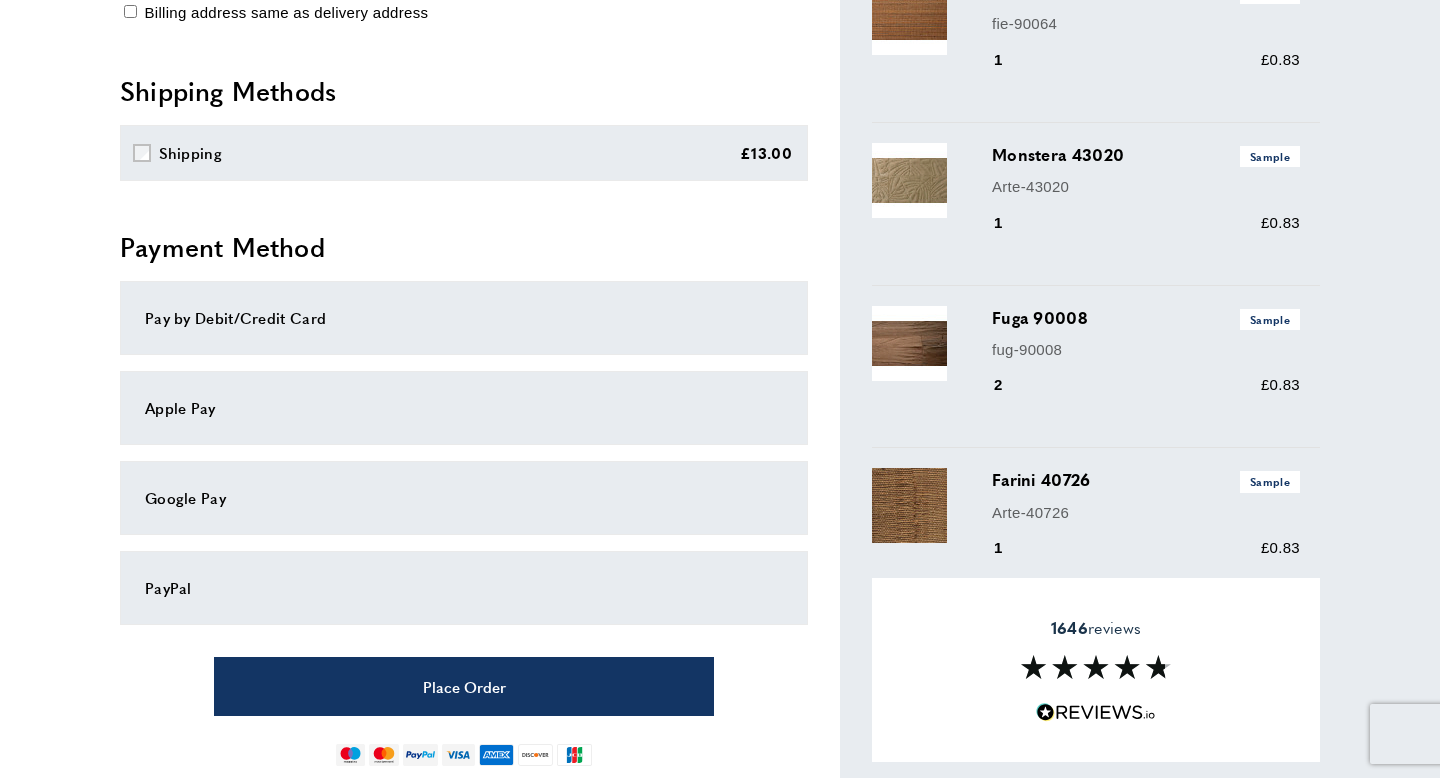 scroll, scrollTop: 827, scrollLeft: 0, axis: vertical 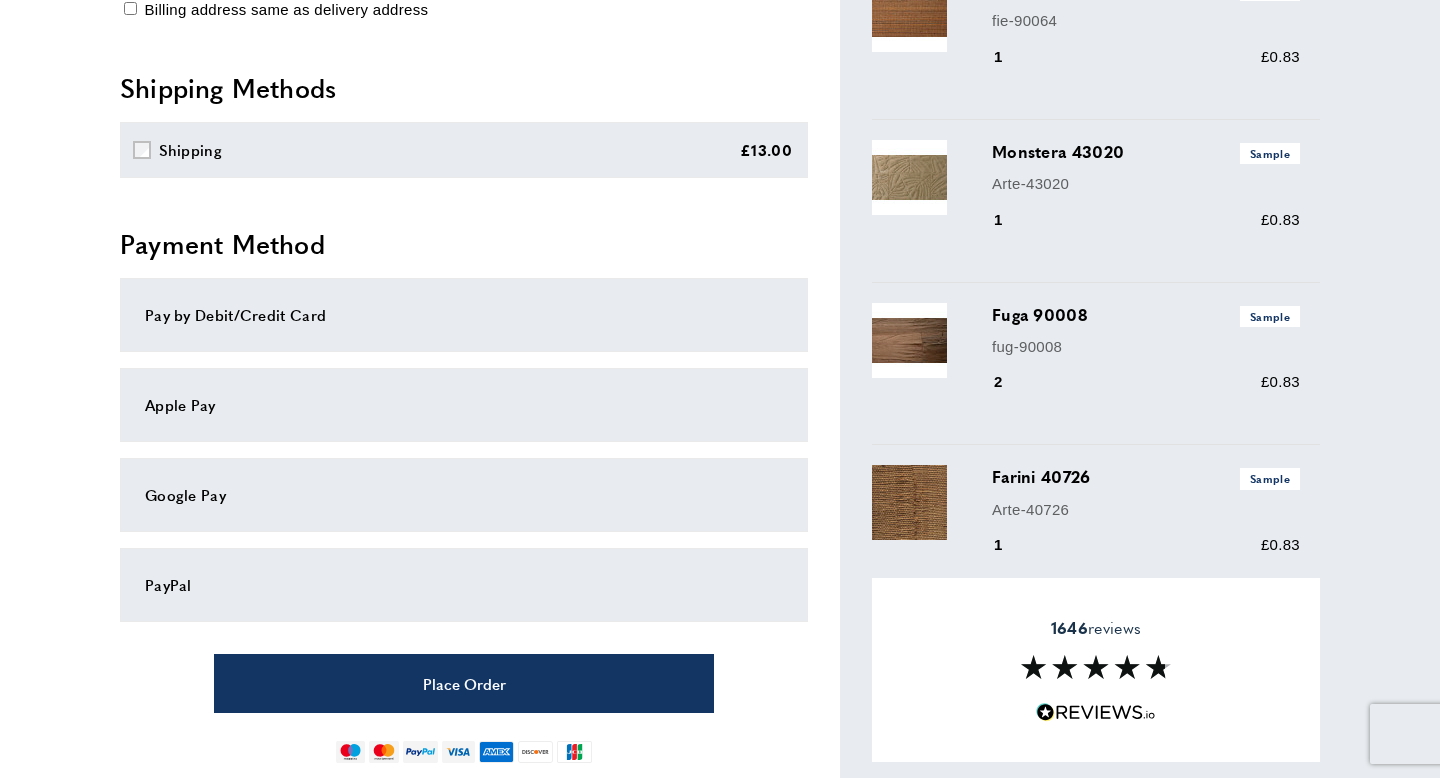click on "Pay by Debit/Credit Card" at bounding box center (464, 315) 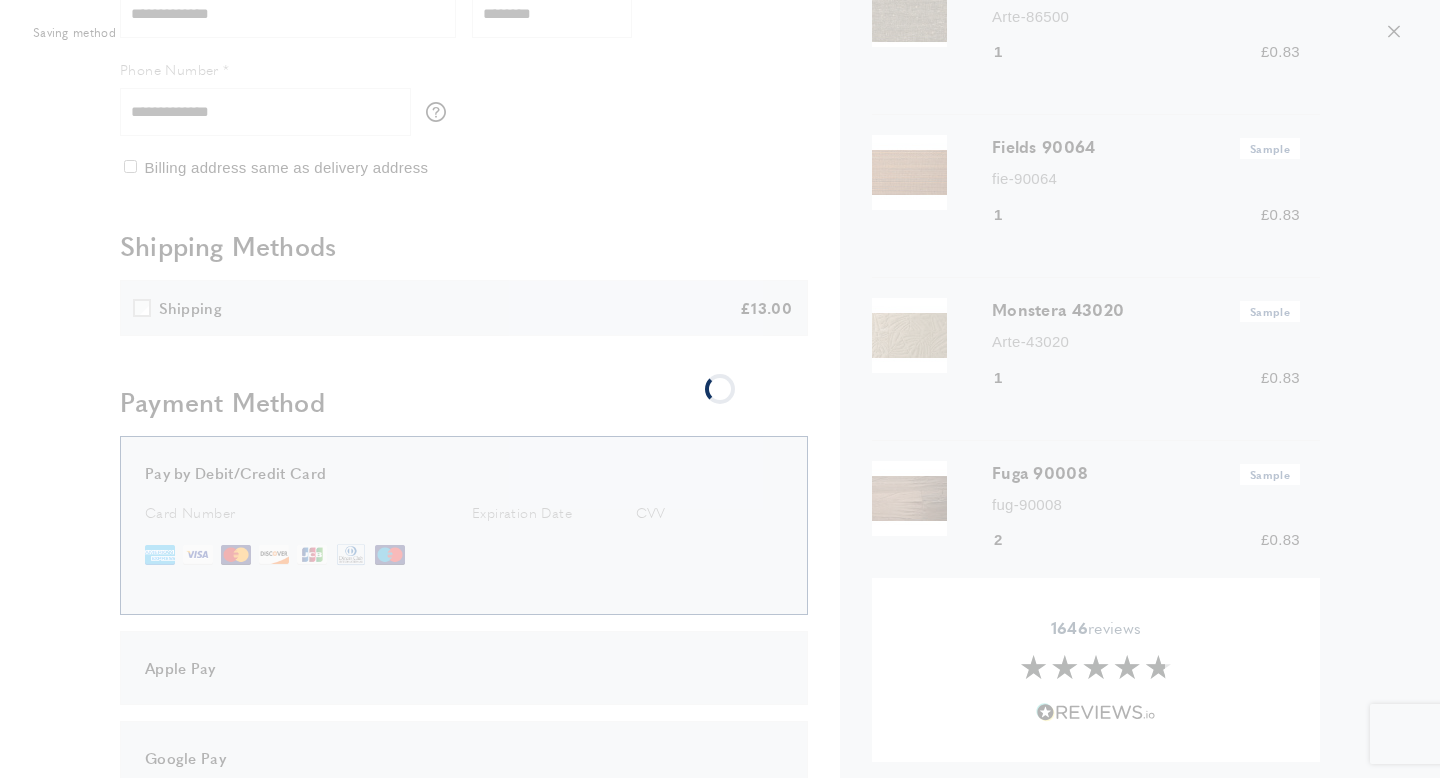 scroll, scrollTop: 534, scrollLeft: 0, axis: vertical 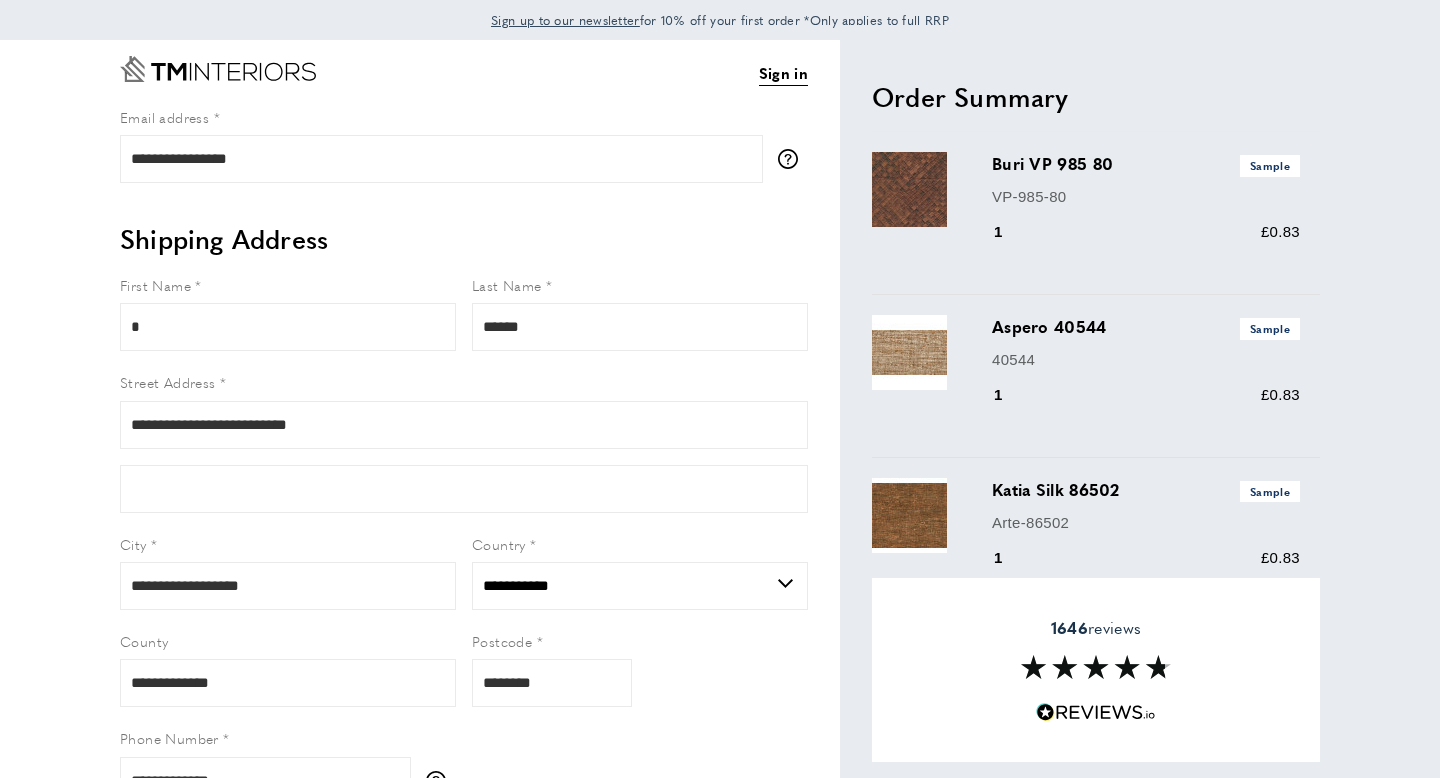 select on "**" 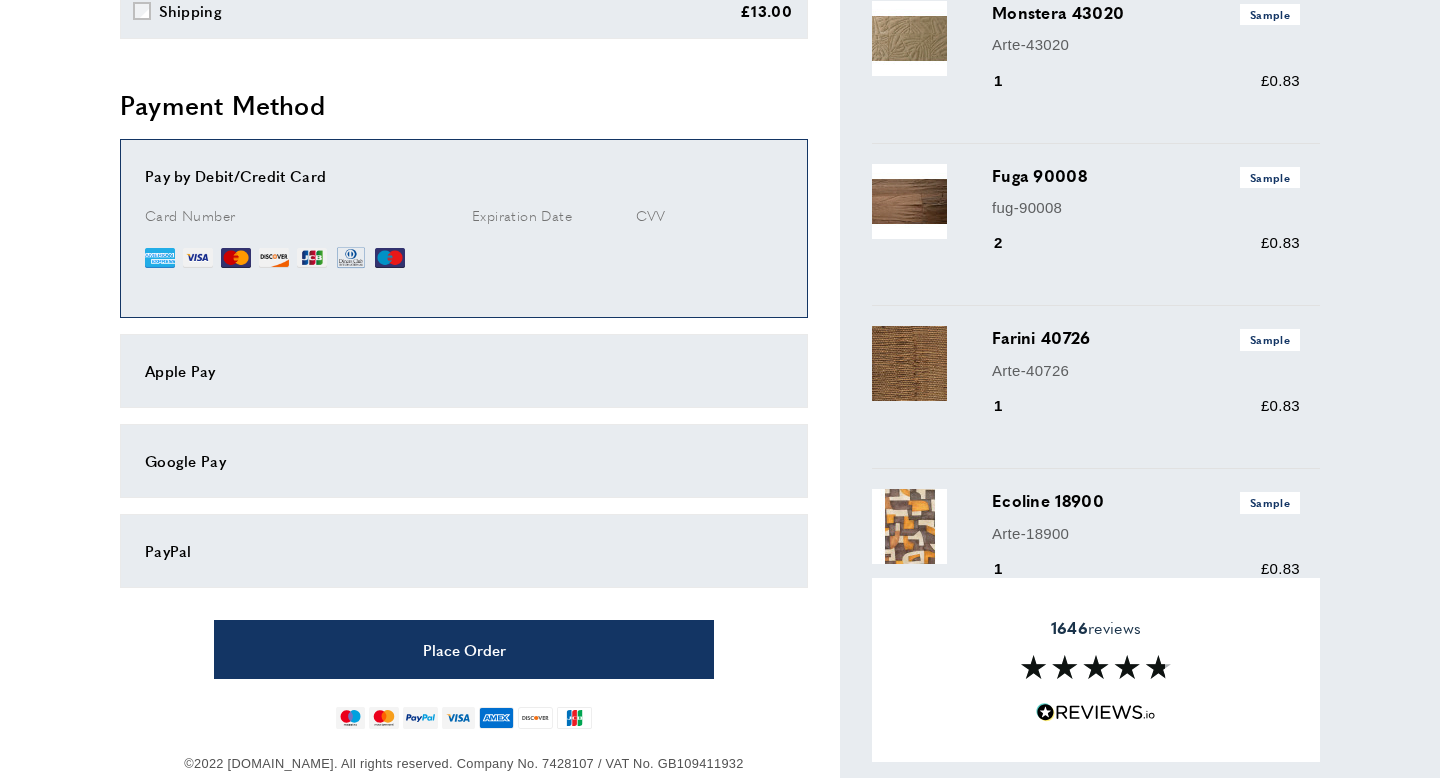 scroll, scrollTop: 968, scrollLeft: 0, axis: vertical 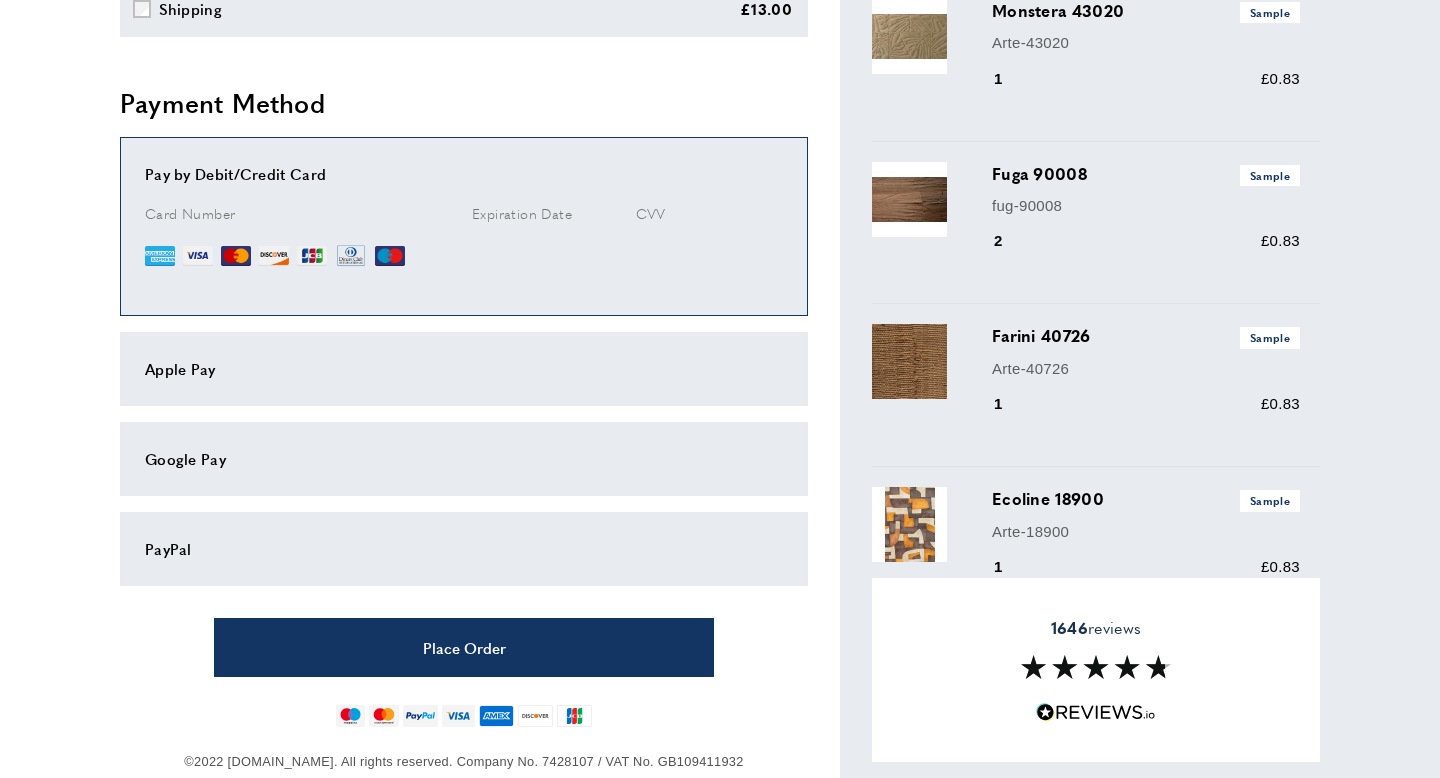 click on "Card Number" at bounding box center [300, 213] 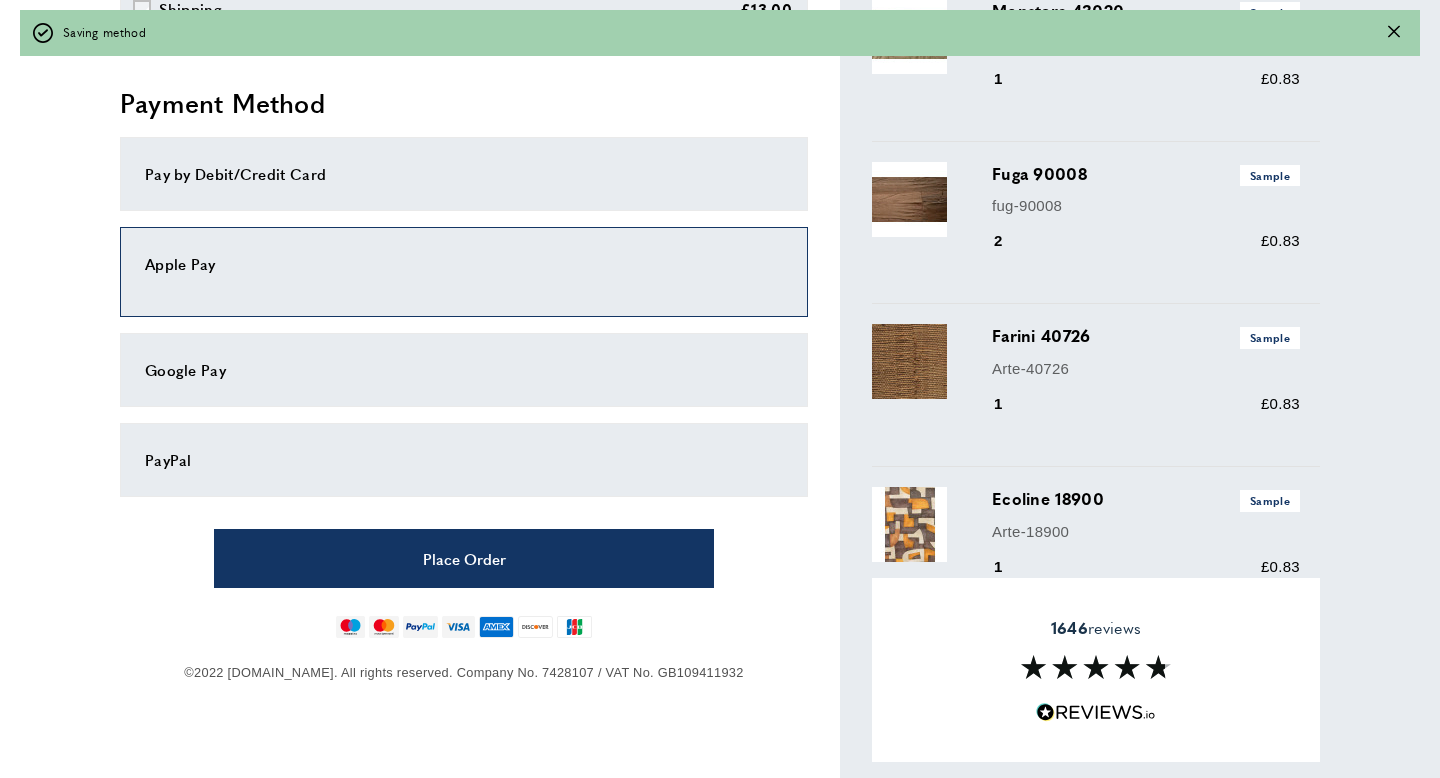 click on "Apple Pay" at bounding box center [464, 264] 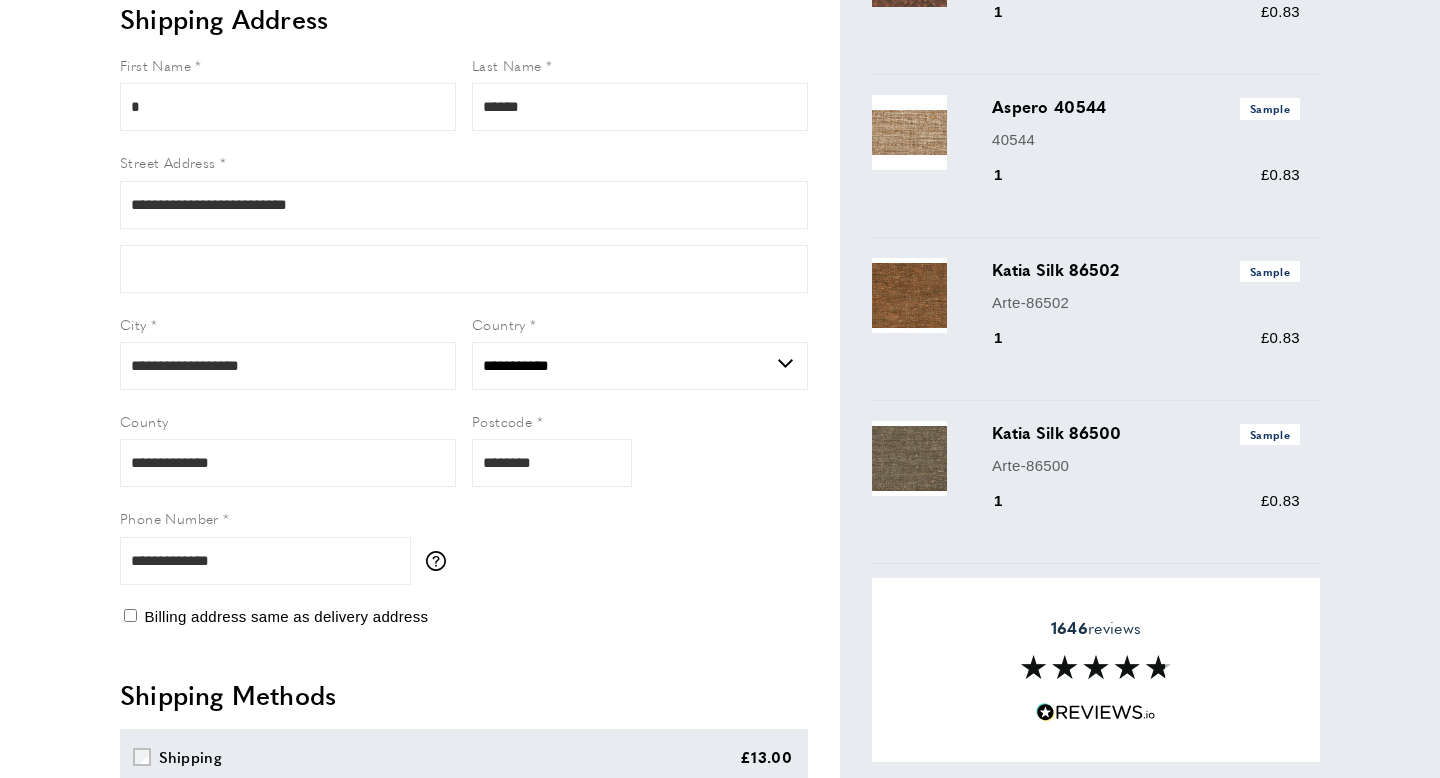 scroll, scrollTop: 0, scrollLeft: 0, axis: both 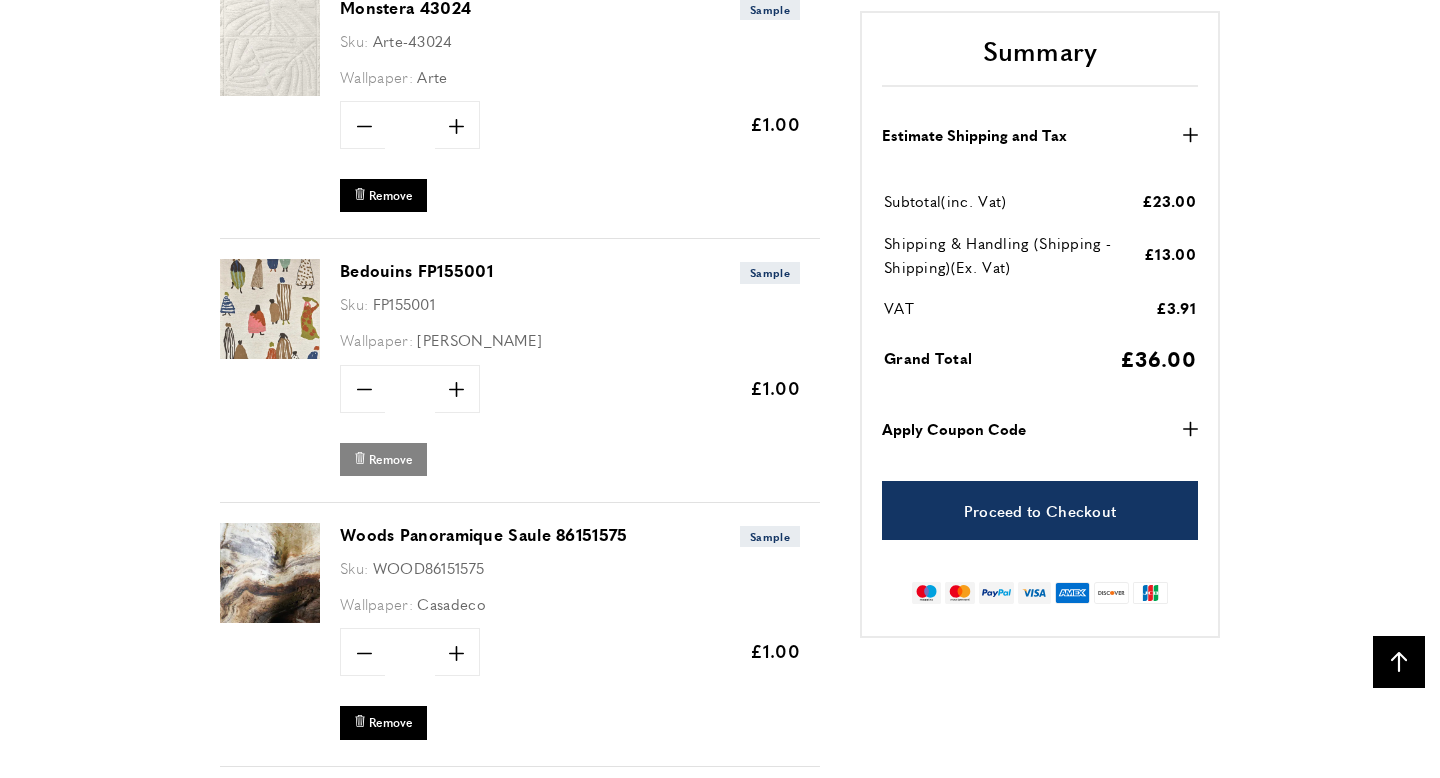 click on "Remove" at bounding box center (391, 459) 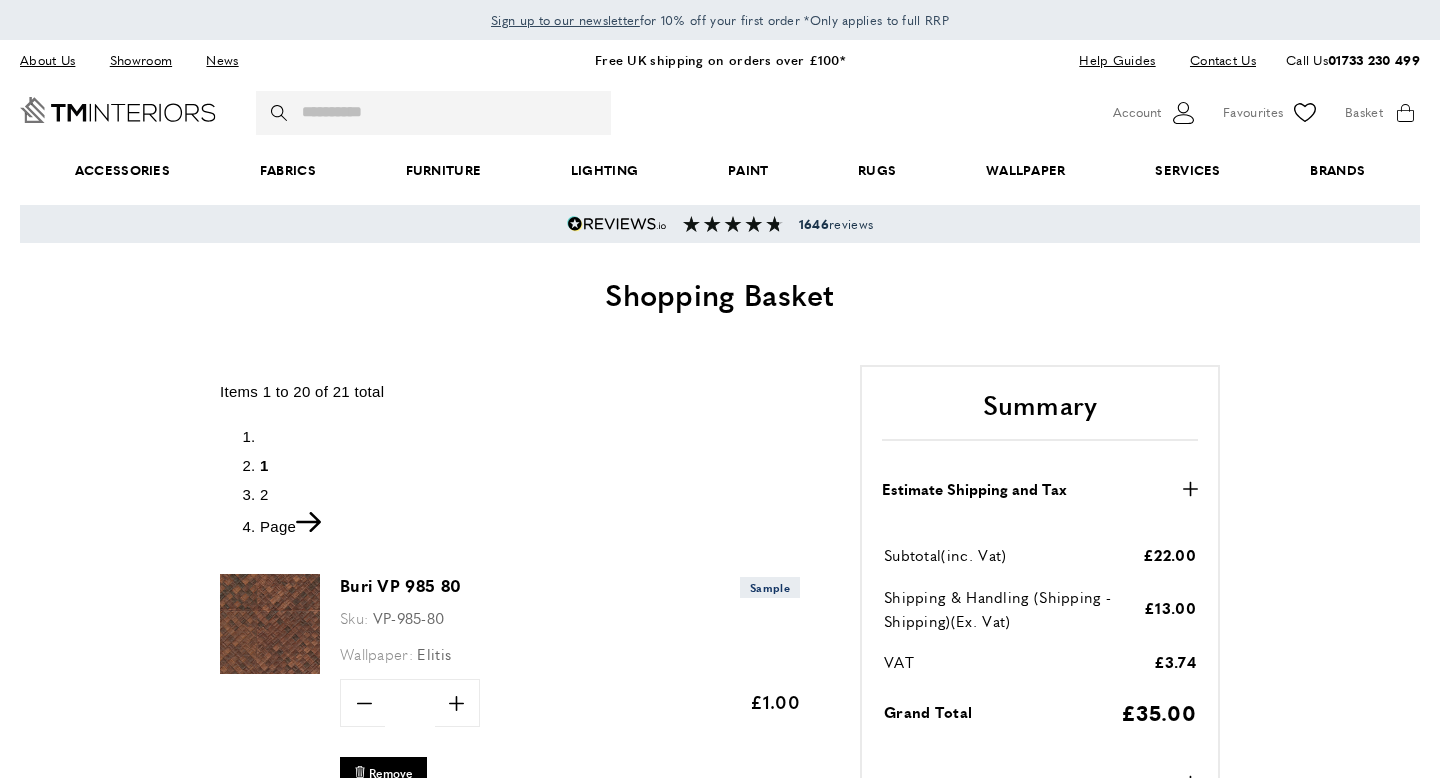 scroll, scrollTop: 0, scrollLeft: 0, axis: both 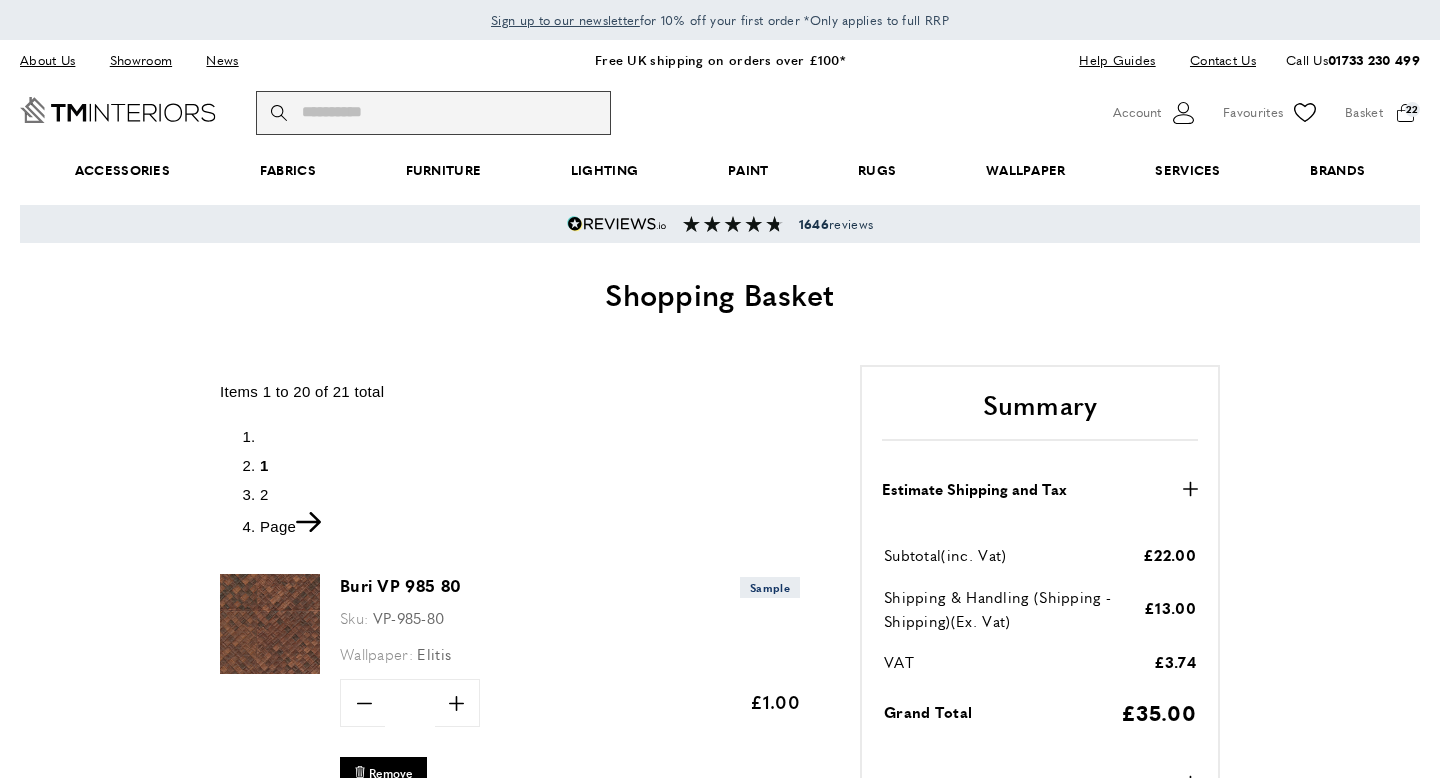 click on "Search" at bounding box center (433, 113) 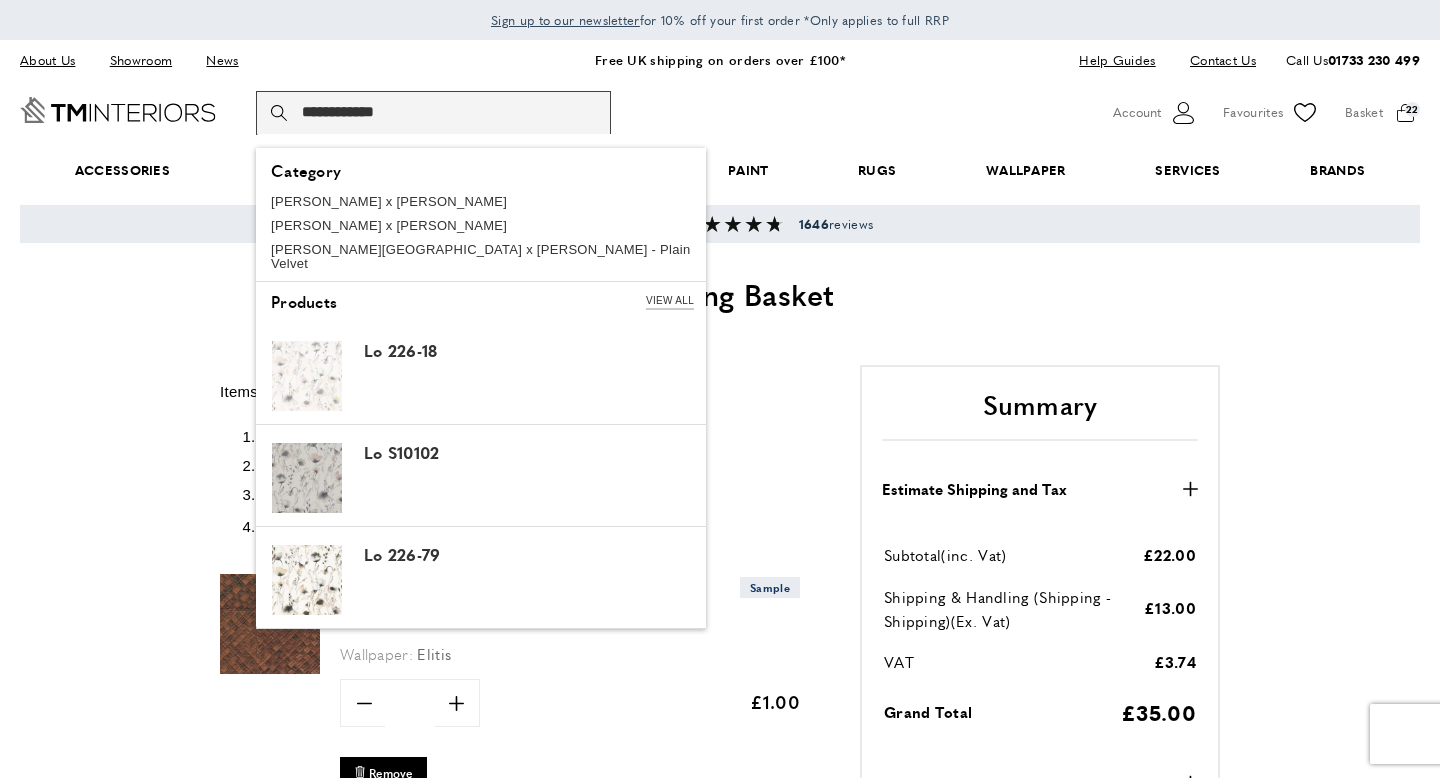 scroll, scrollTop: 0, scrollLeft: 1688, axis: horizontal 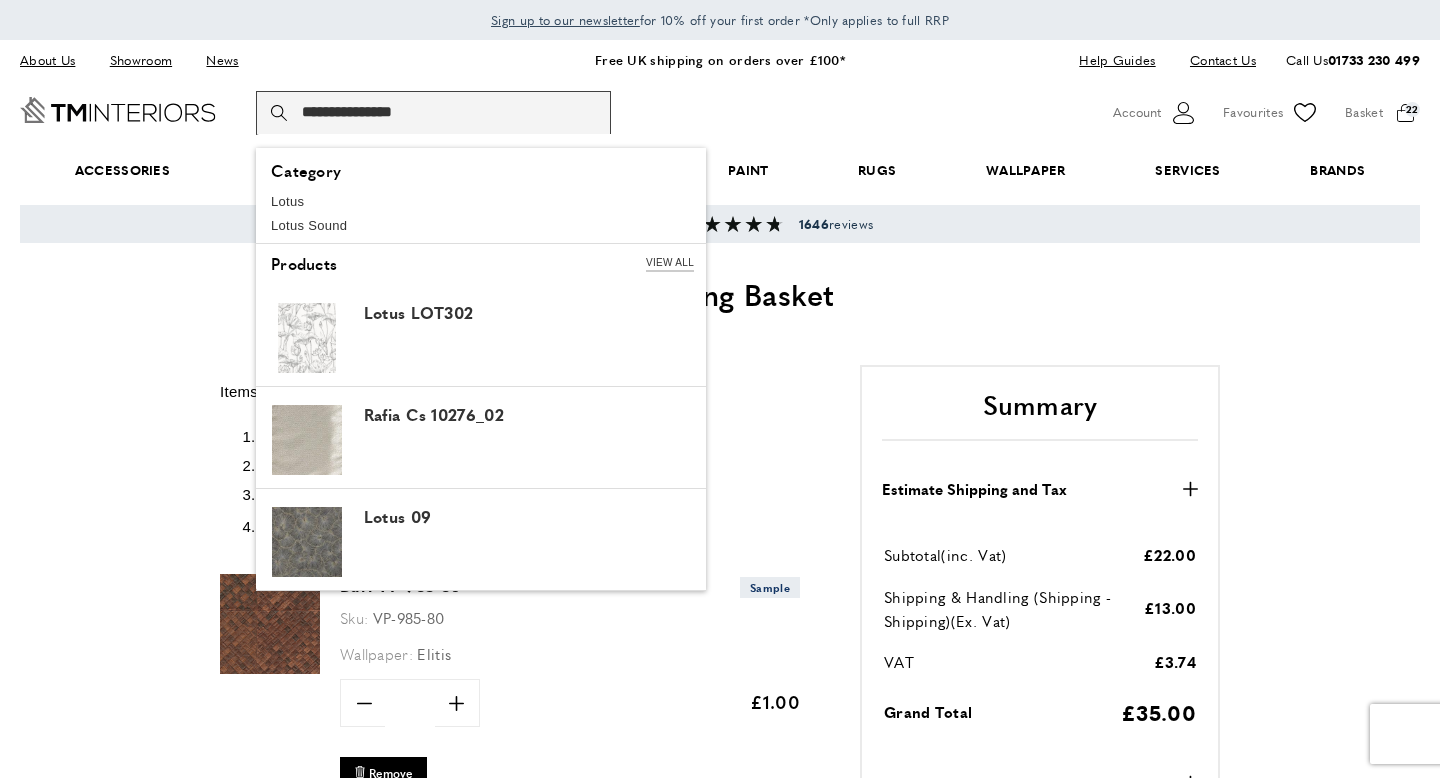 click on "**********" at bounding box center [433, 113] 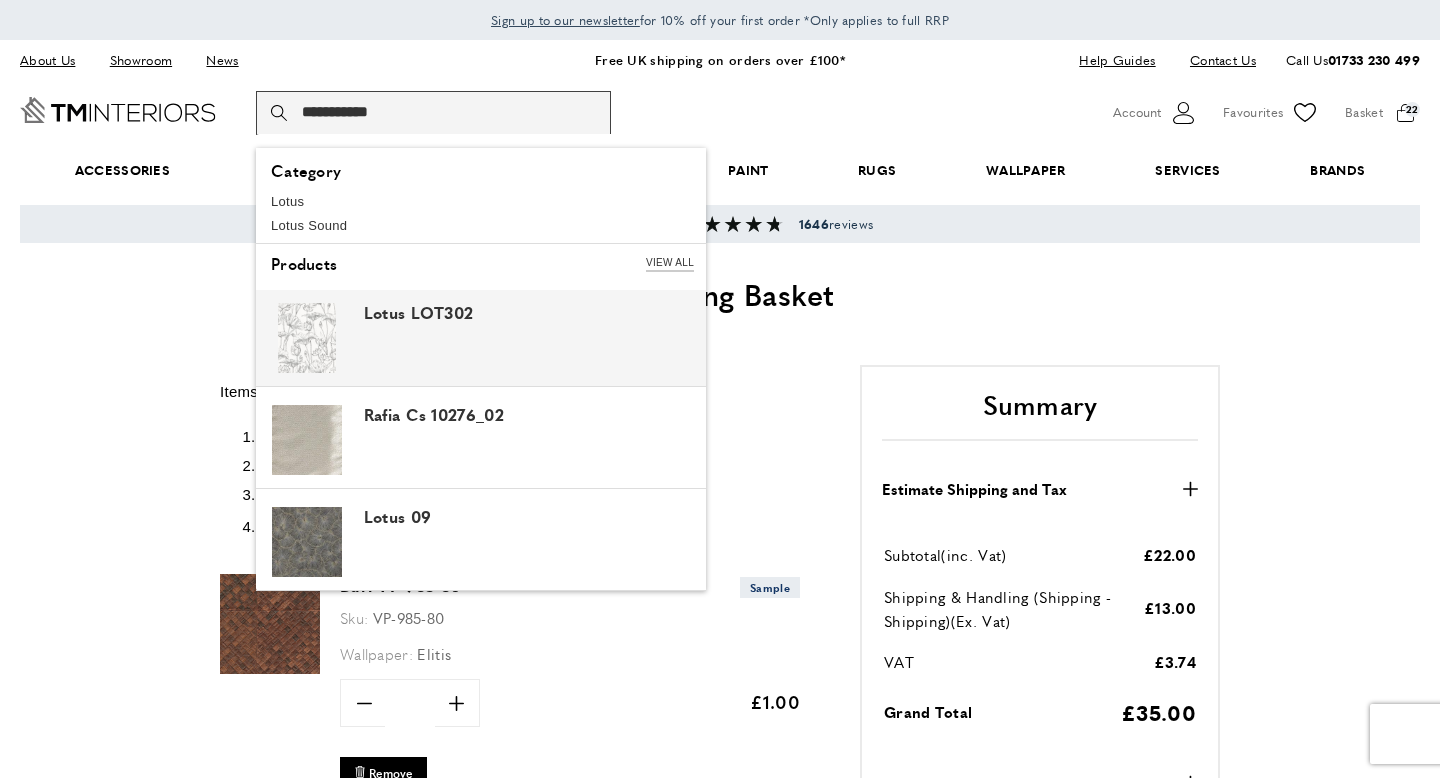 scroll, scrollTop: 0, scrollLeft: 1969, axis: horizontal 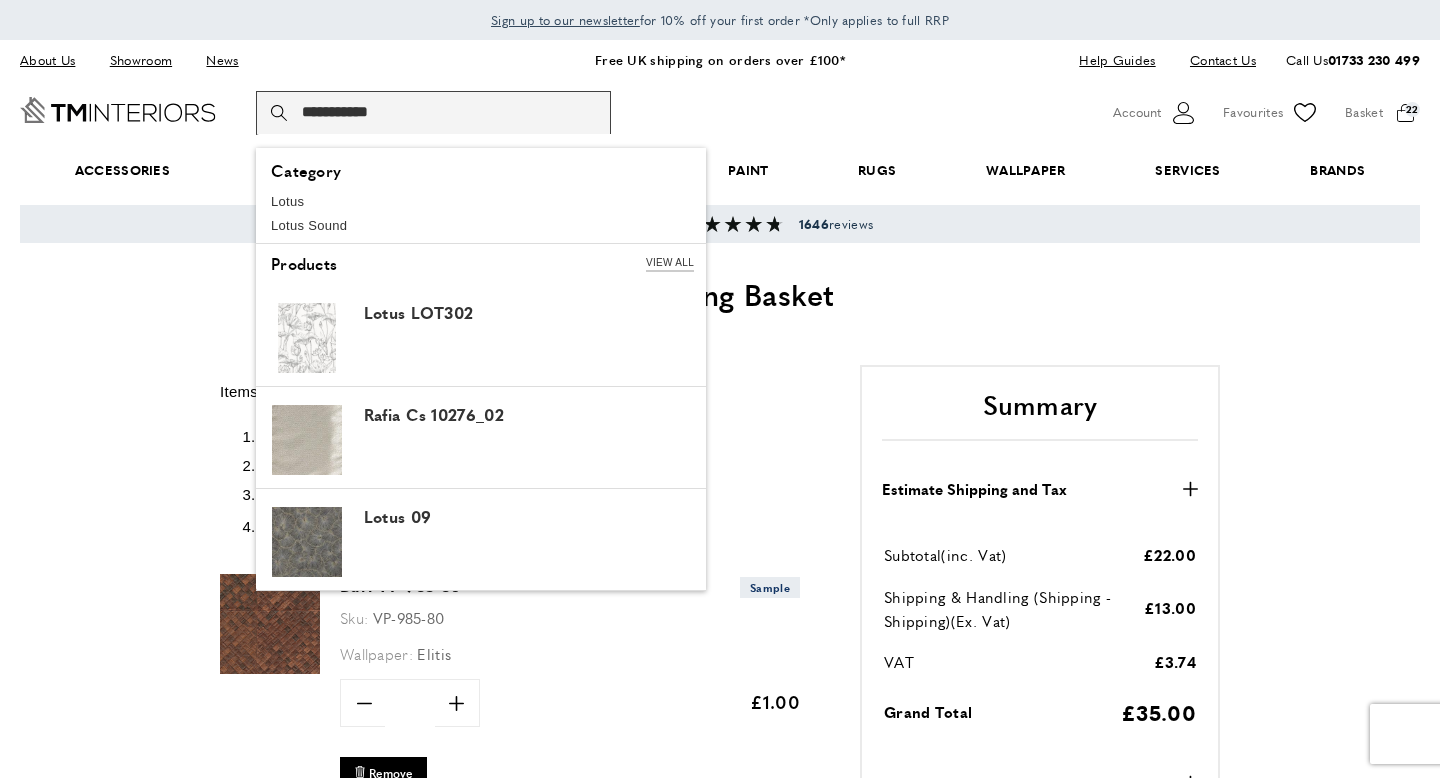 click on "**********" at bounding box center [433, 113] 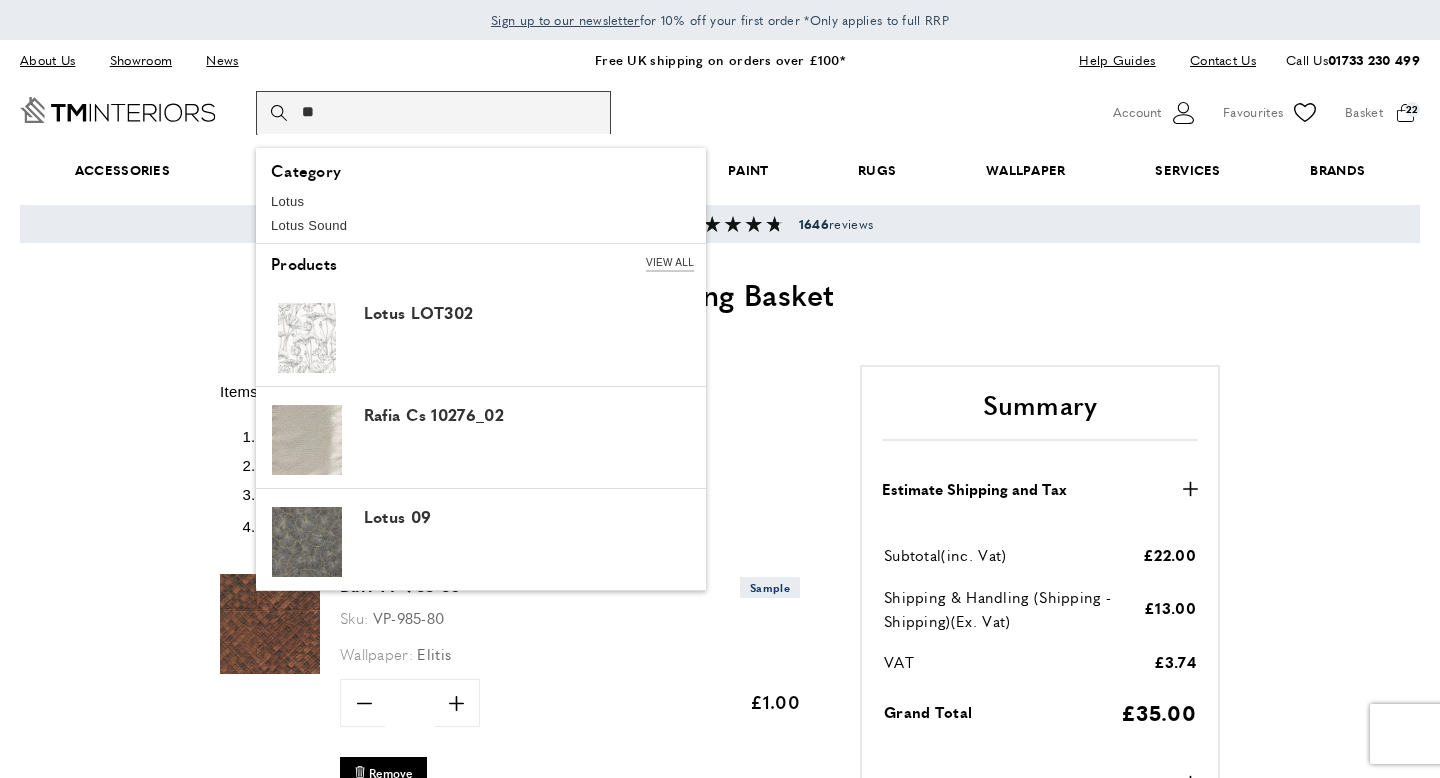 type on "*" 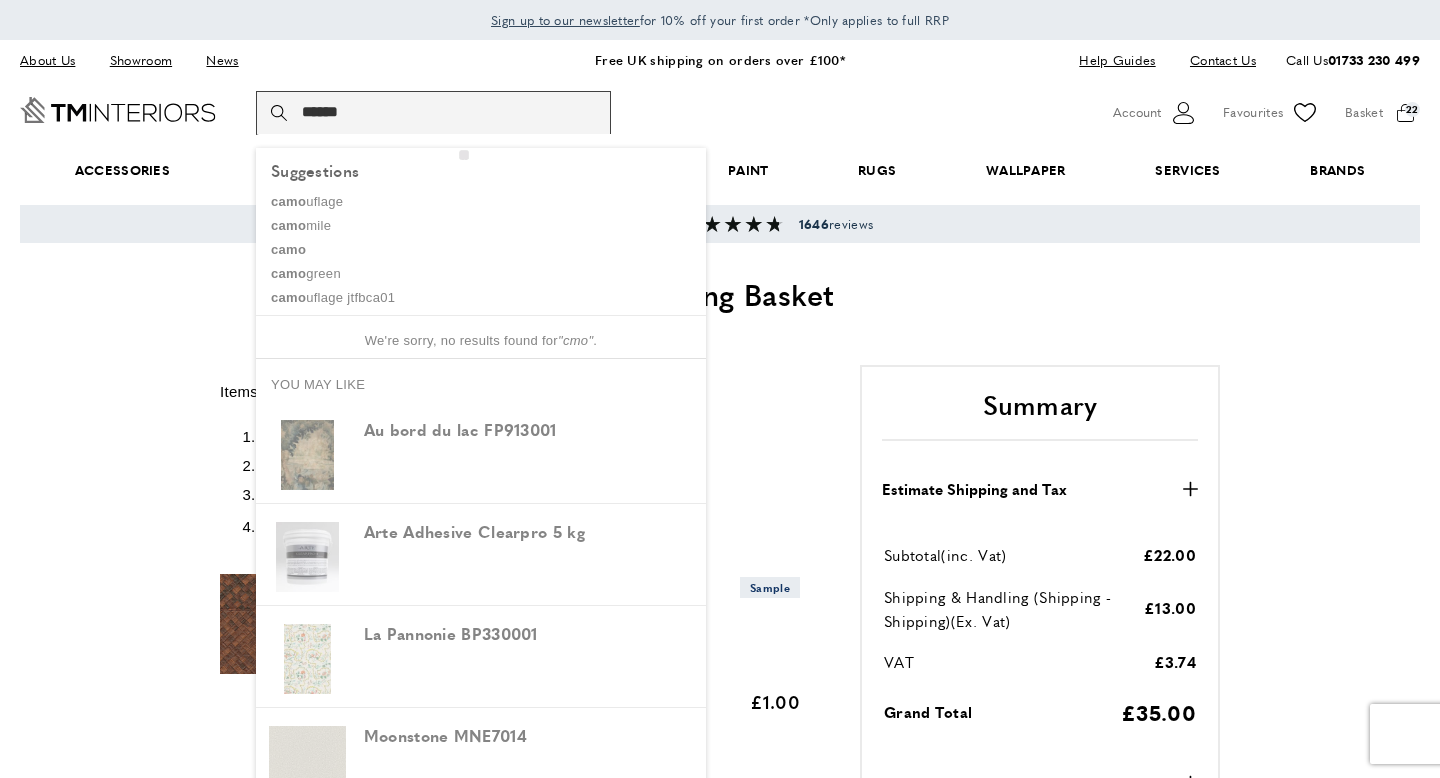 scroll, scrollTop: 0, scrollLeft: 2532, axis: horizontal 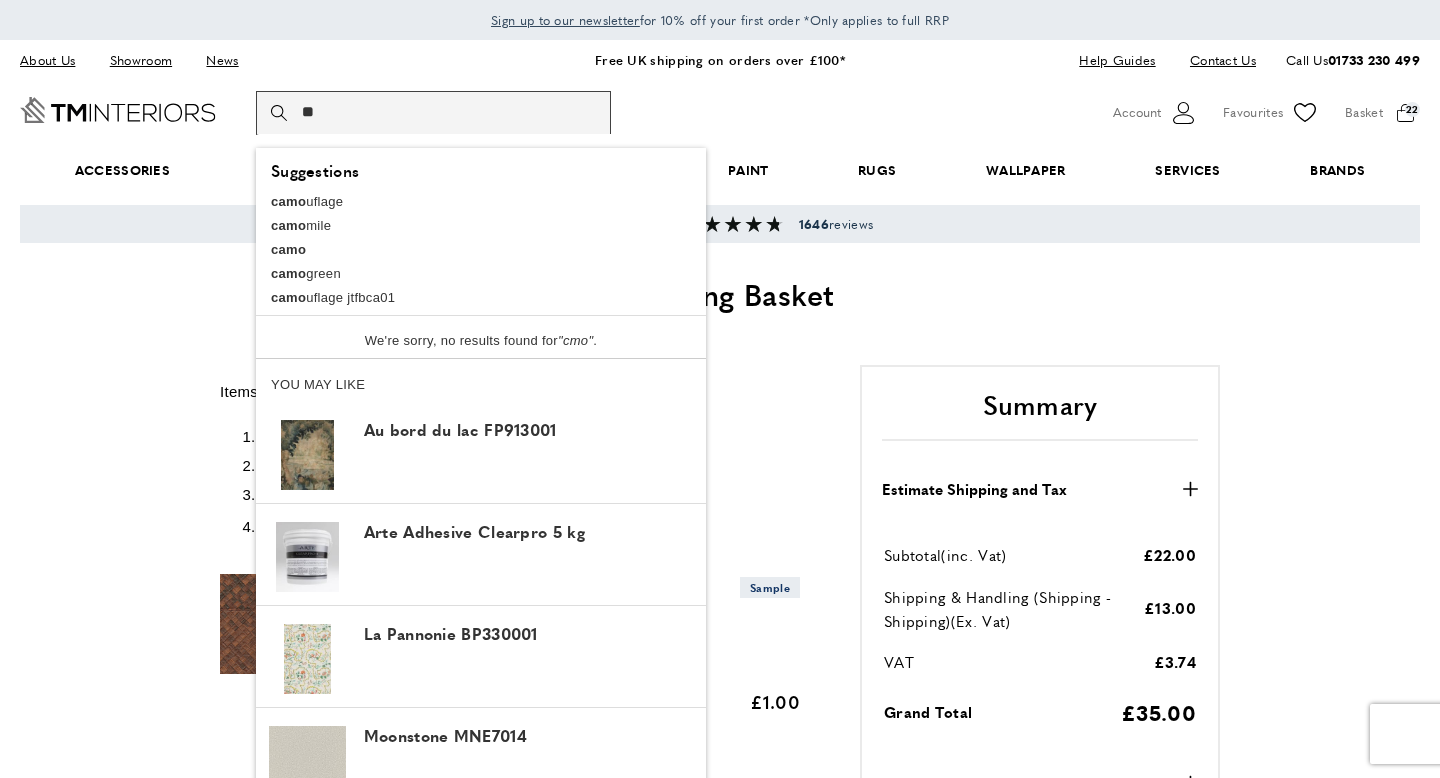 type on "*" 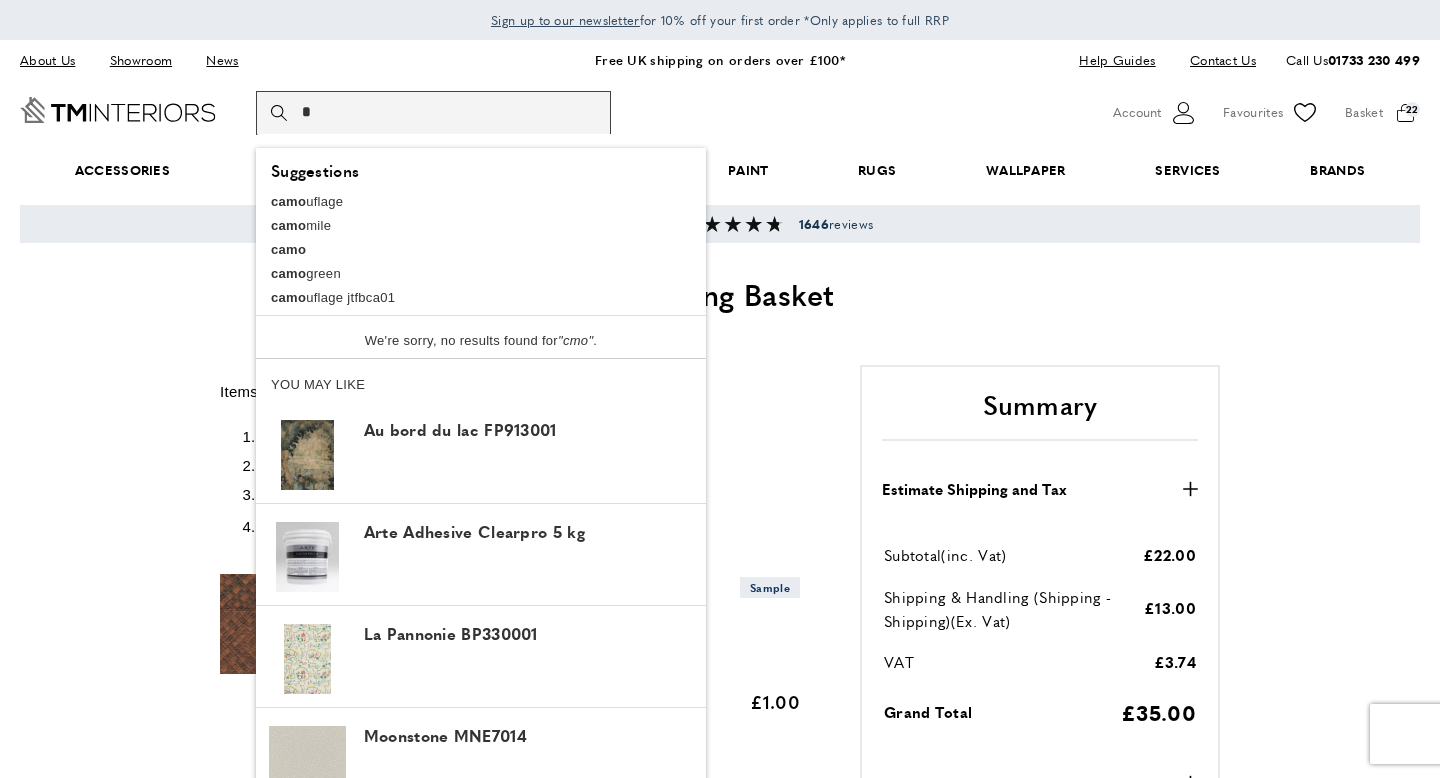 scroll, scrollTop: 0, scrollLeft: 2813, axis: horizontal 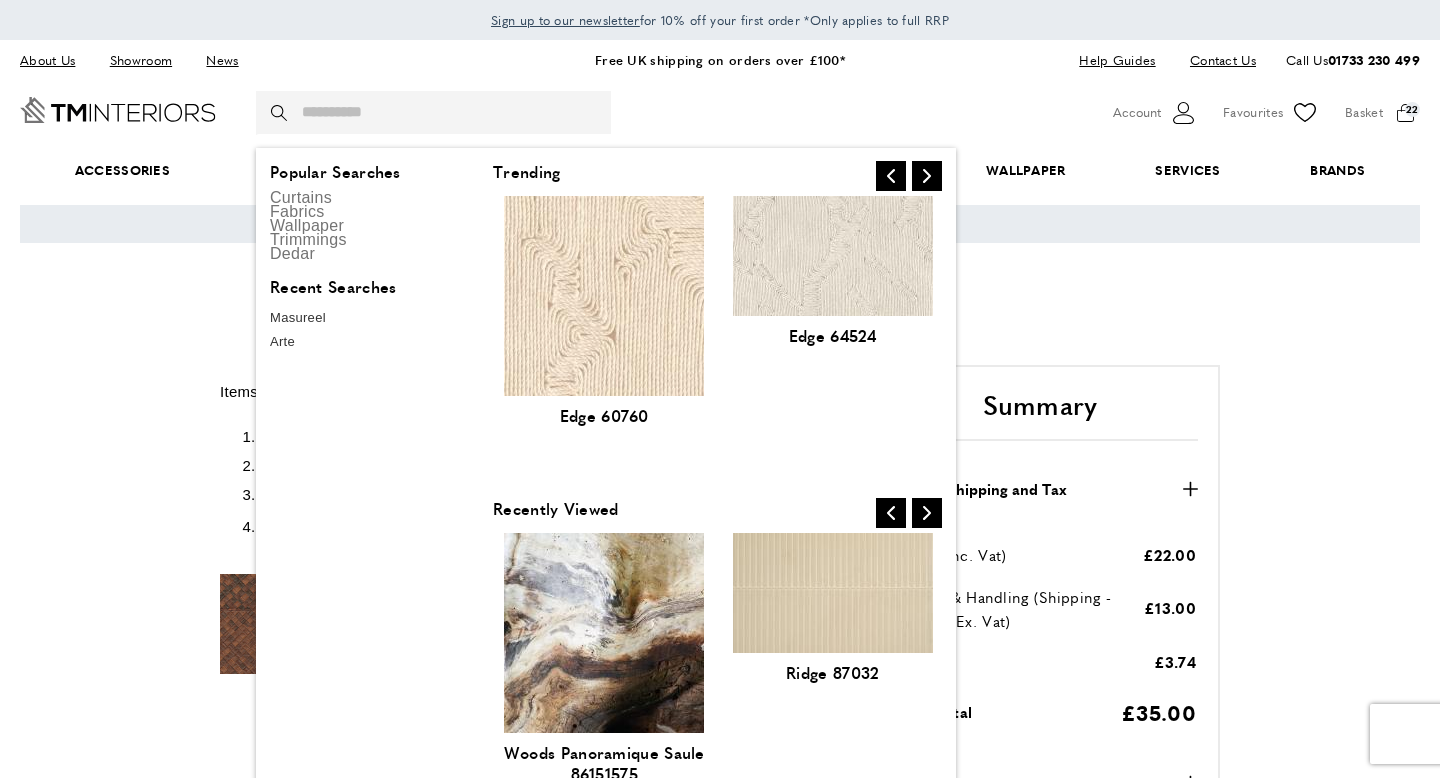 click at bounding box center [833, 256] 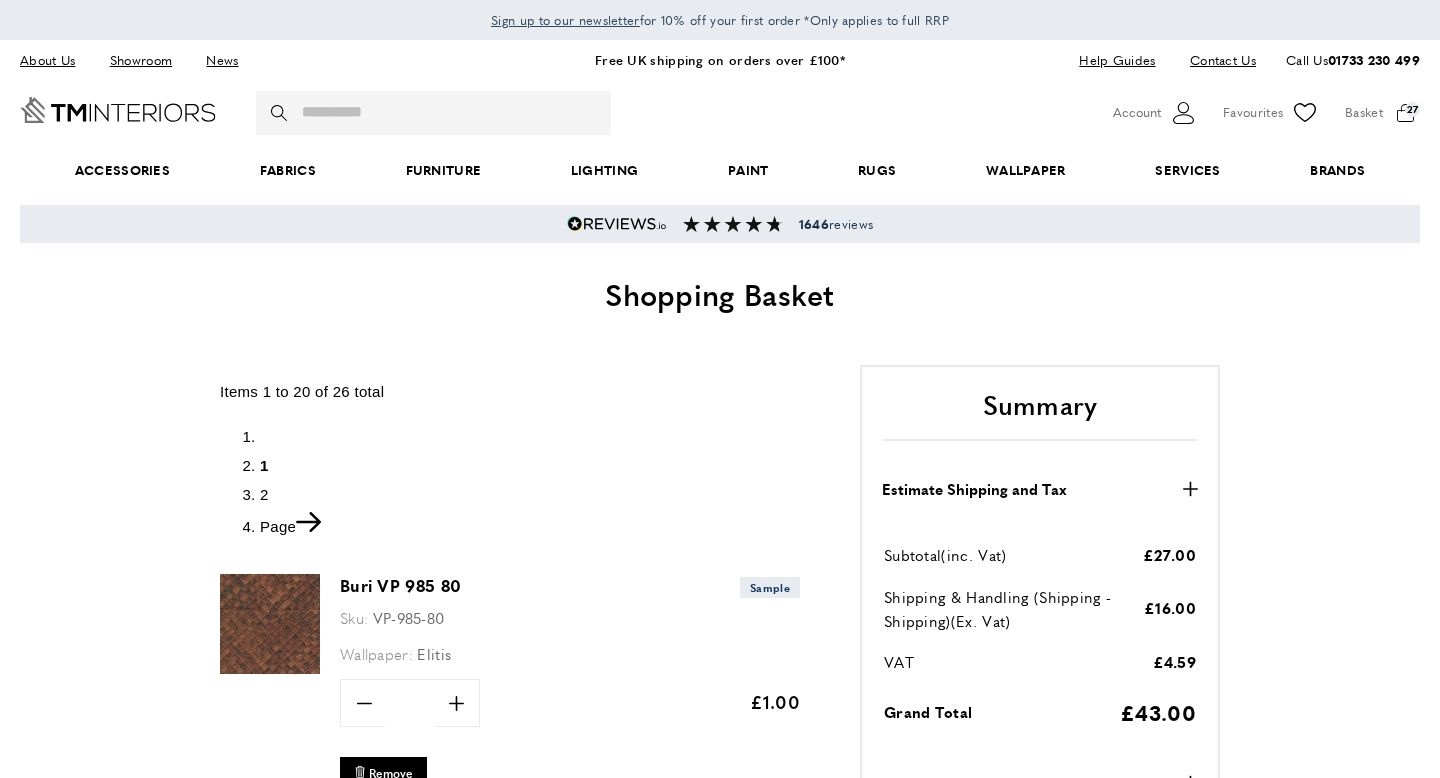 scroll, scrollTop: 0, scrollLeft: 0, axis: both 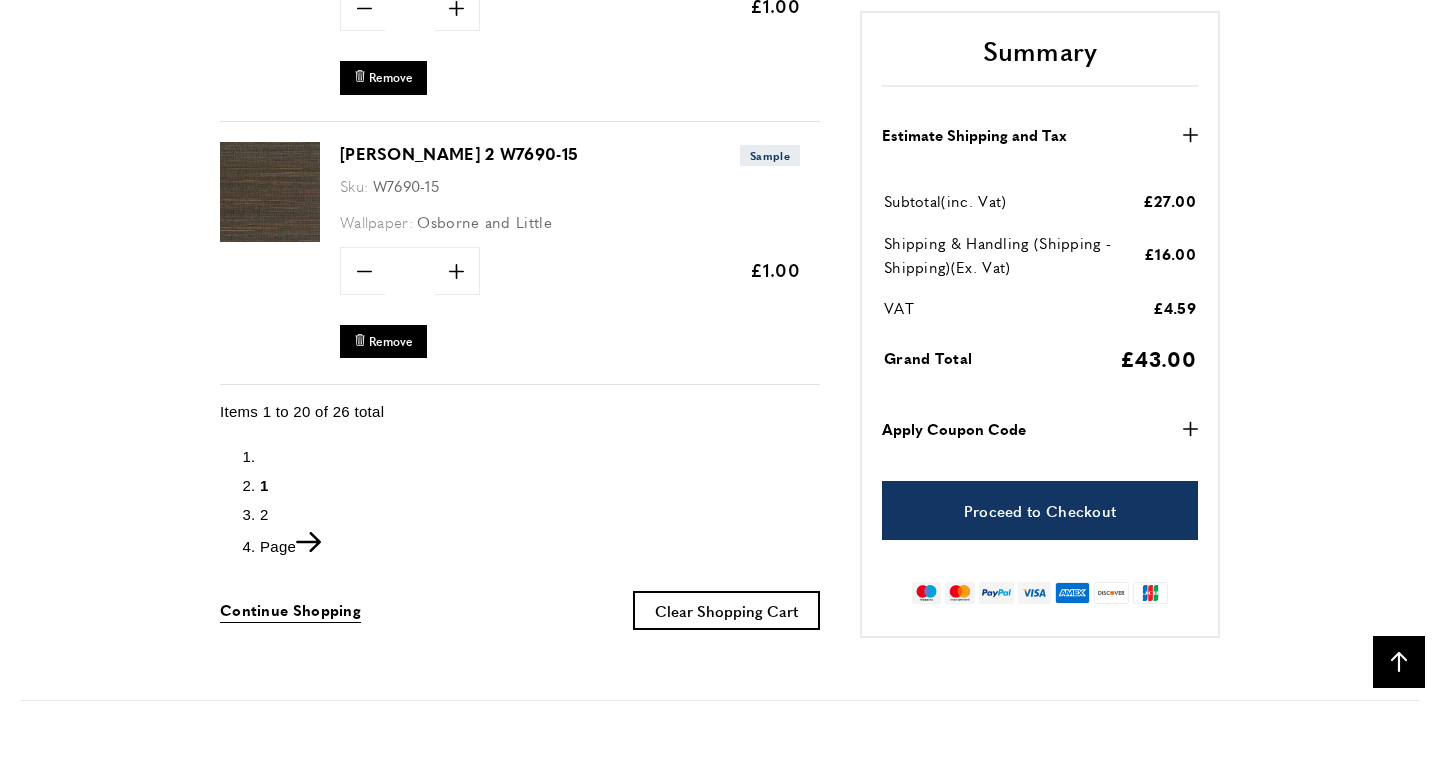 click 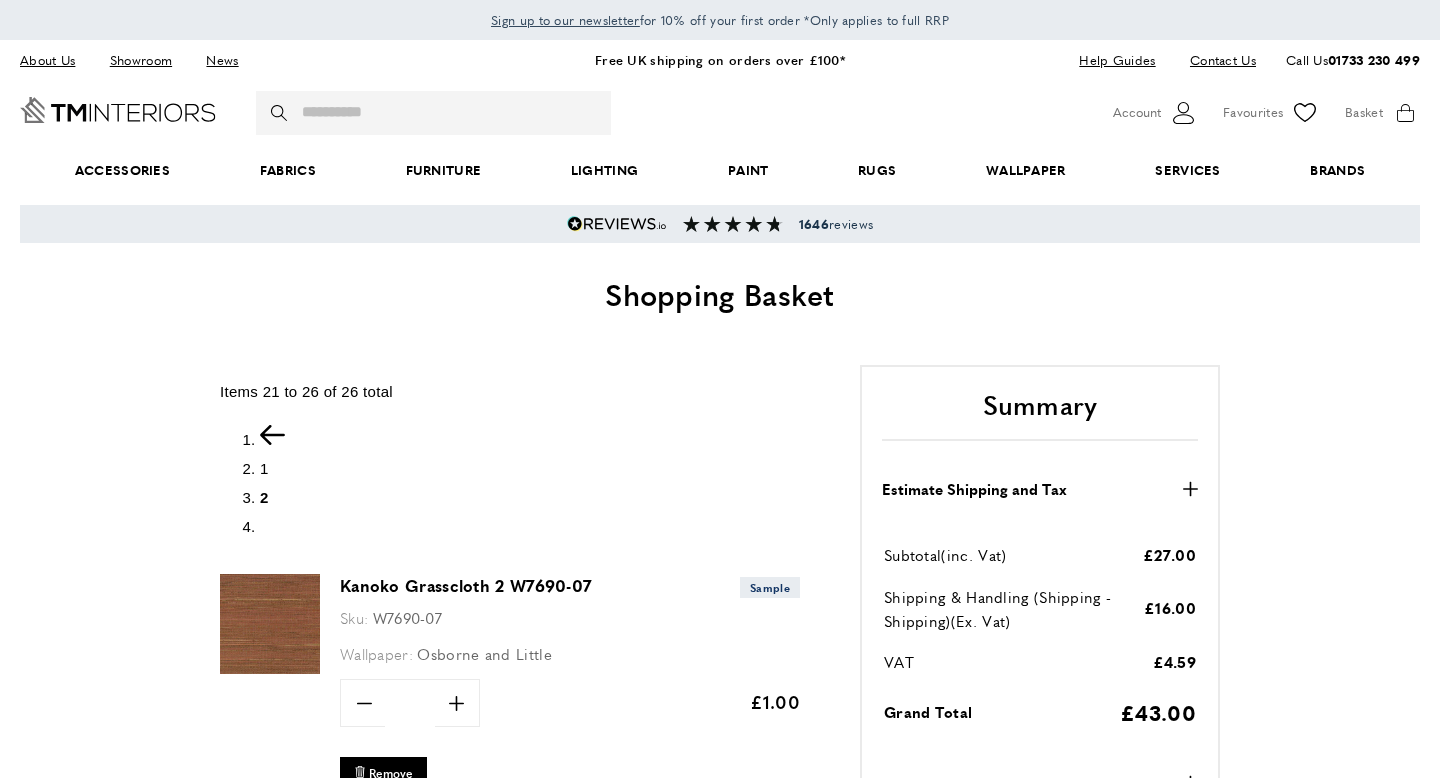 scroll, scrollTop: 0, scrollLeft: 0, axis: both 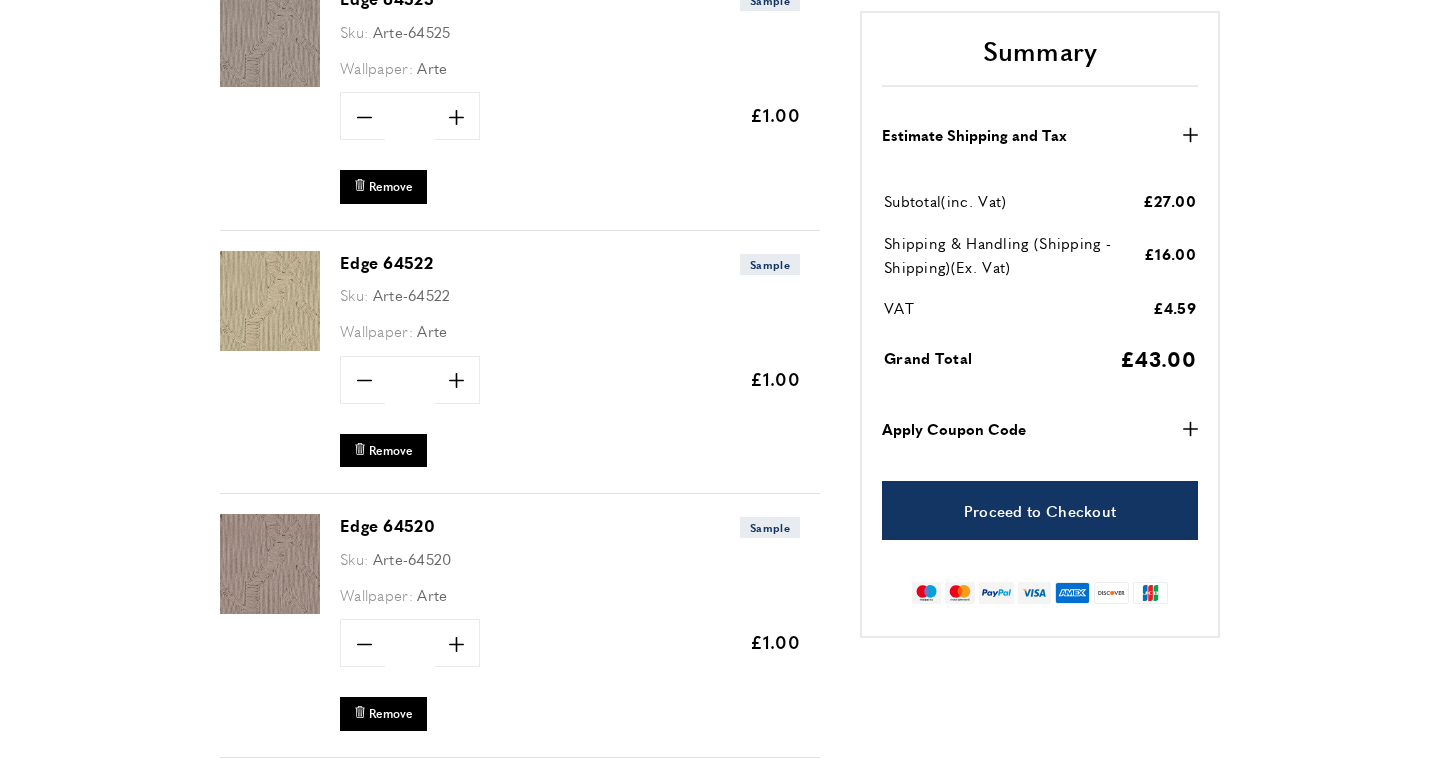 click at bounding box center [270, 564] 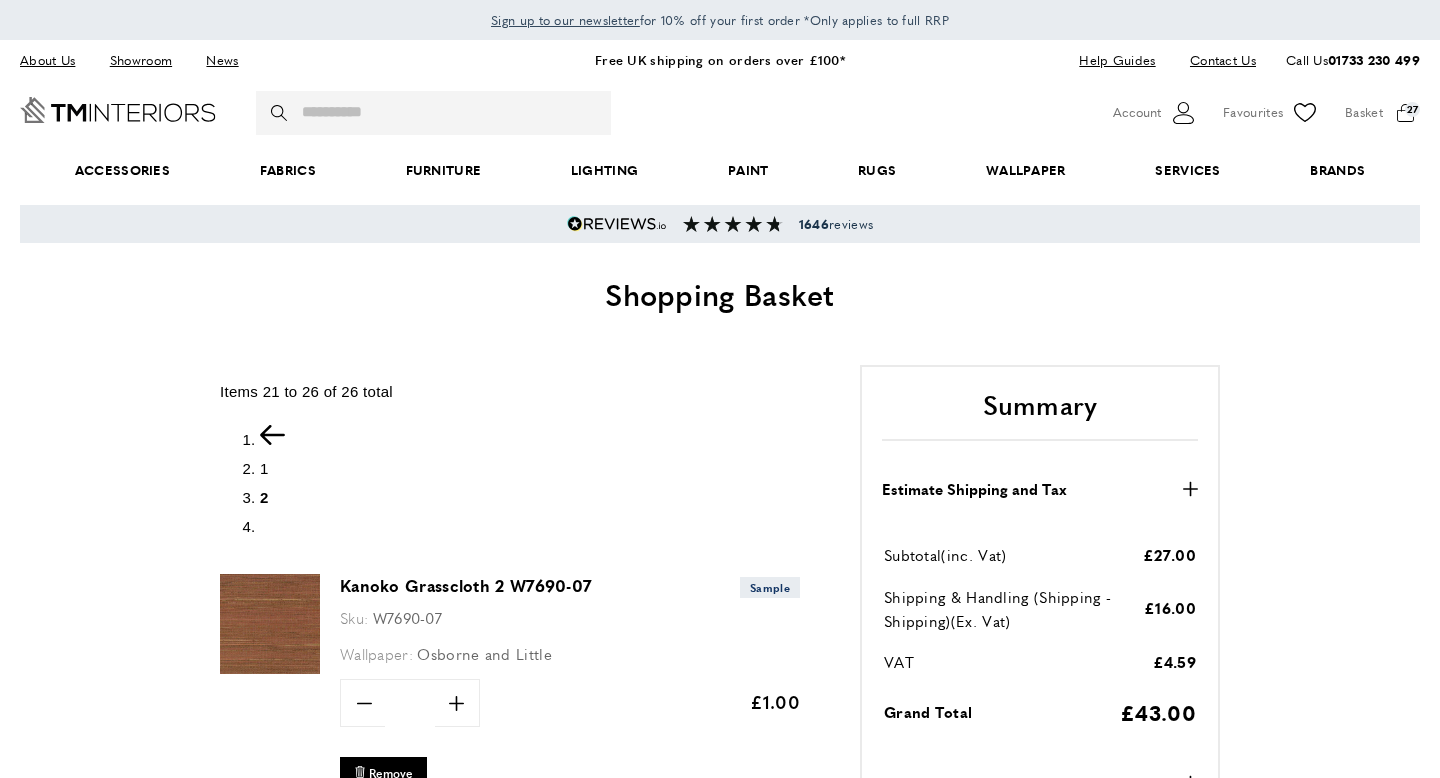 scroll, scrollTop: 838, scrollLeft: 0, axis: vertical 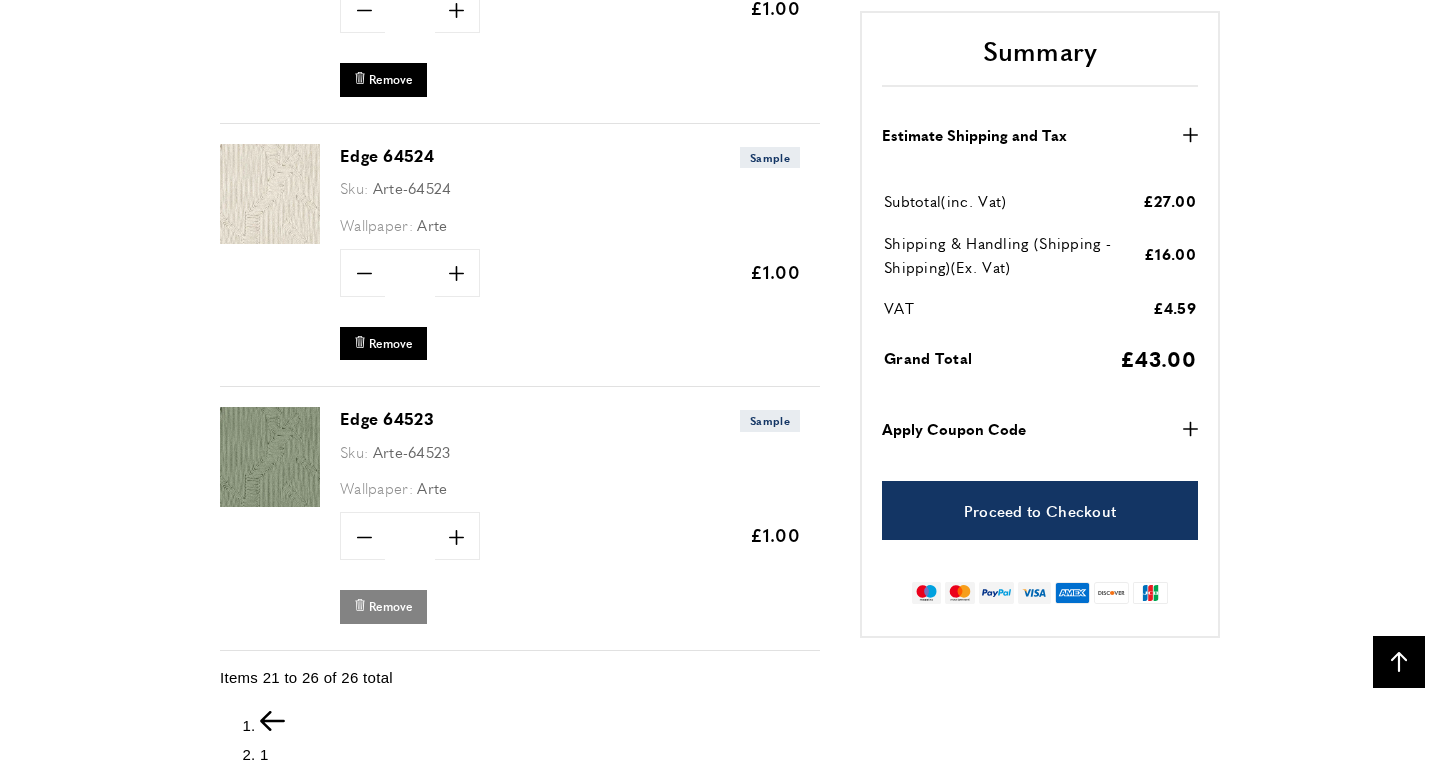 click on "Remove" at bounding box center [391, 606] 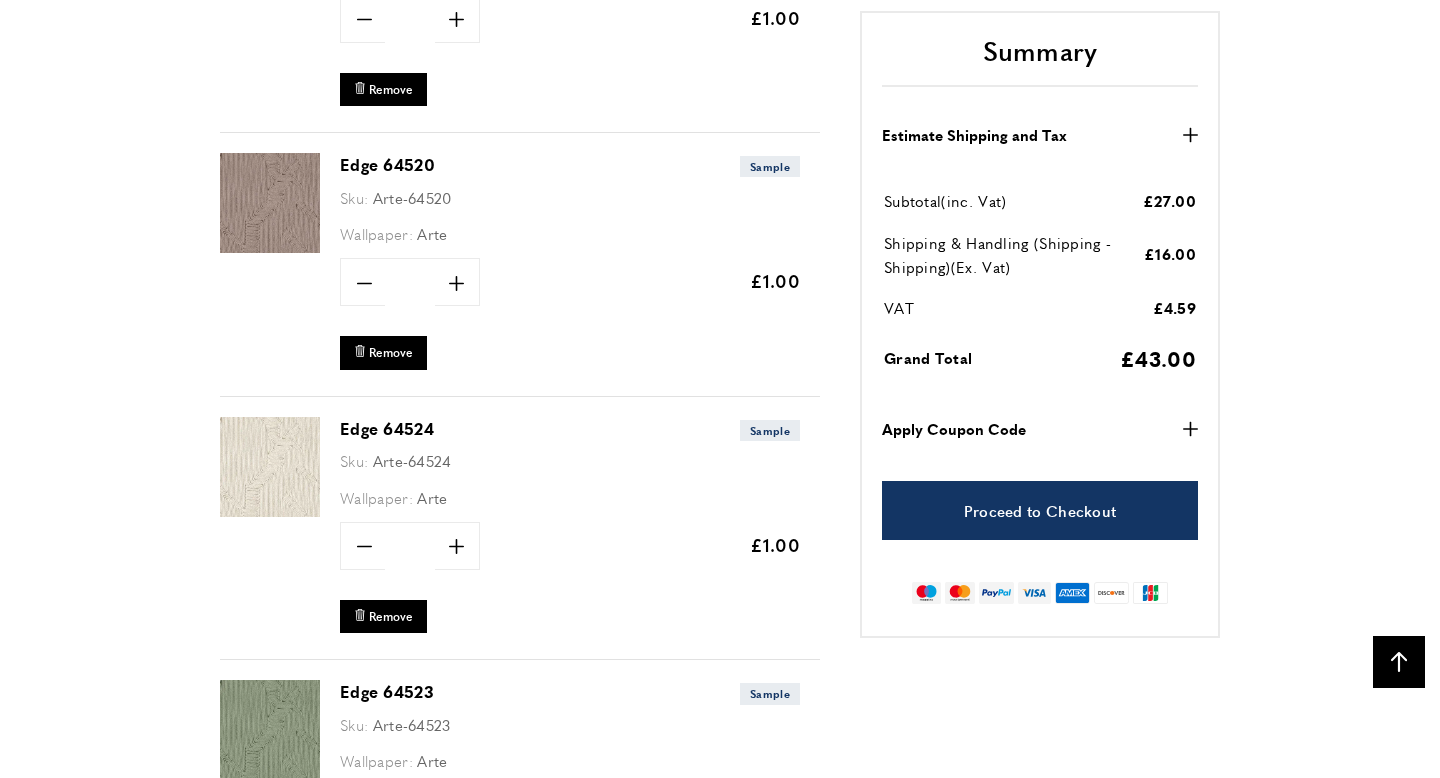 scroll, scrollTop: 1084, scrollLeft: 0, axis: vertical 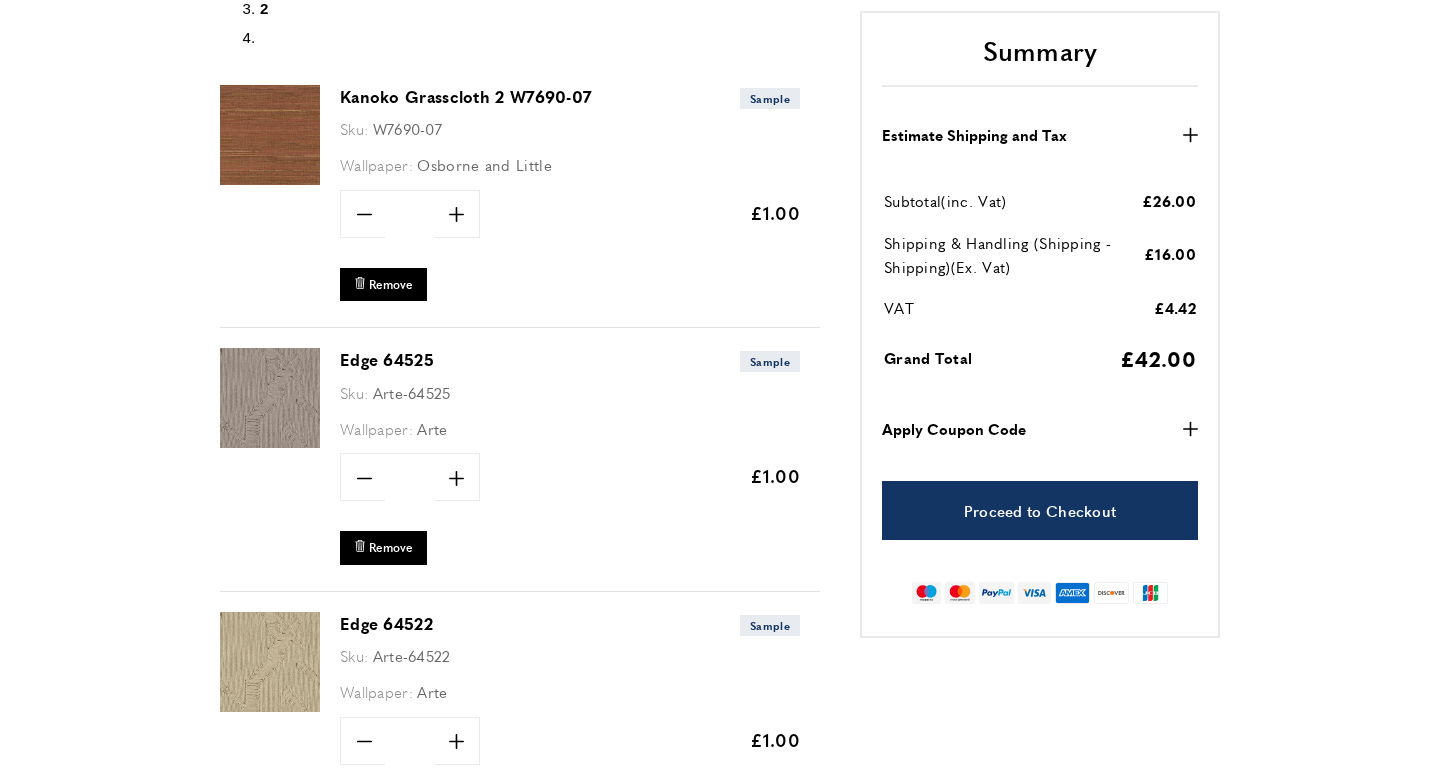 click at bounding box center (270, 662) 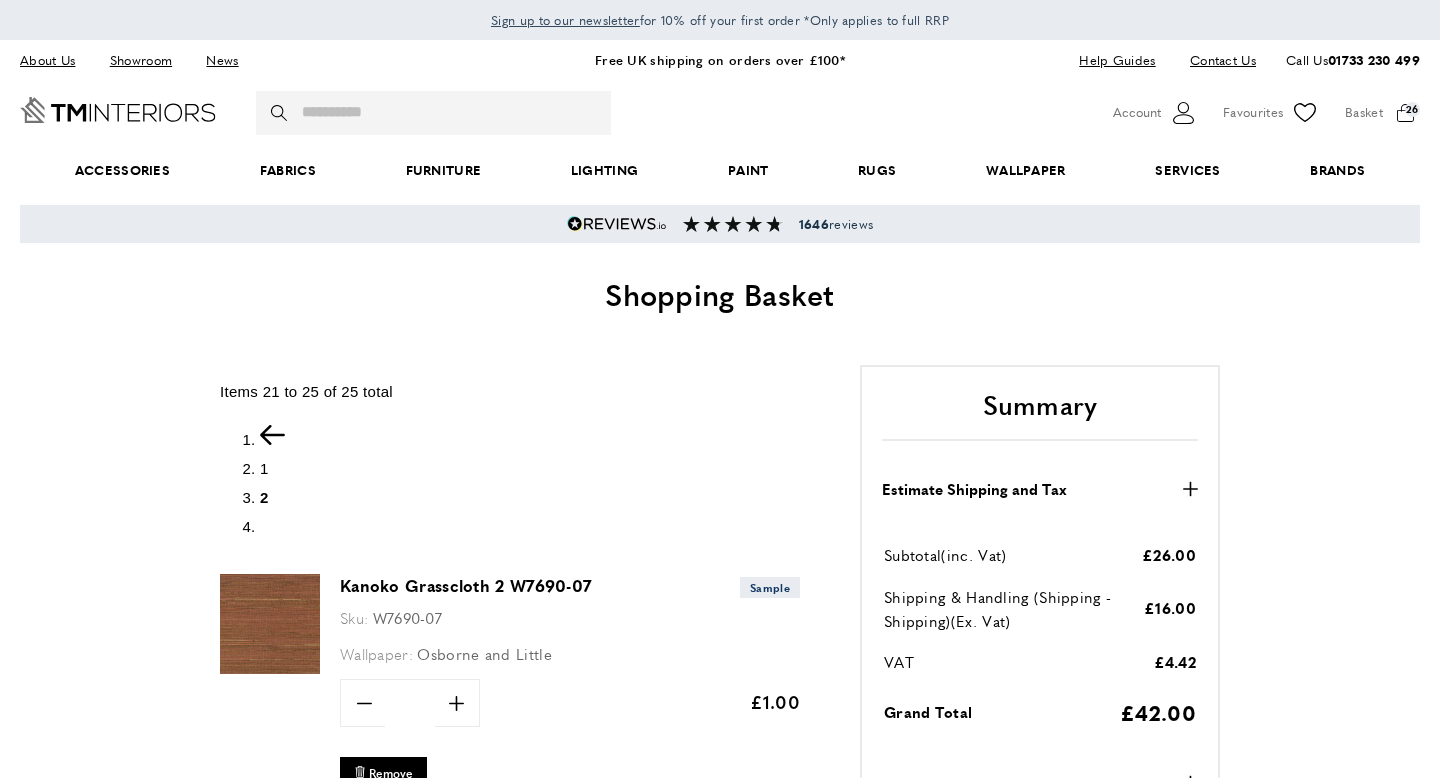 scroll, scrollTop: 489, scrollLeft: 0, axis: vertical 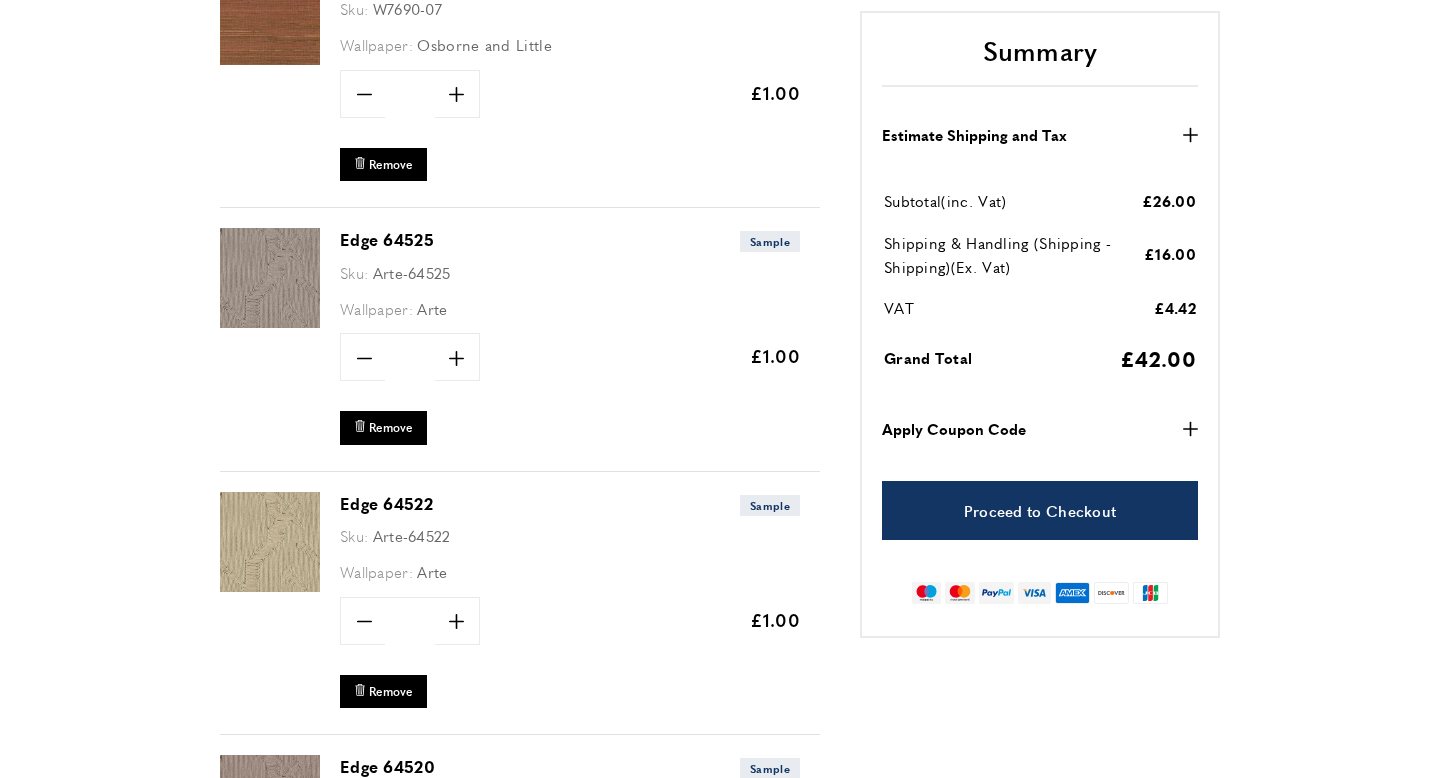 click at bounding box center (270, 278) 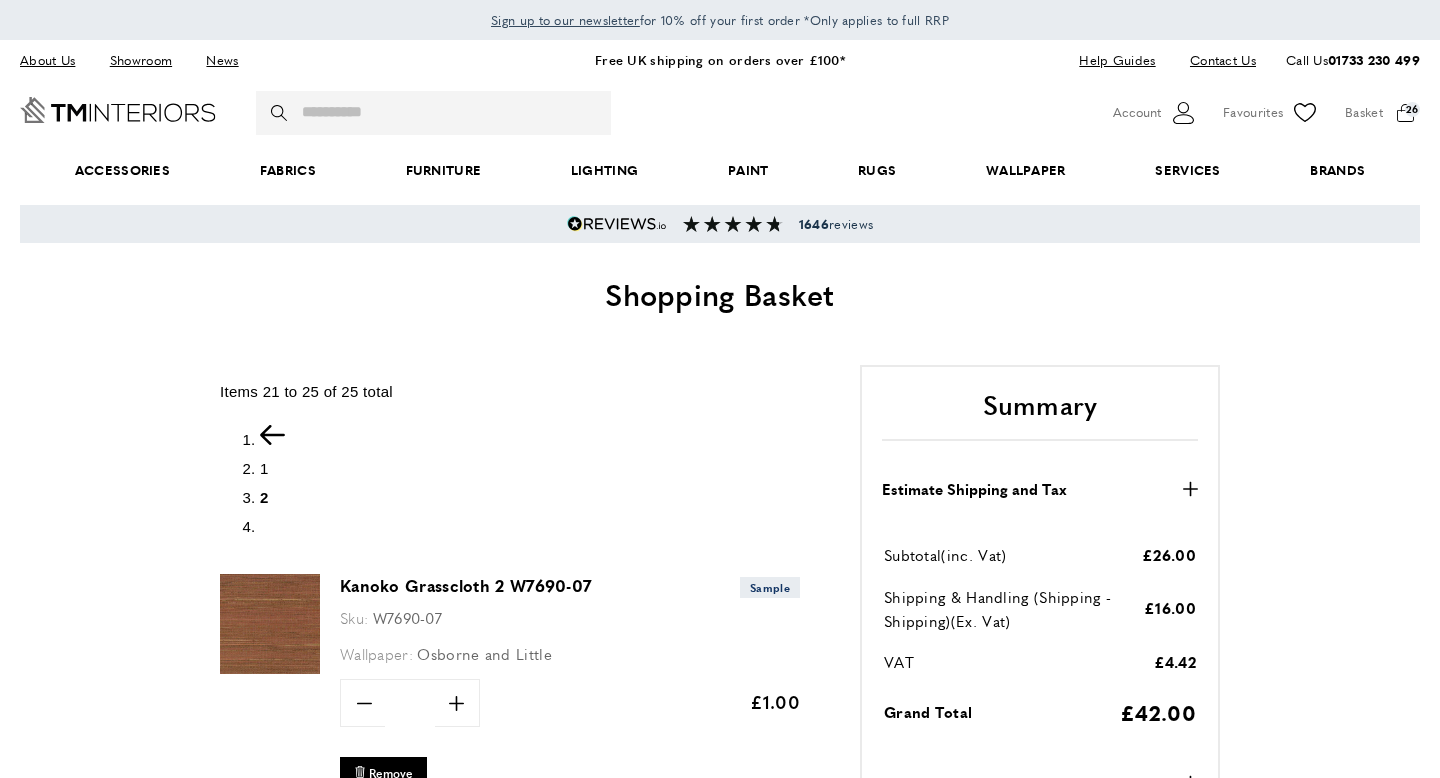 scroll, scrollTop: 584, scrollLeft: 0, axis: vertical 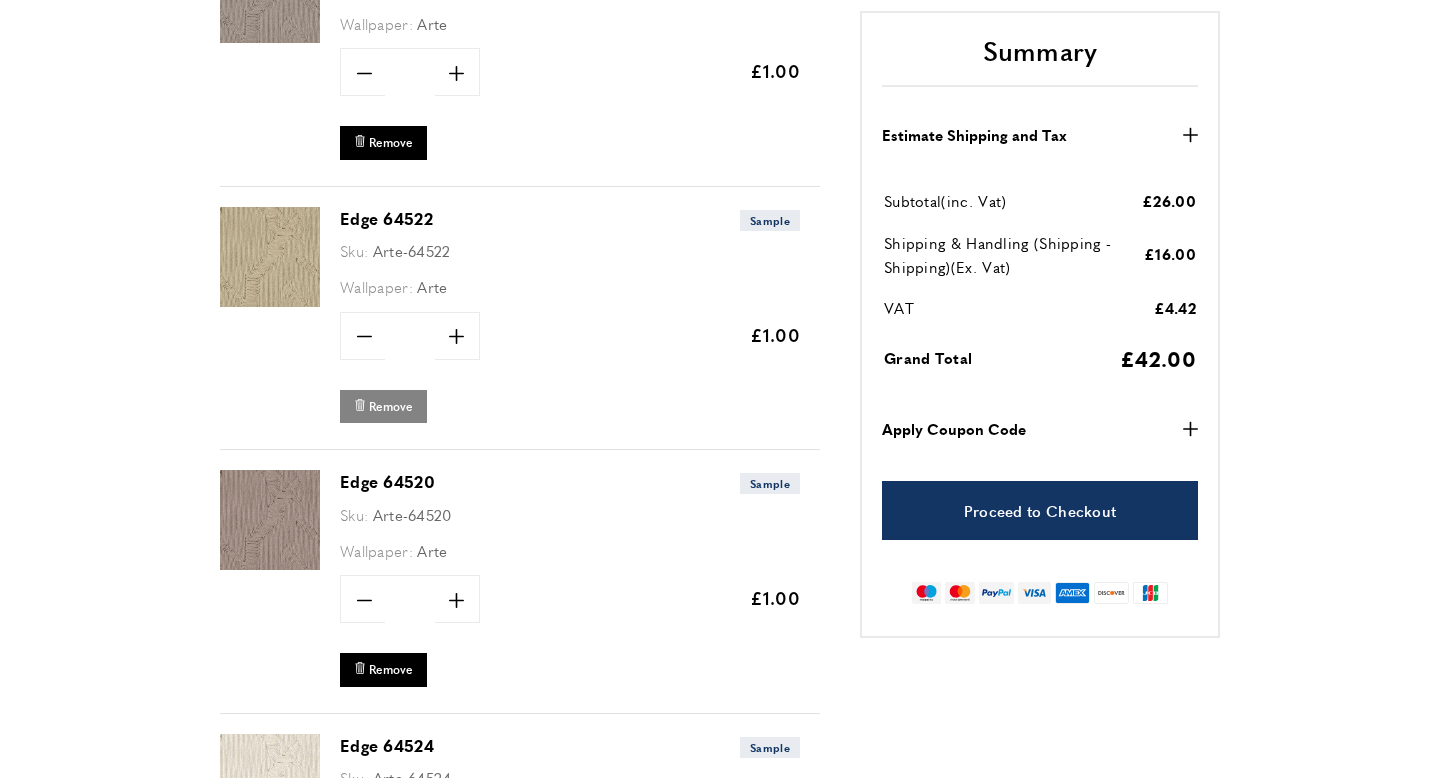 click on "Remove" at bounding box center [391, 406] 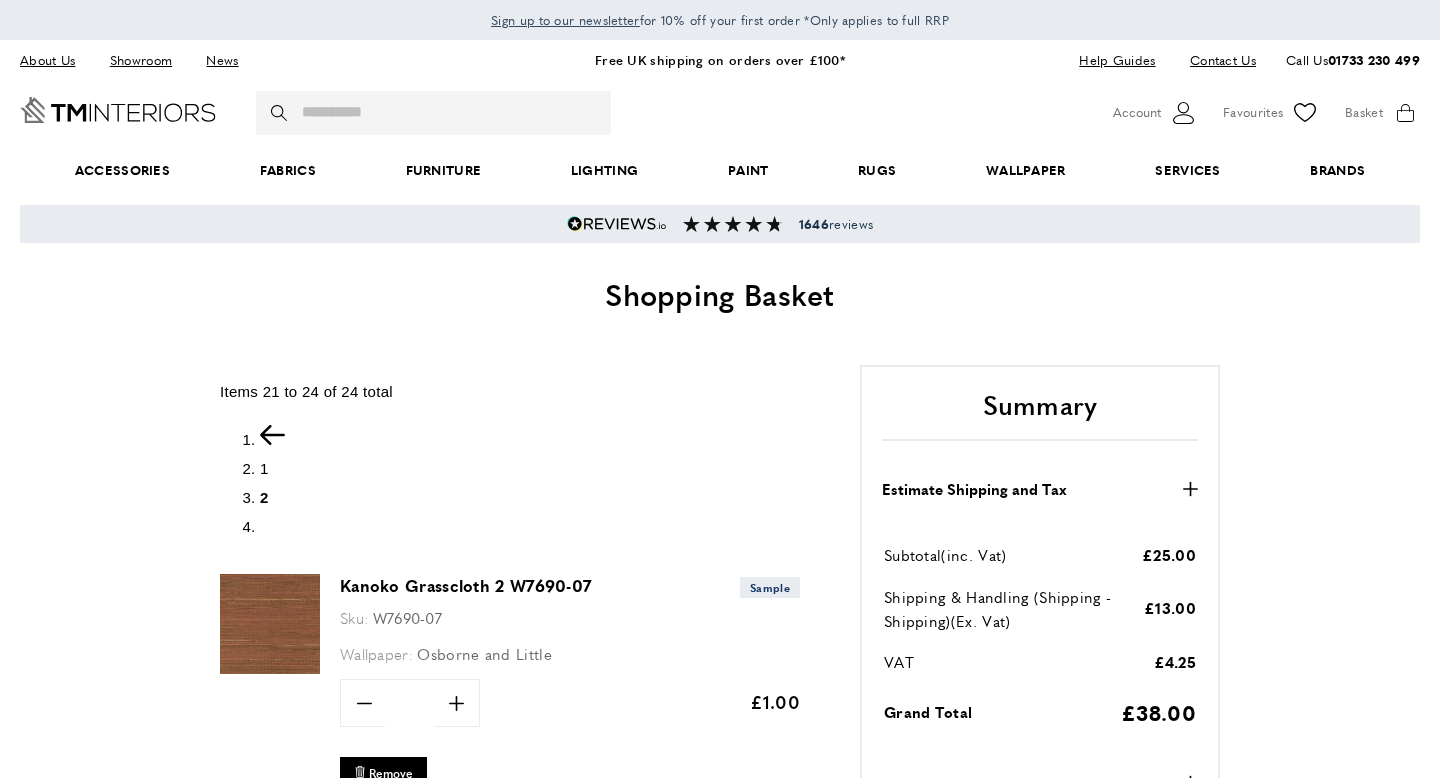 scroll, scrollTop: 0, scrollLeft: 0, axis: both 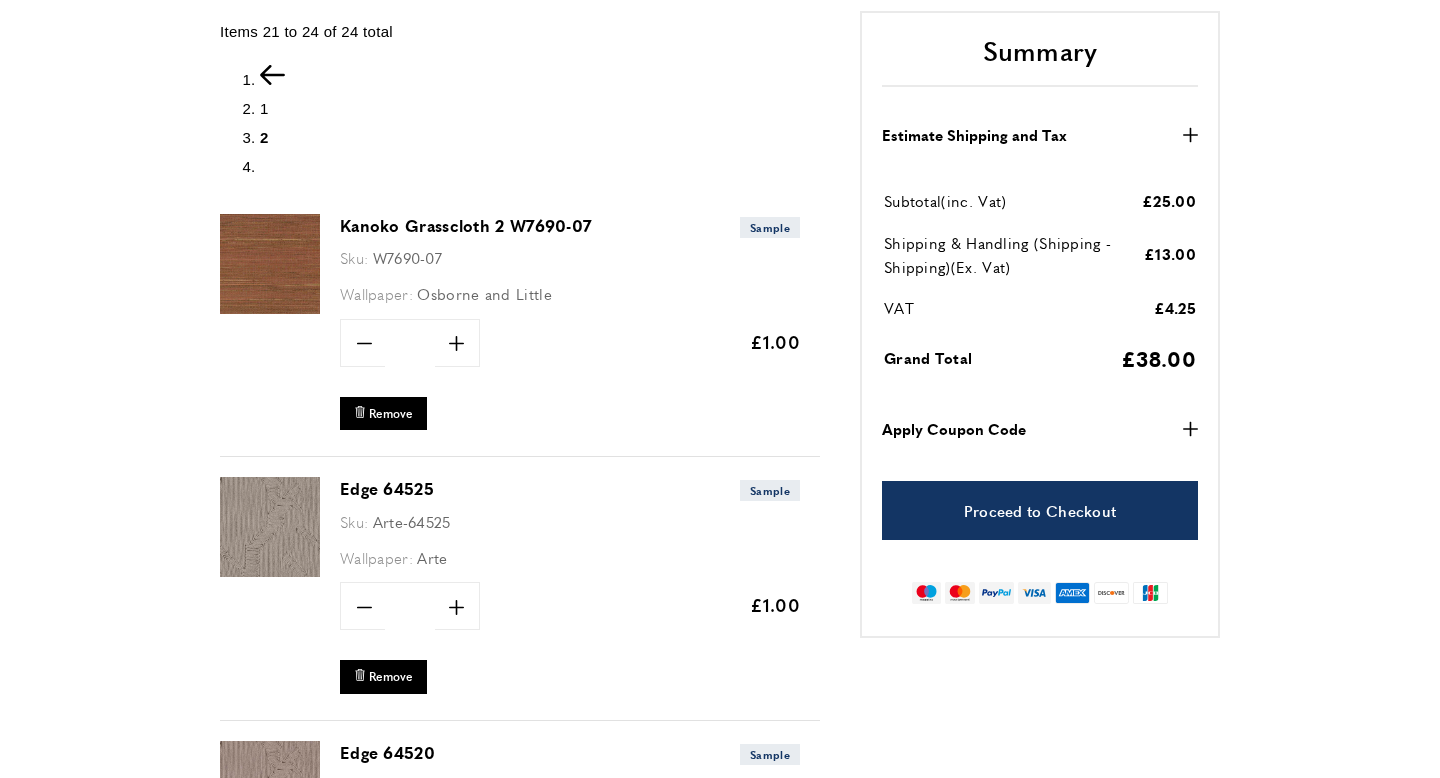 click at bounding box center [270, 264] 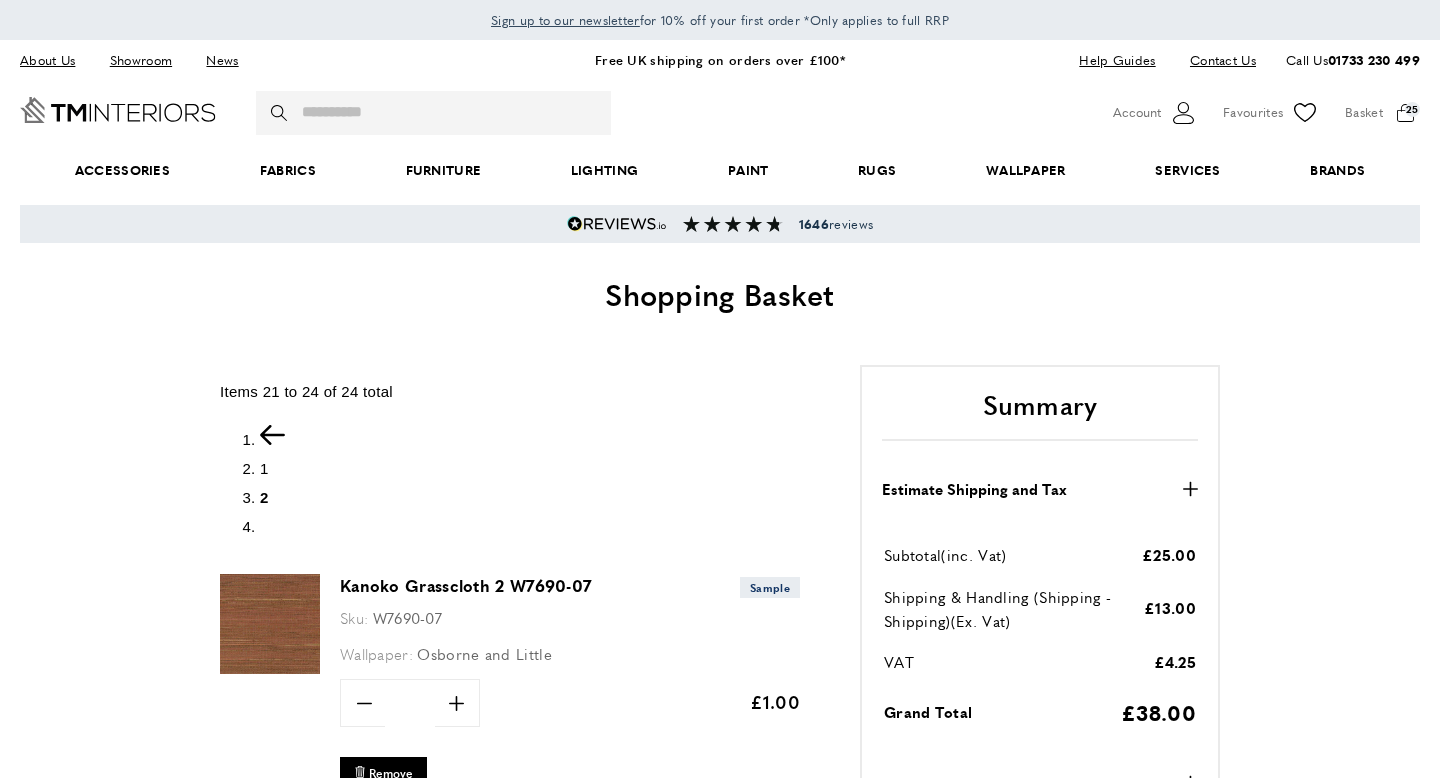 scroll, scrollTop: 366, scrollLeft: 0, axis: vertical 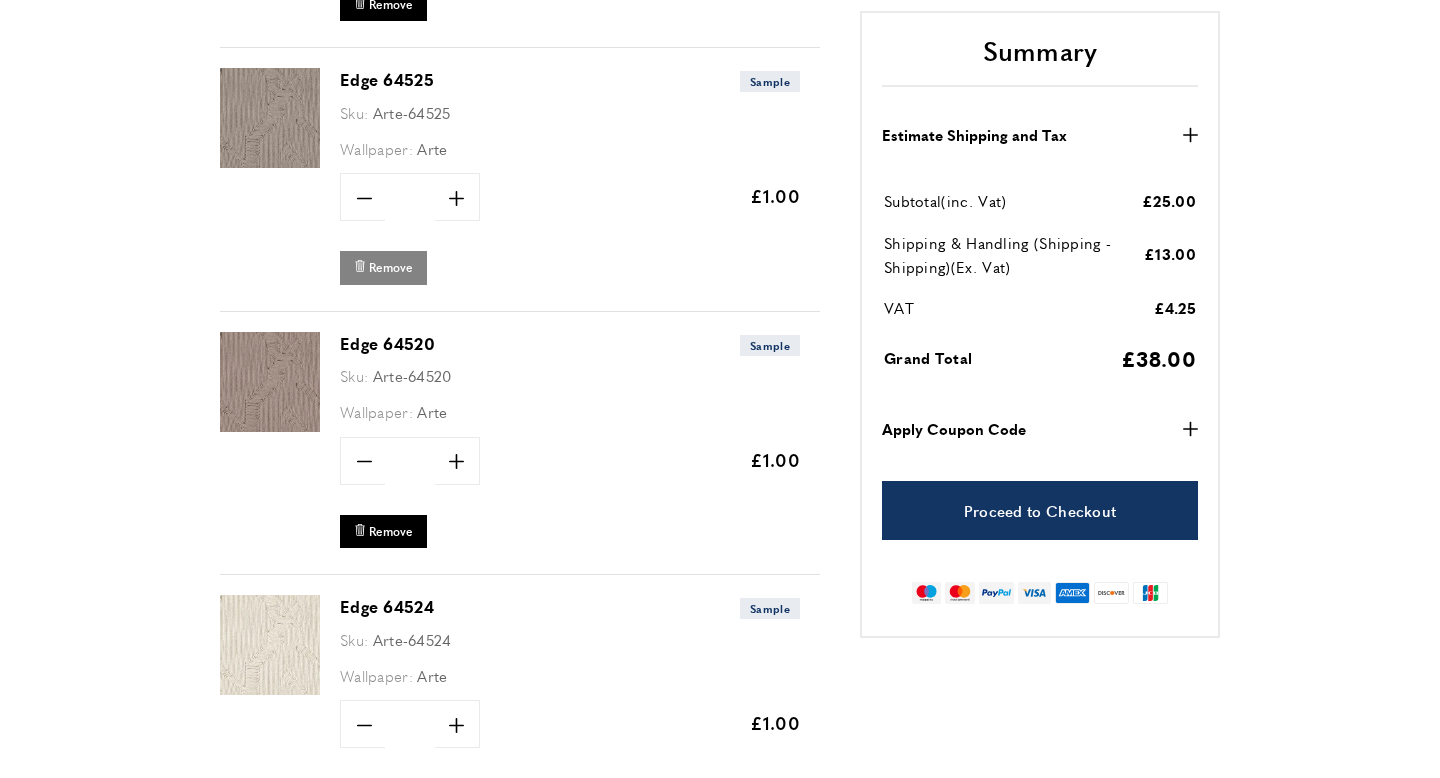 click on "Remove" at bounding box center [391, 267] 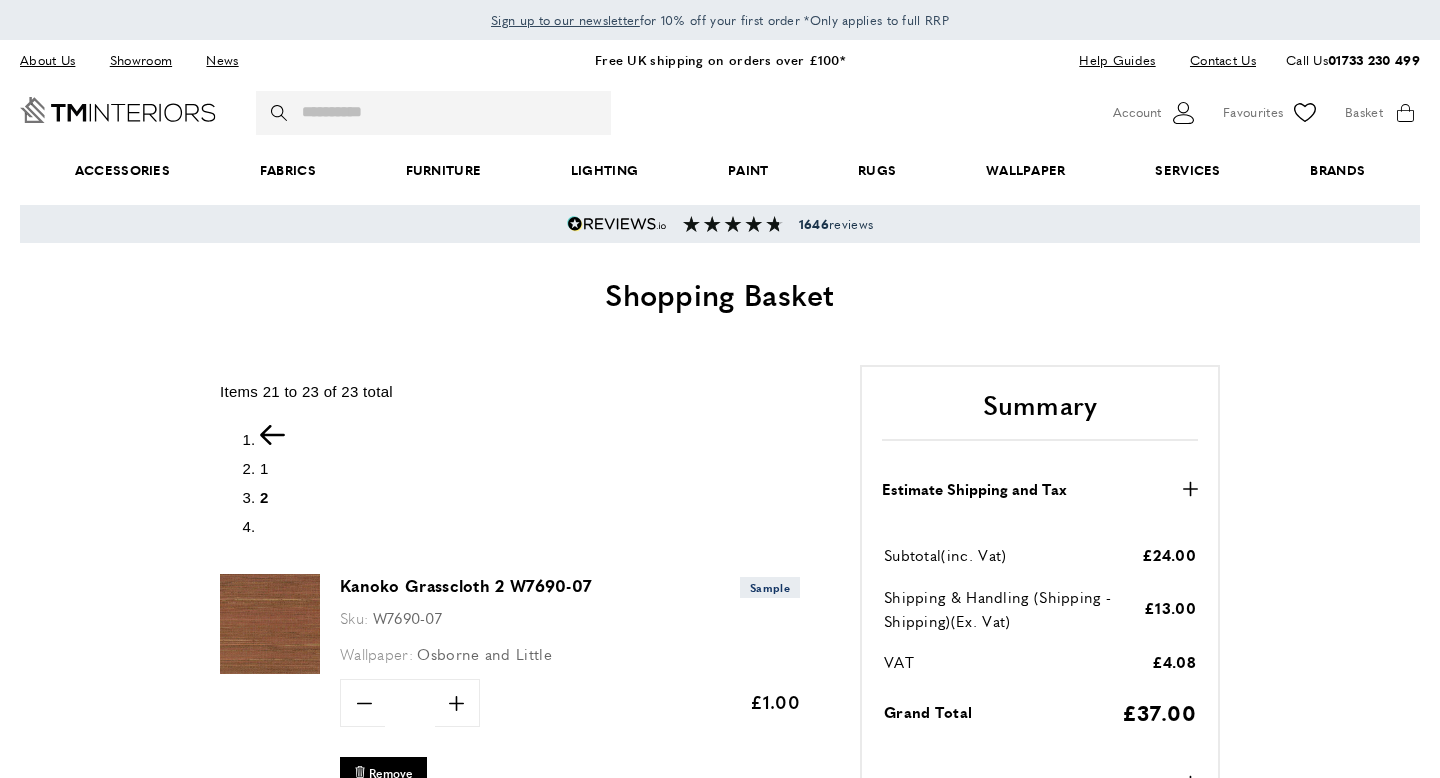 scroll, scrollTop: 0, scrollLeft: 0, axis: both 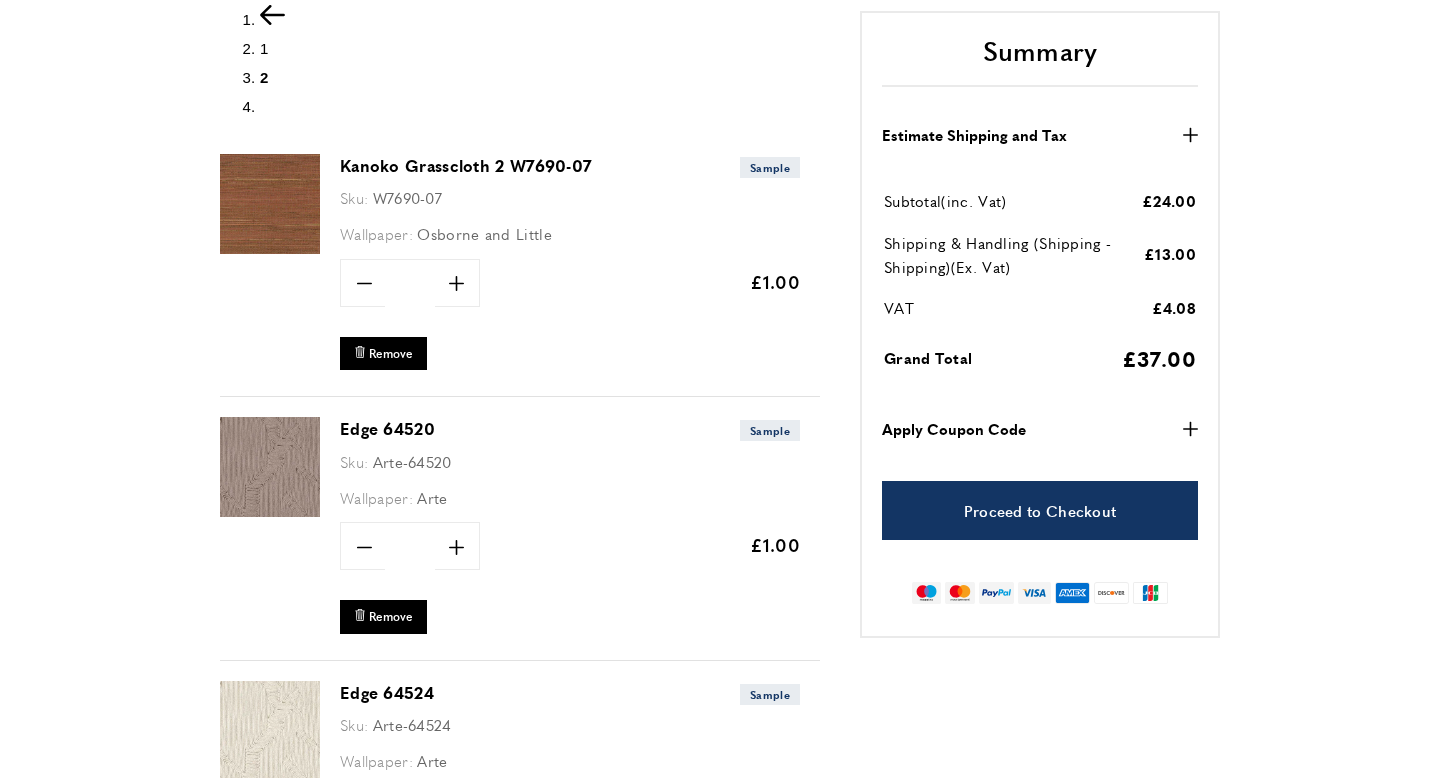 click 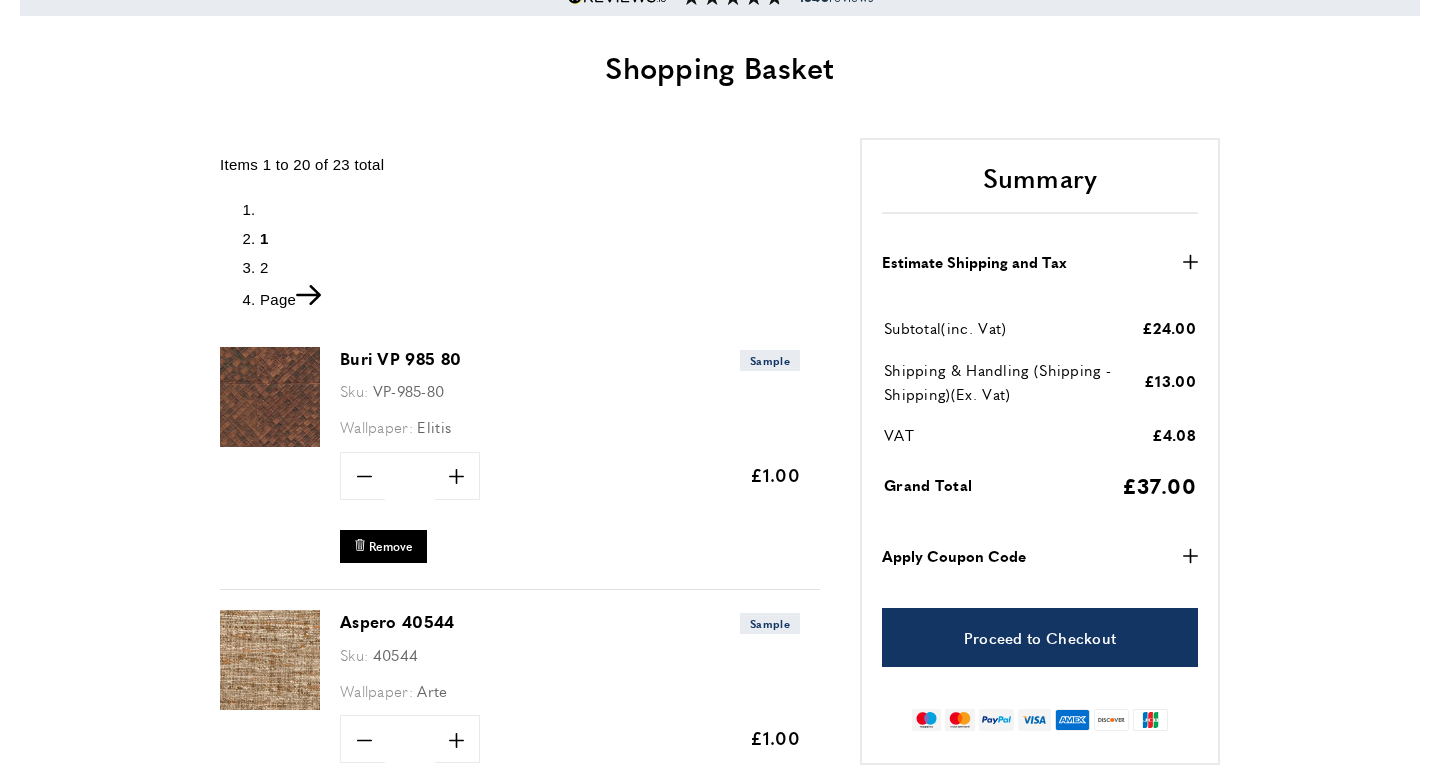 scroll, scrollTop: 331, scrollLeft: 0, axis: vertical 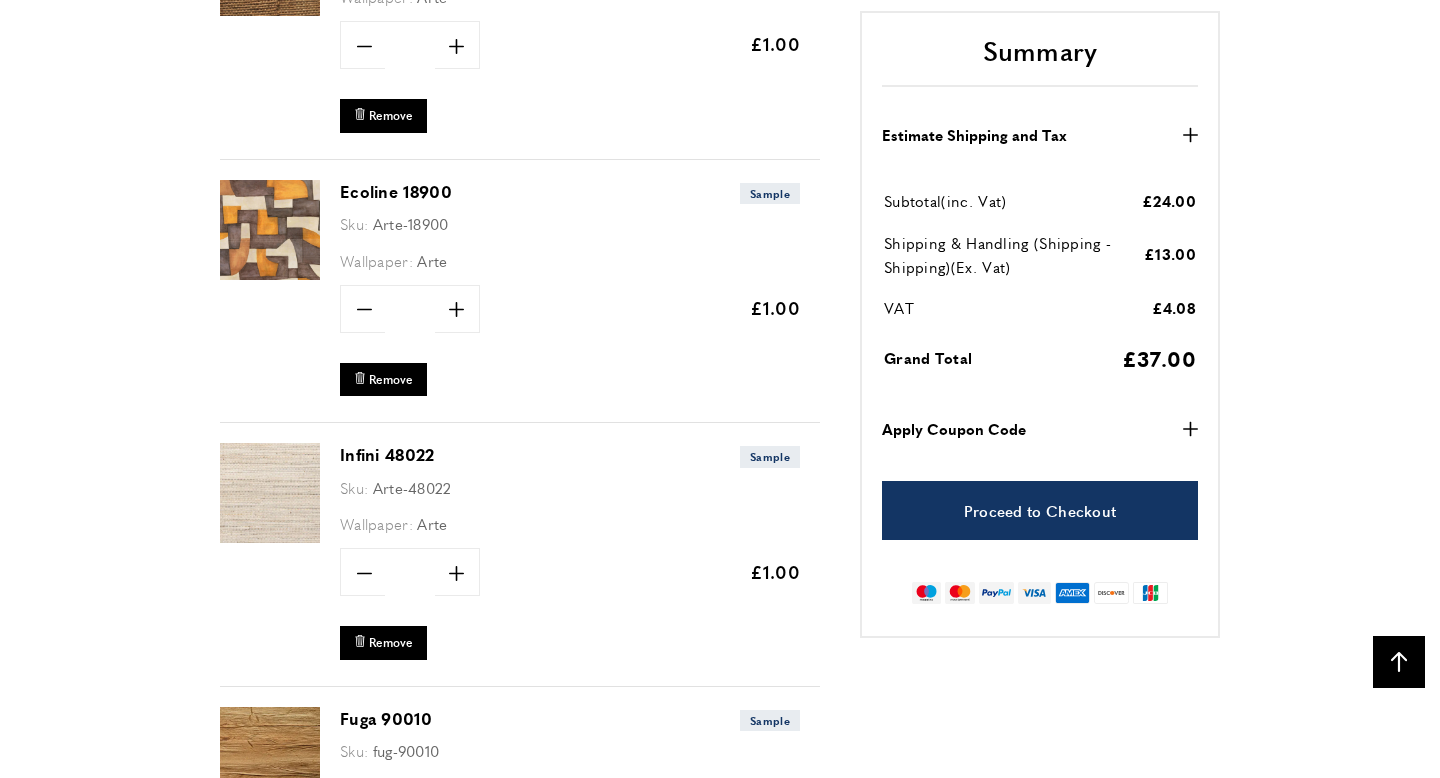 click at bounding box center (270, 230) 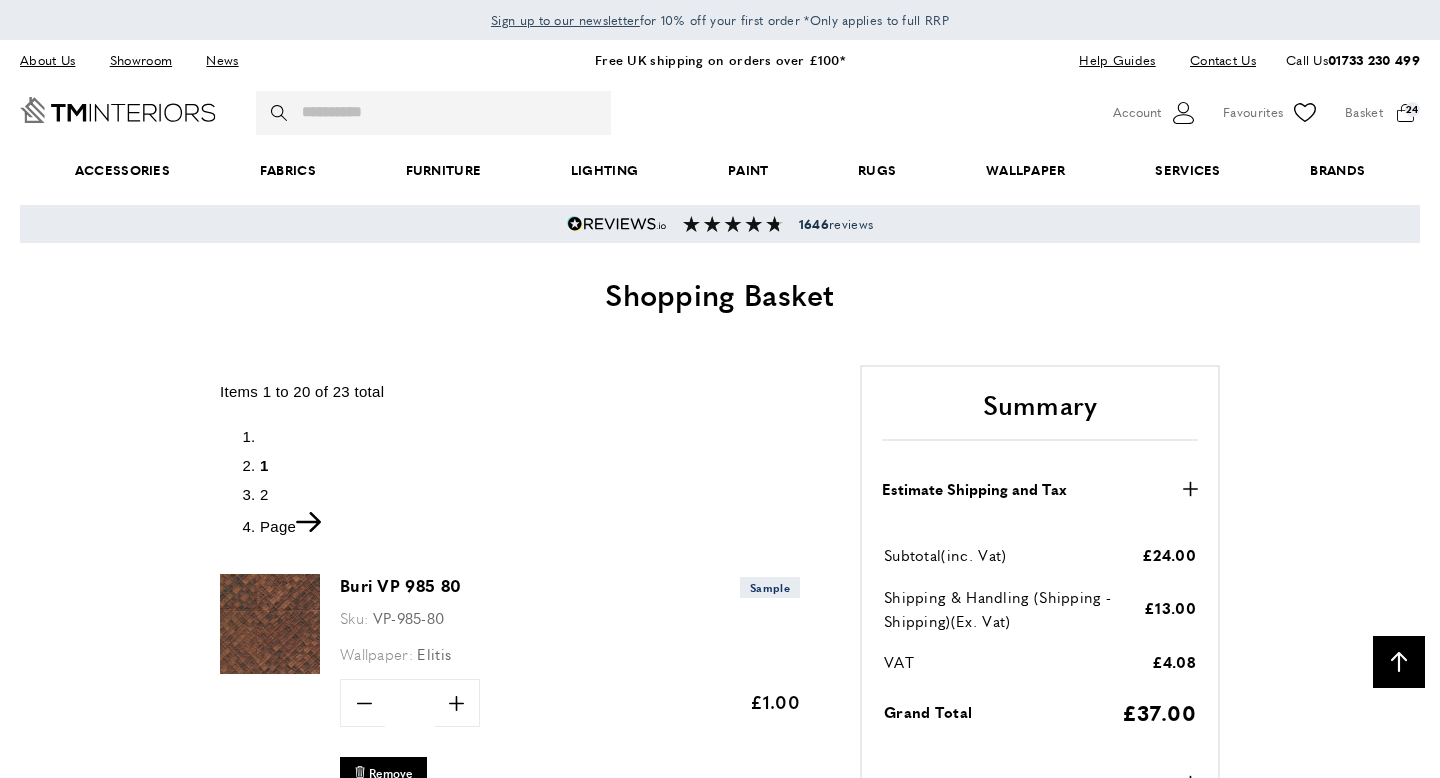 scroll, scrollTop: 2502, scrollLeft: 0, axis: vertical 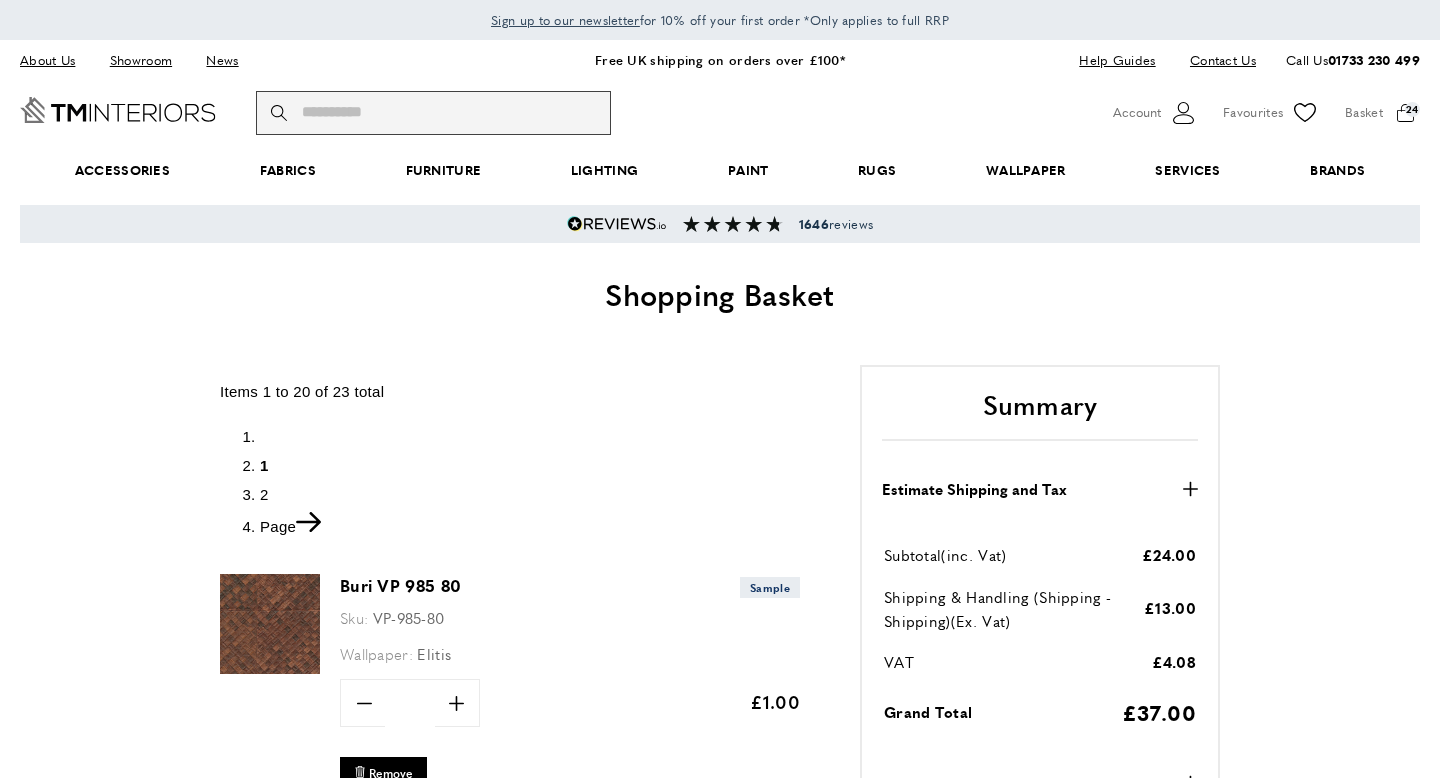 click on "Search" at bounding box center (433, 113) 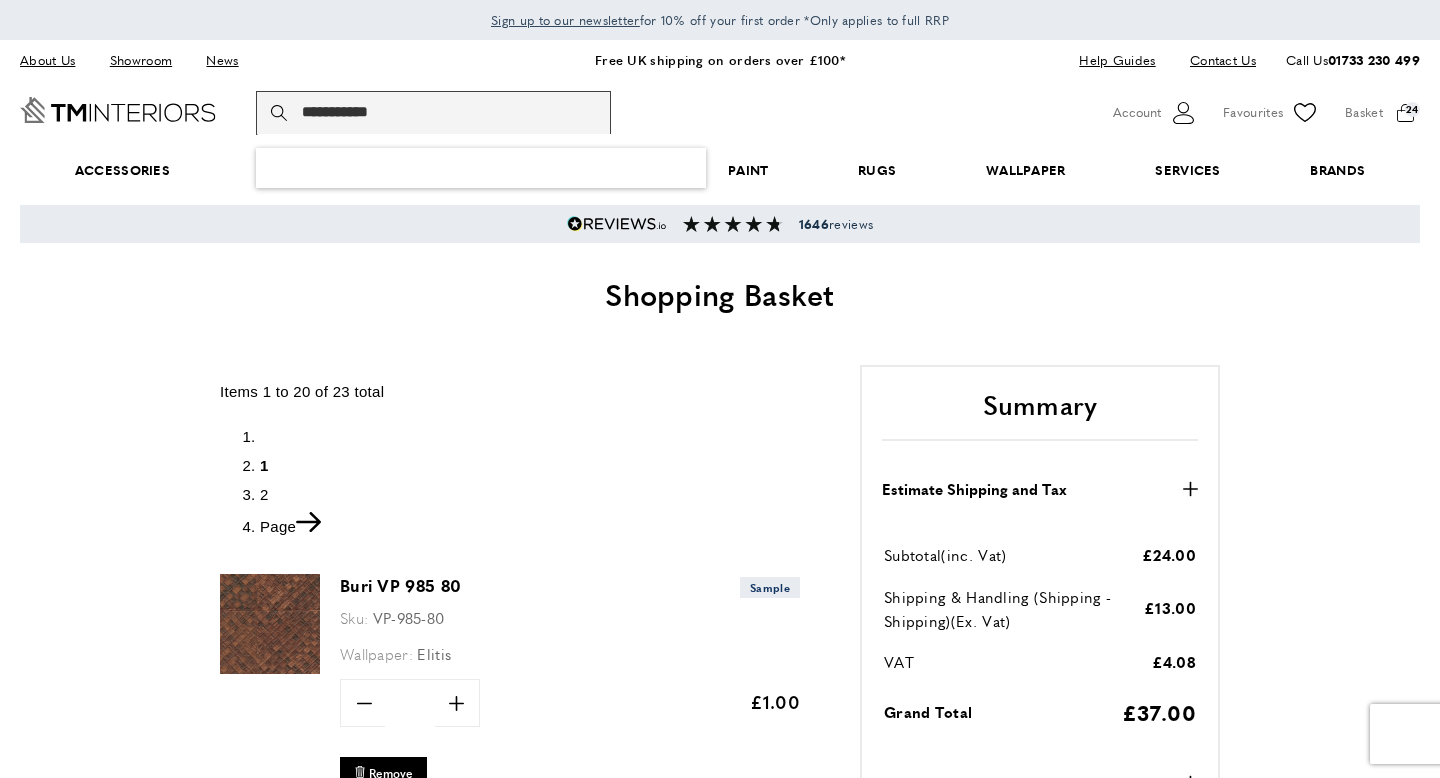 scroll, scrollTop: 0, scrollLeft: 281, axis: horizontal 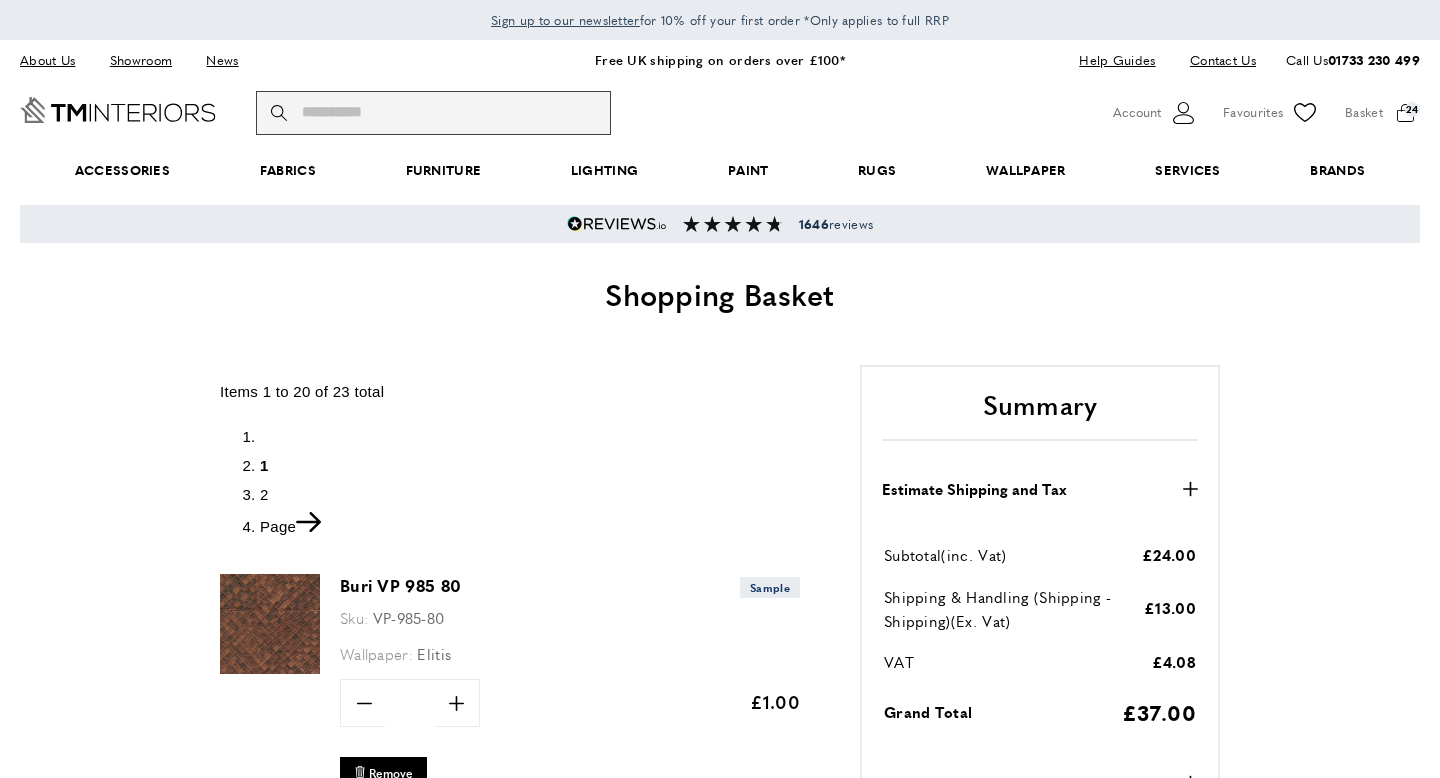 click on "Search" at bounding box center (433, 113) 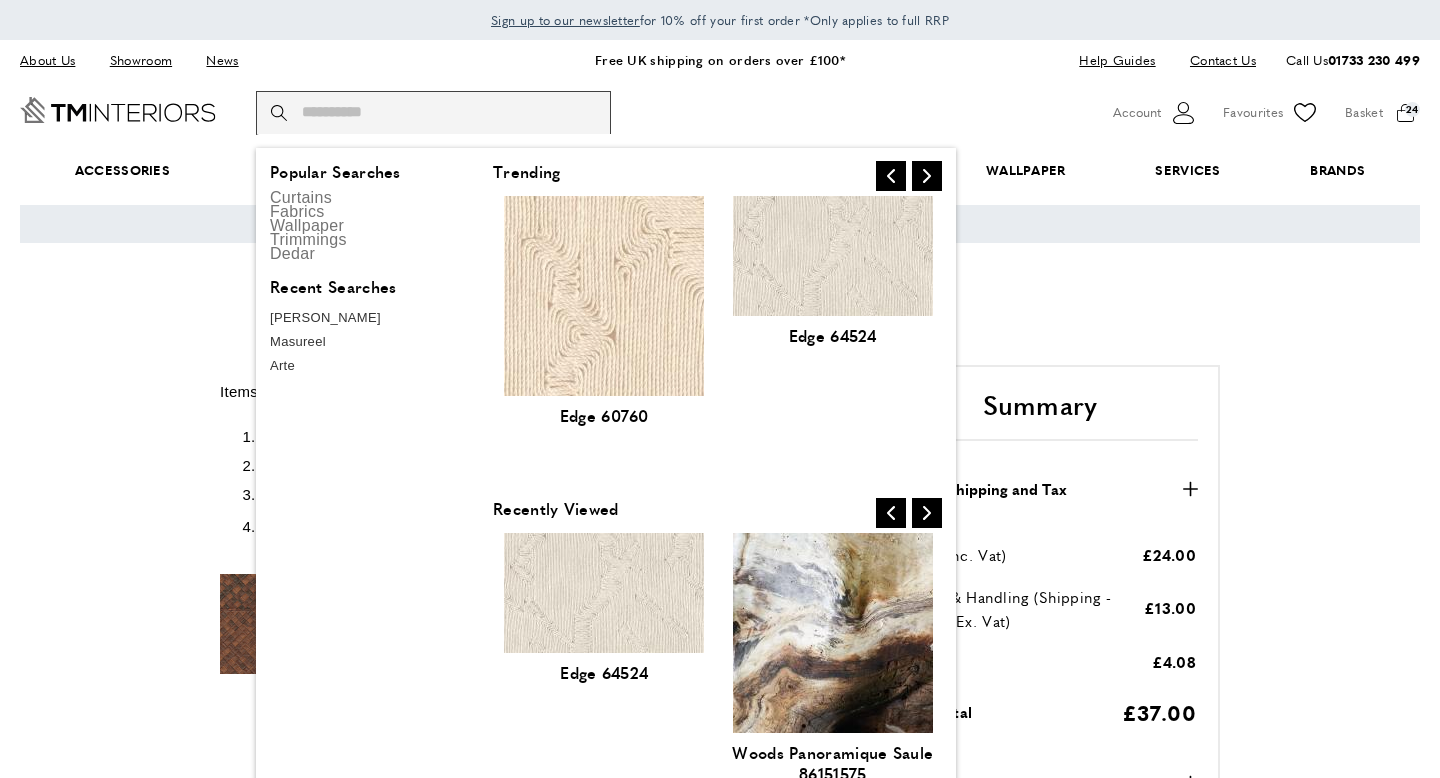 type on "*" 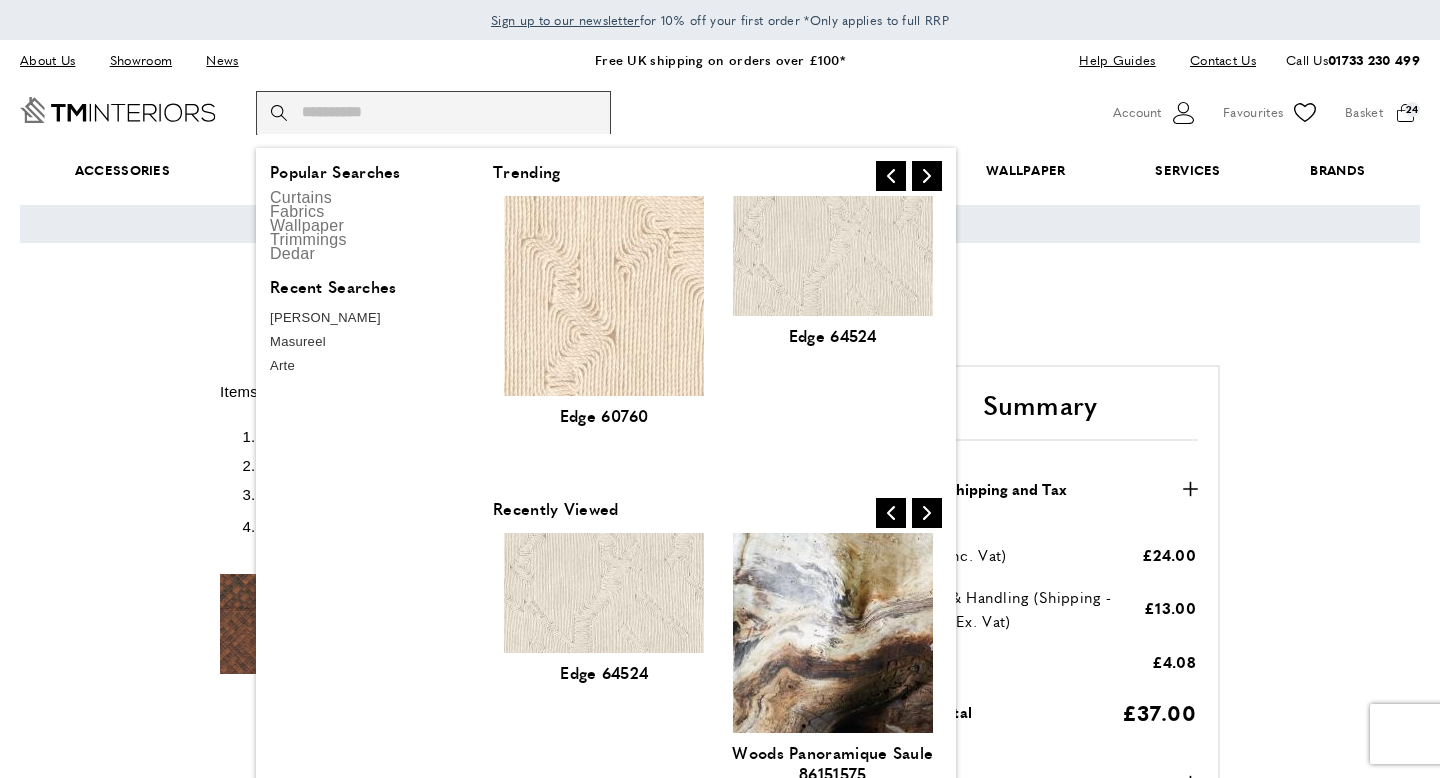 scroll, scrollTop: 0, scrollLeft: 562, axis: horizontal 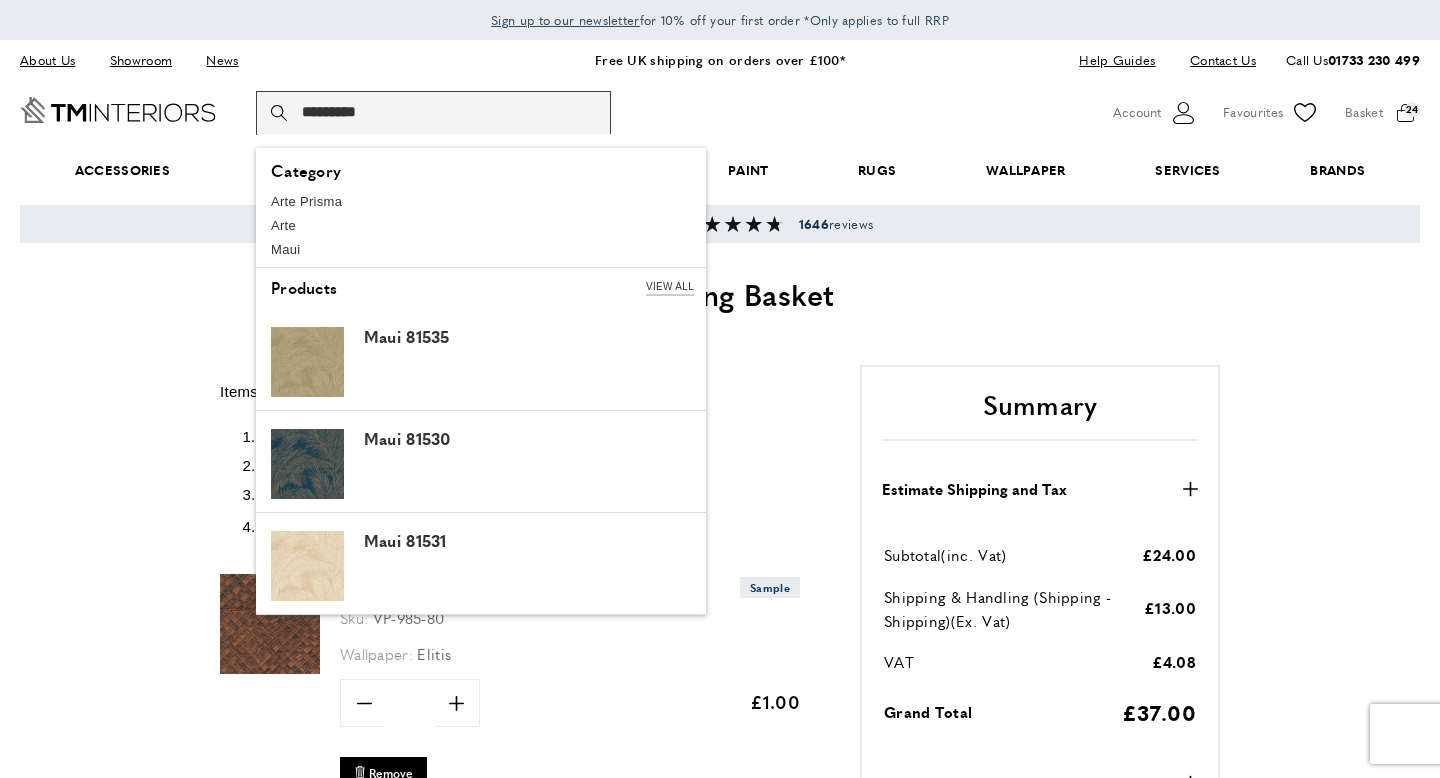 type on "*********" 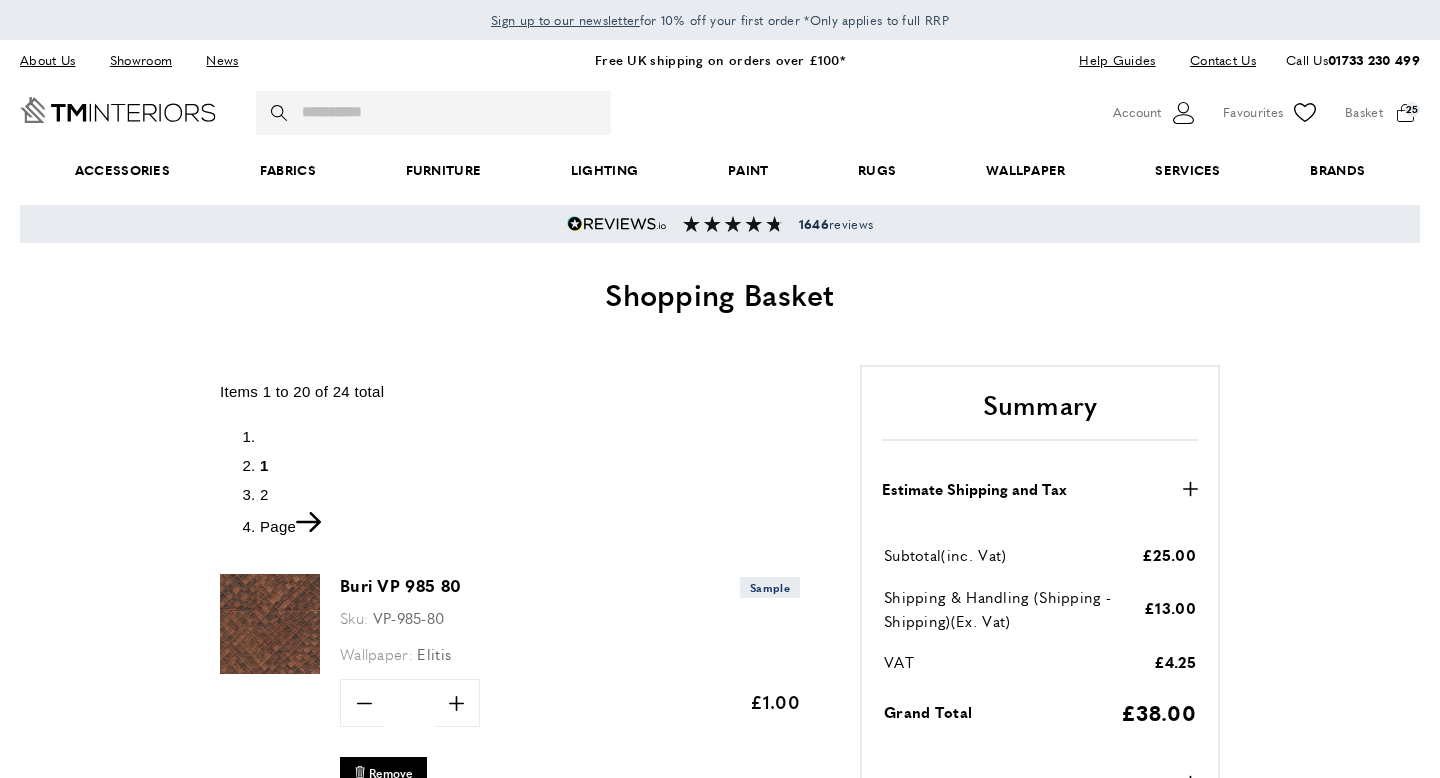 scroll, scrollTop: 0, scrollLeft: 0, axis: both 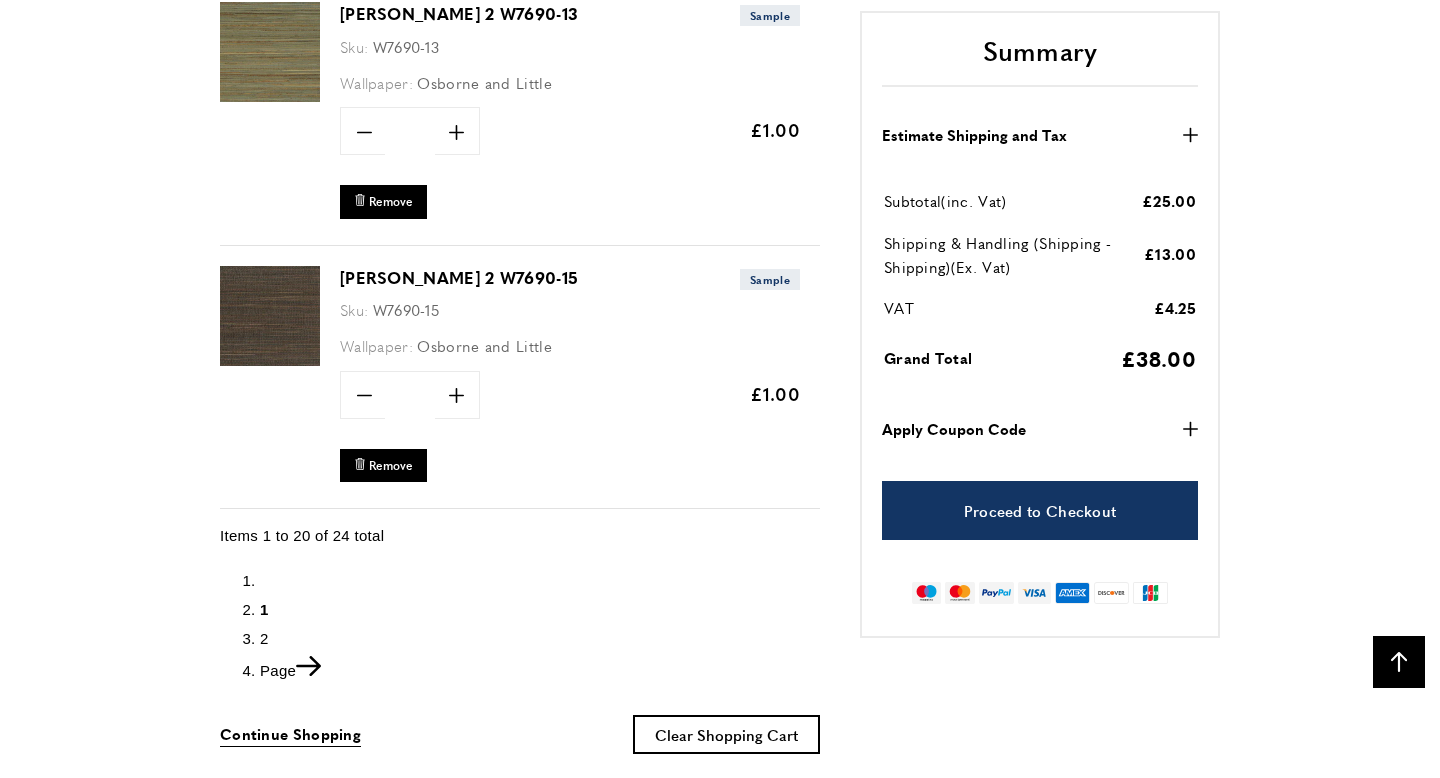 click 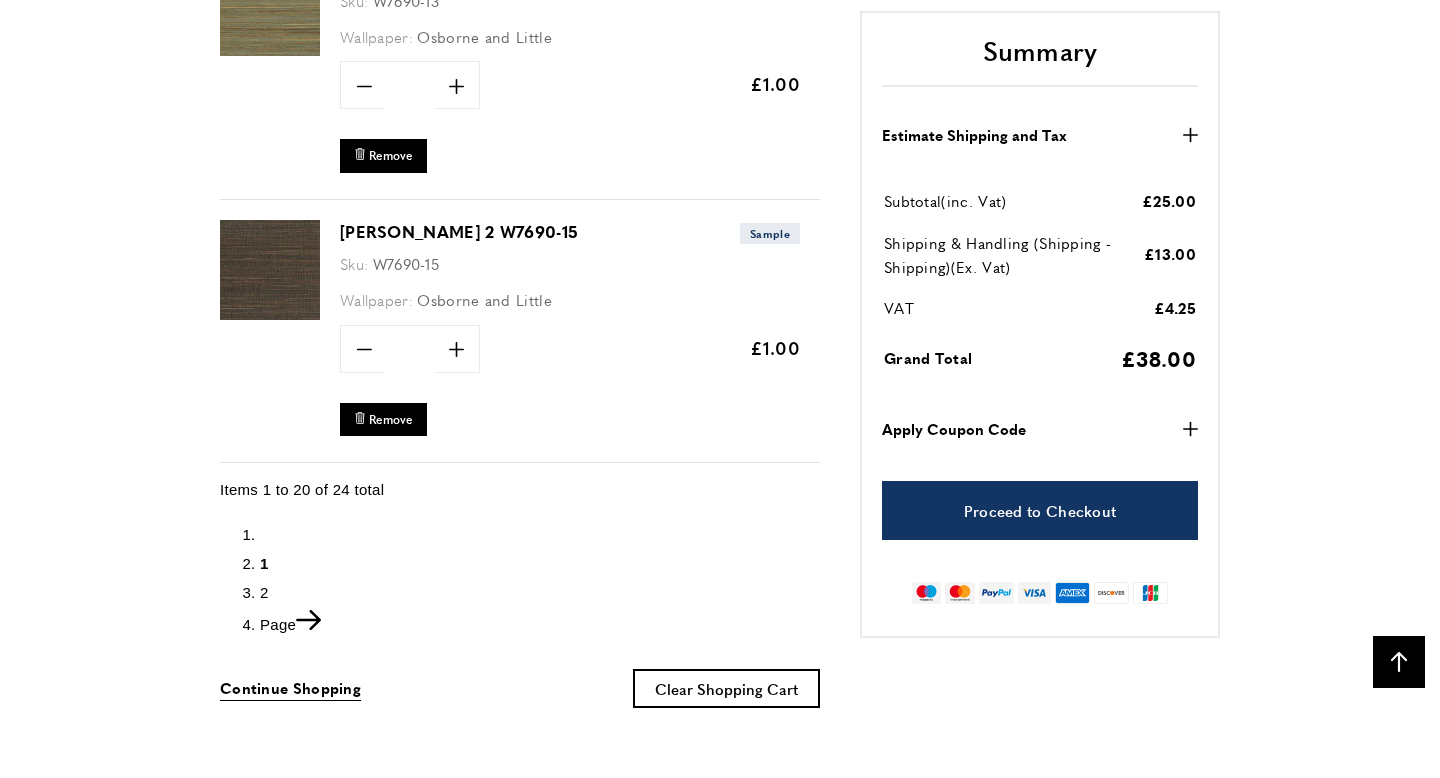 scroll, scrollTop: 4990, scrollLeft: 0, axis: vertical 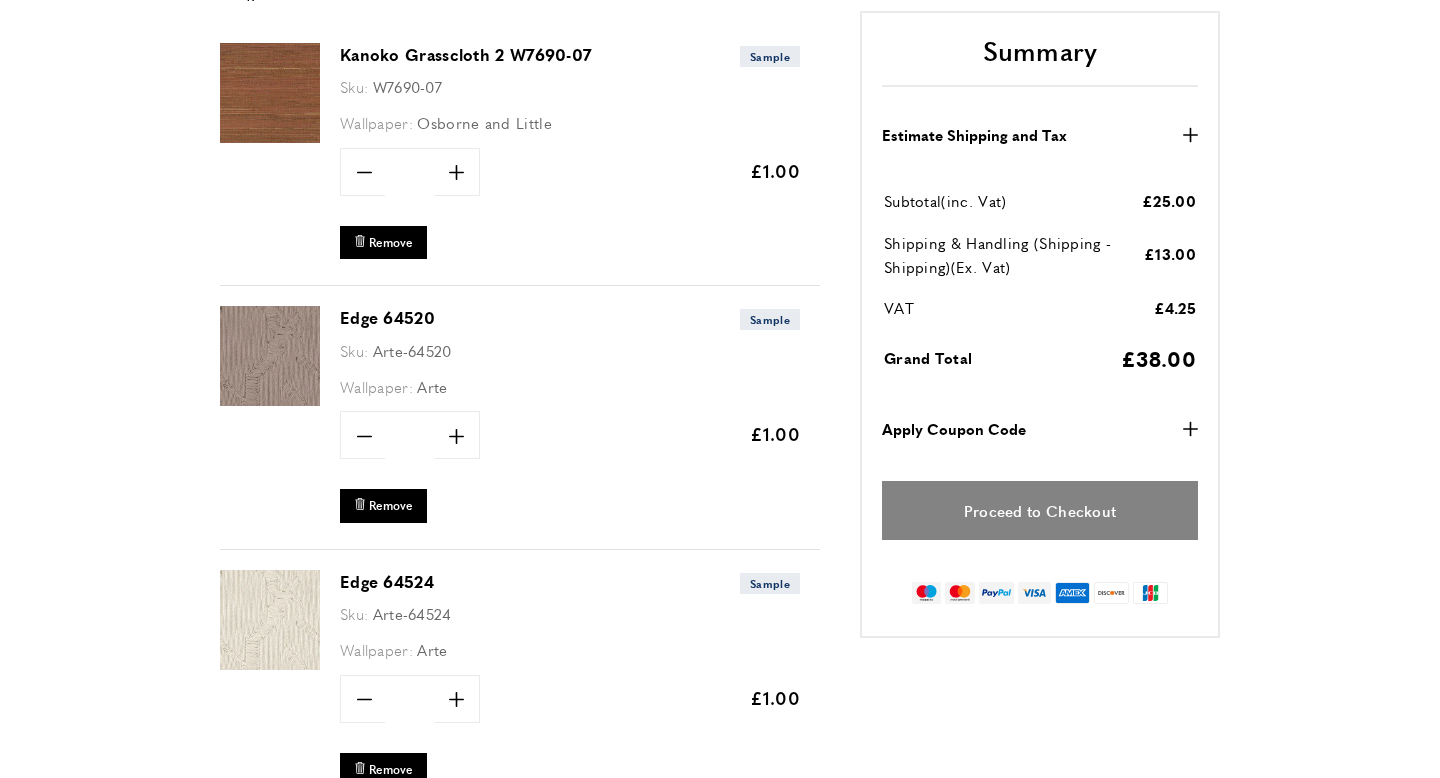 click on "Proceed to Checkout" at bounding box center (1040, 510) 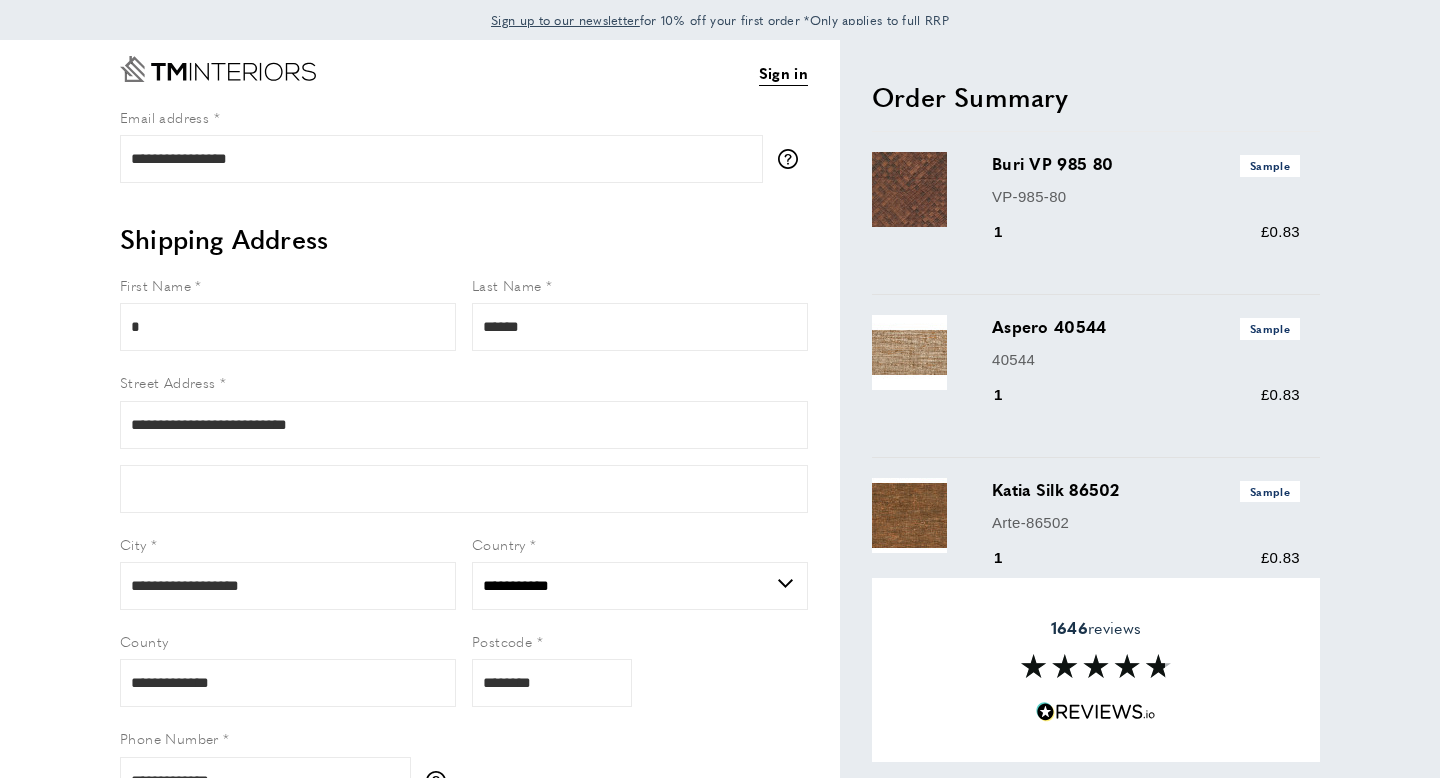 select on "**" 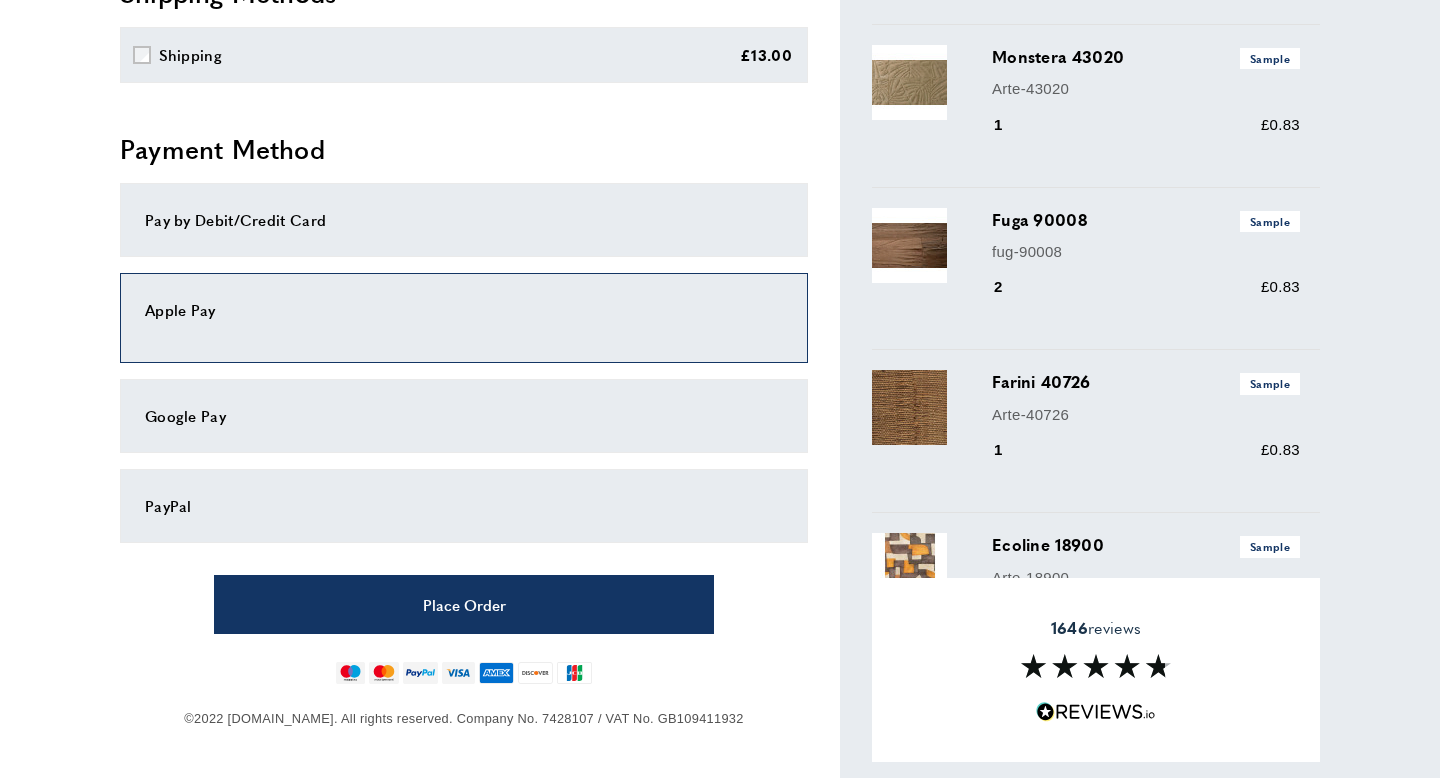 scroll, scrollTop: 924, scrollLeft: 0, axis: vertical 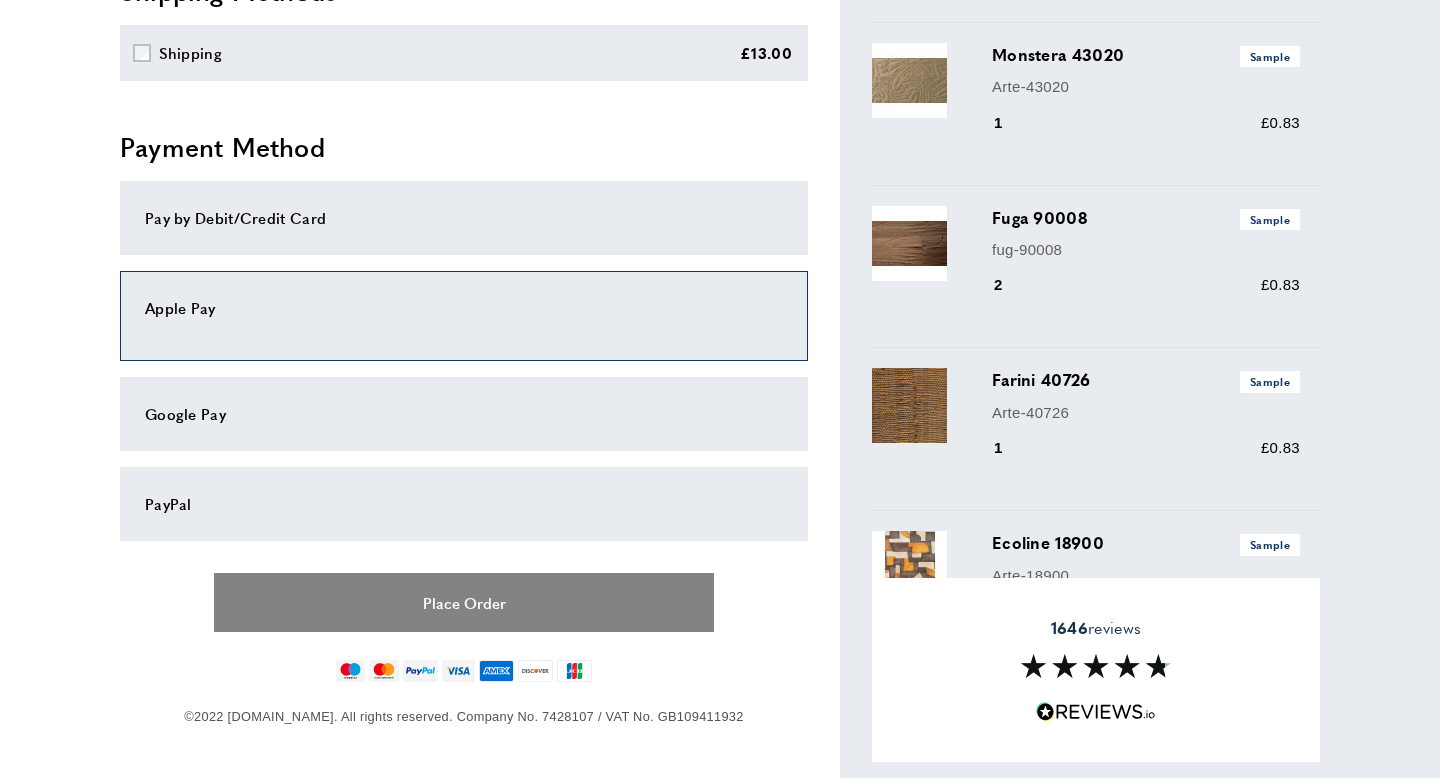 click on "Place Order" at bounding box center [464, 602] 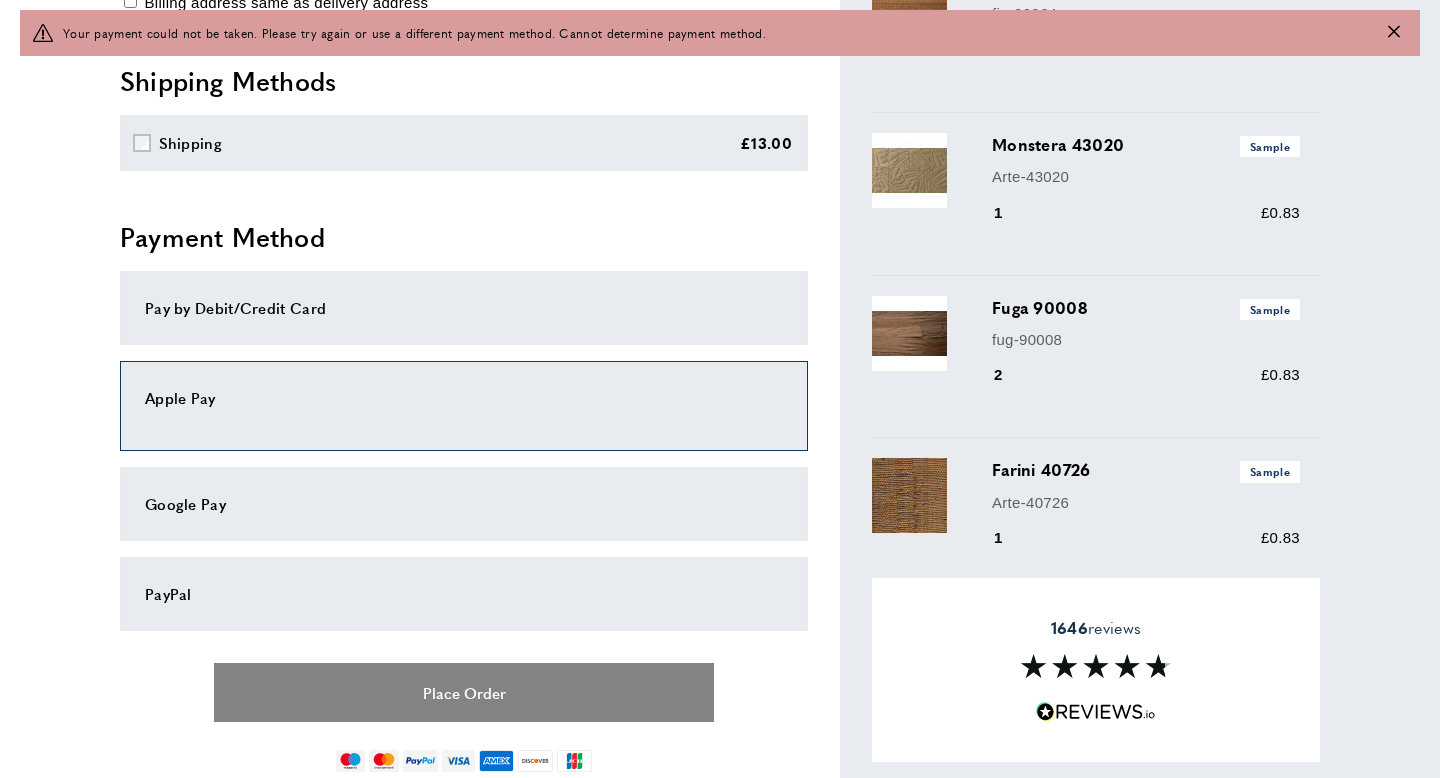 scroll, scrollTop: 899, scrollLeft: 0, axis: vertical 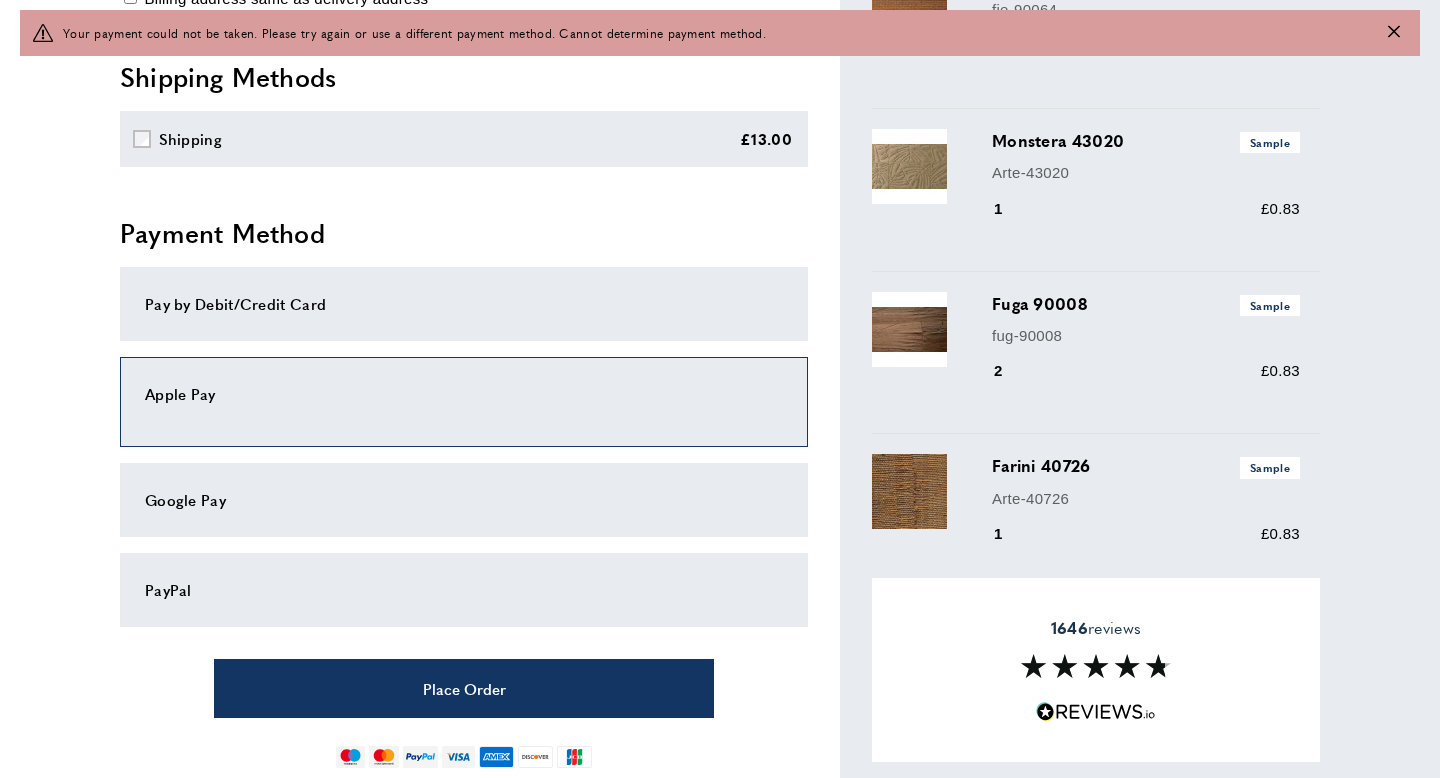 click on "PayPal" at bounding box center [464, 590] 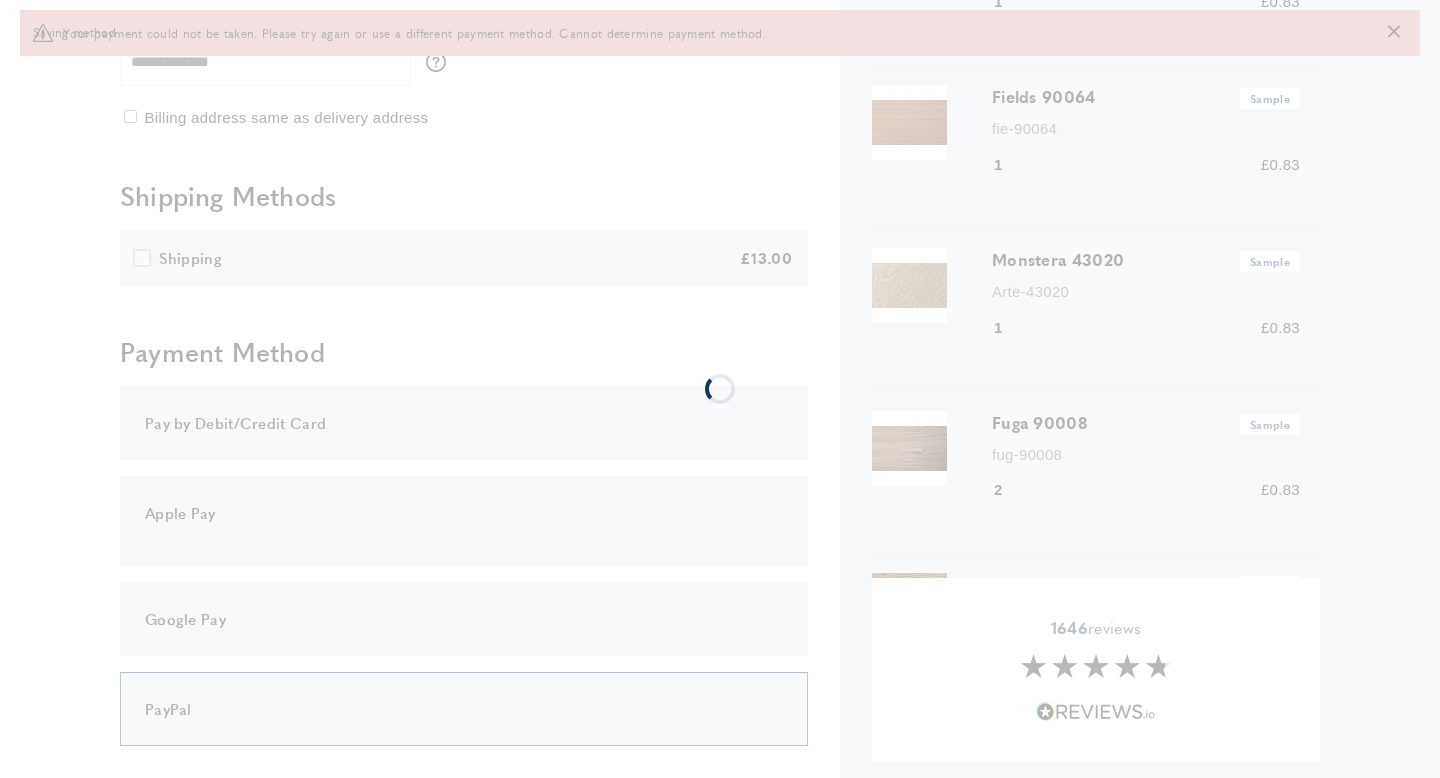 scroll, scrollTop: 779, scrollLeft: 0, axis: vertical 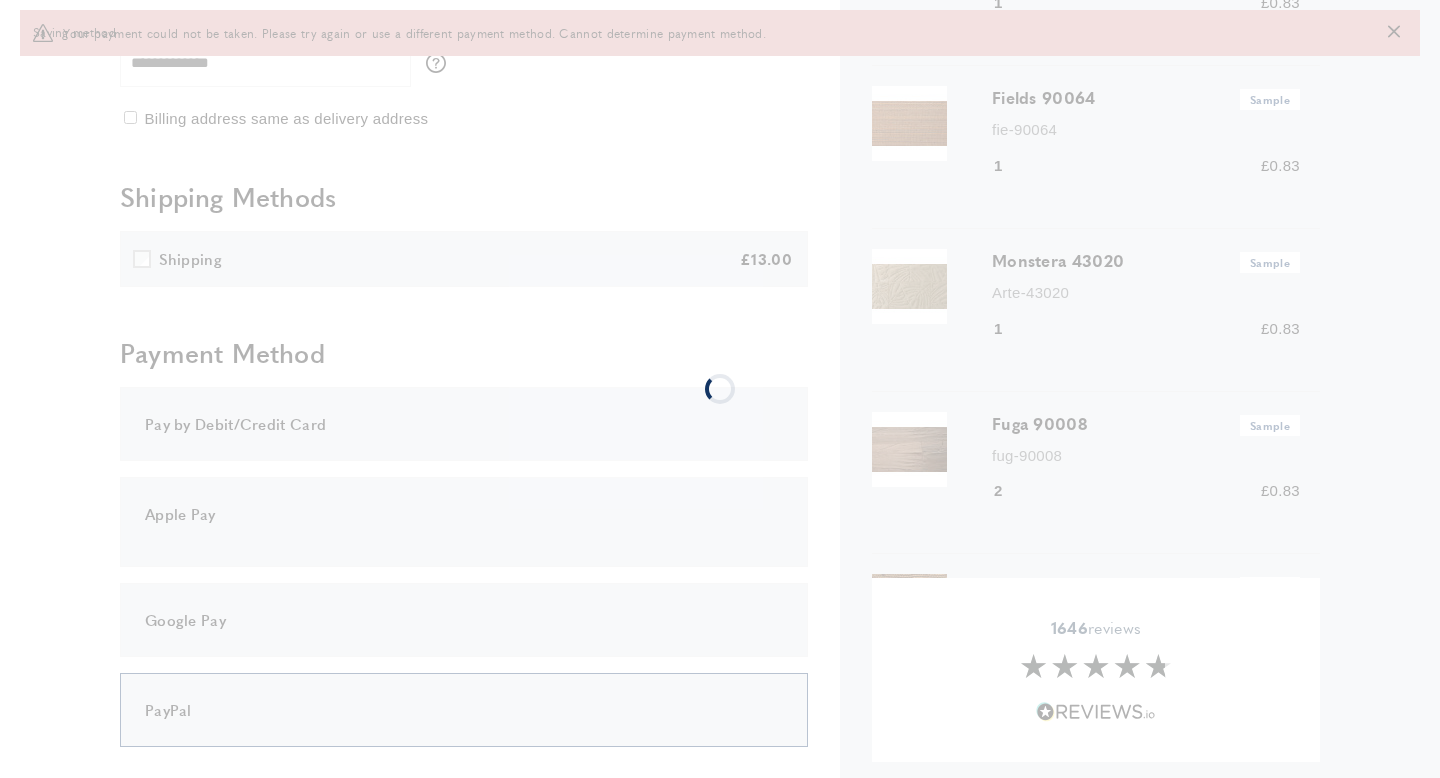 click at bounding box center (720, 389) 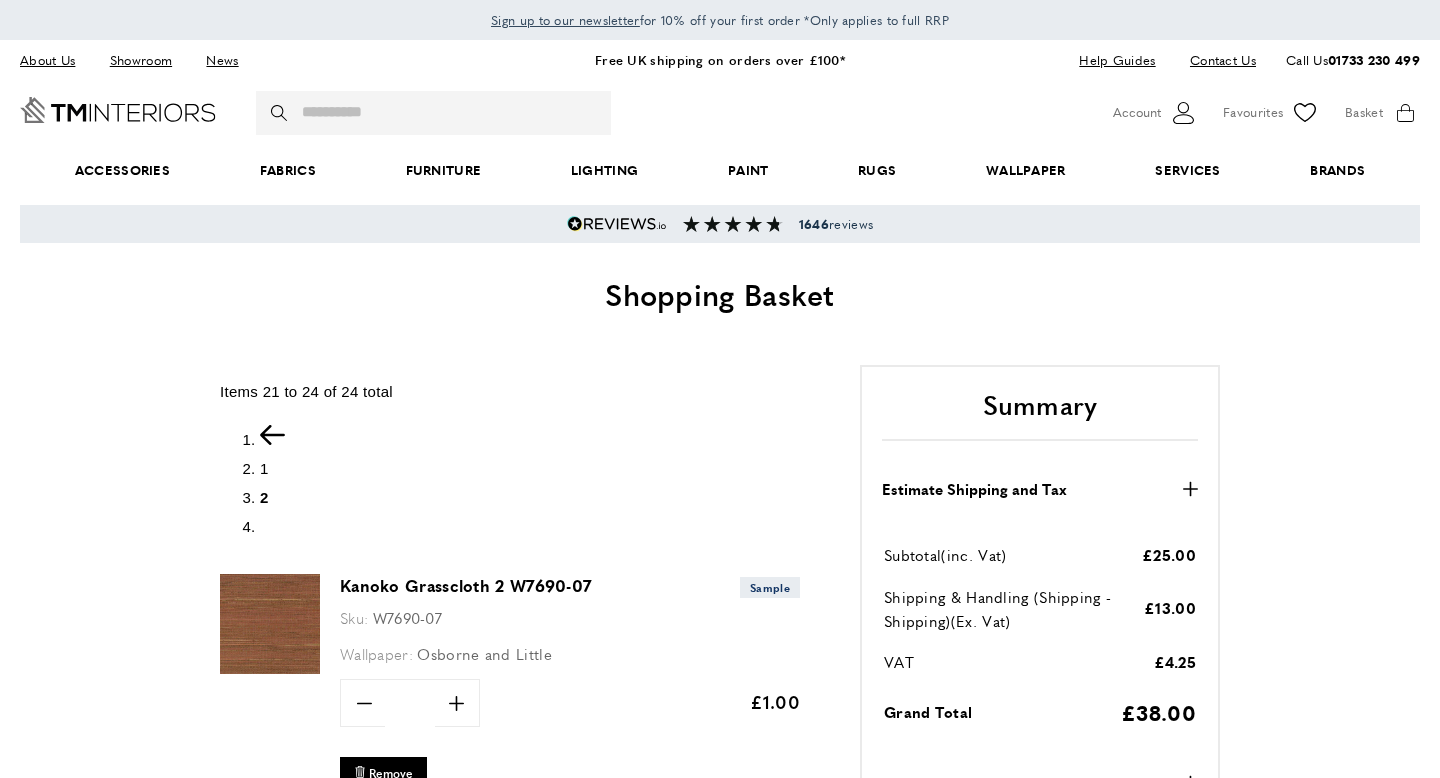 scroll, scrollTop: 531, scrollLeft: 0, axis: vertical 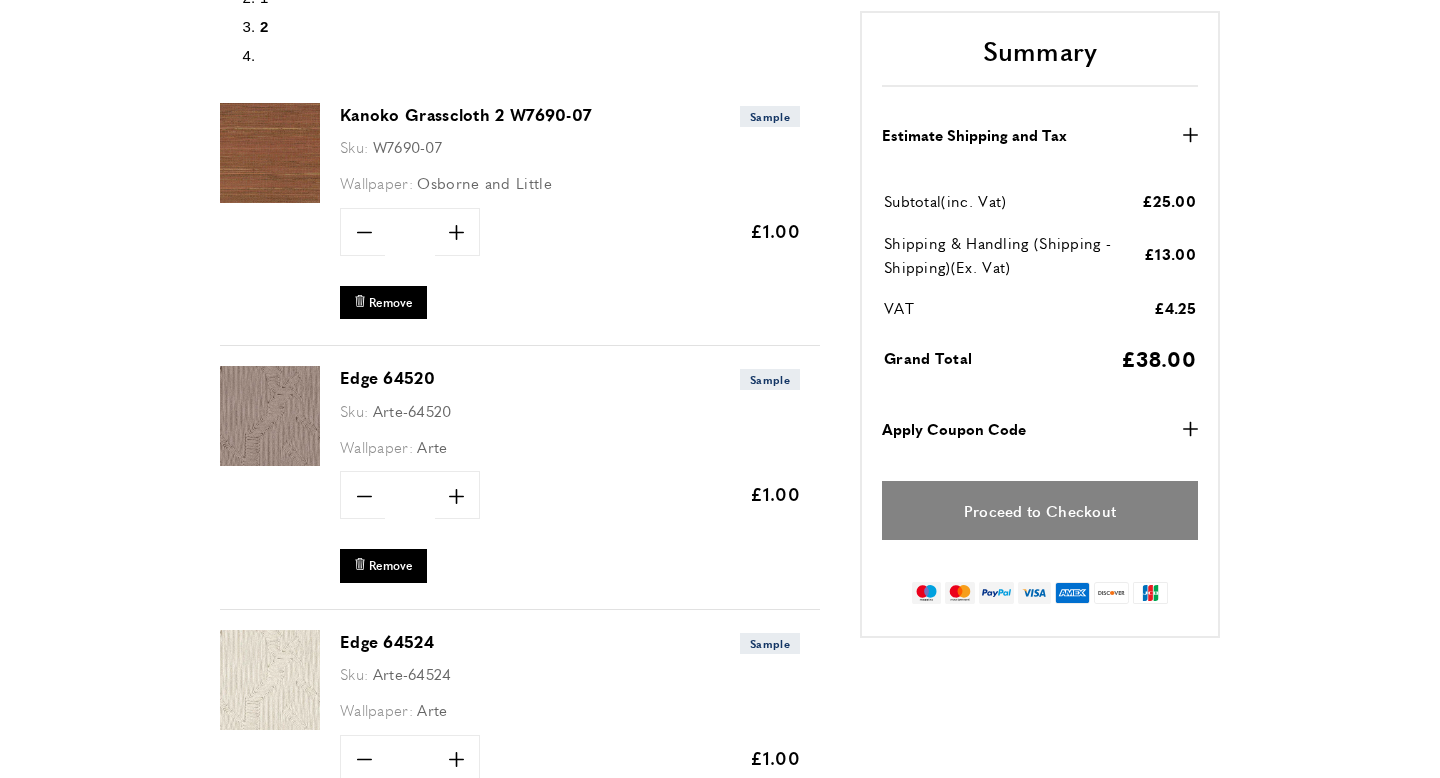 click on "Proceed to Checkout" at bounding box center (1040, 510) 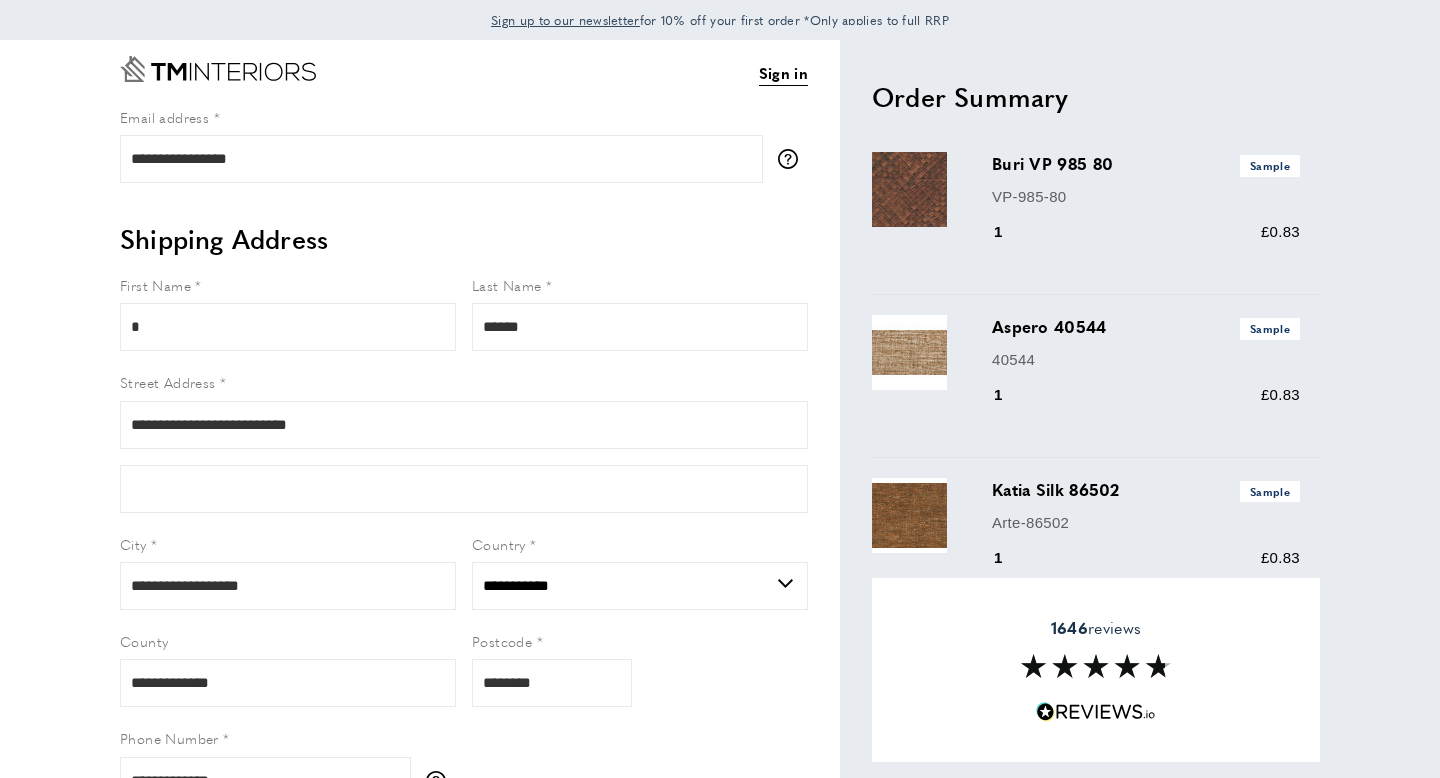 select on "**" 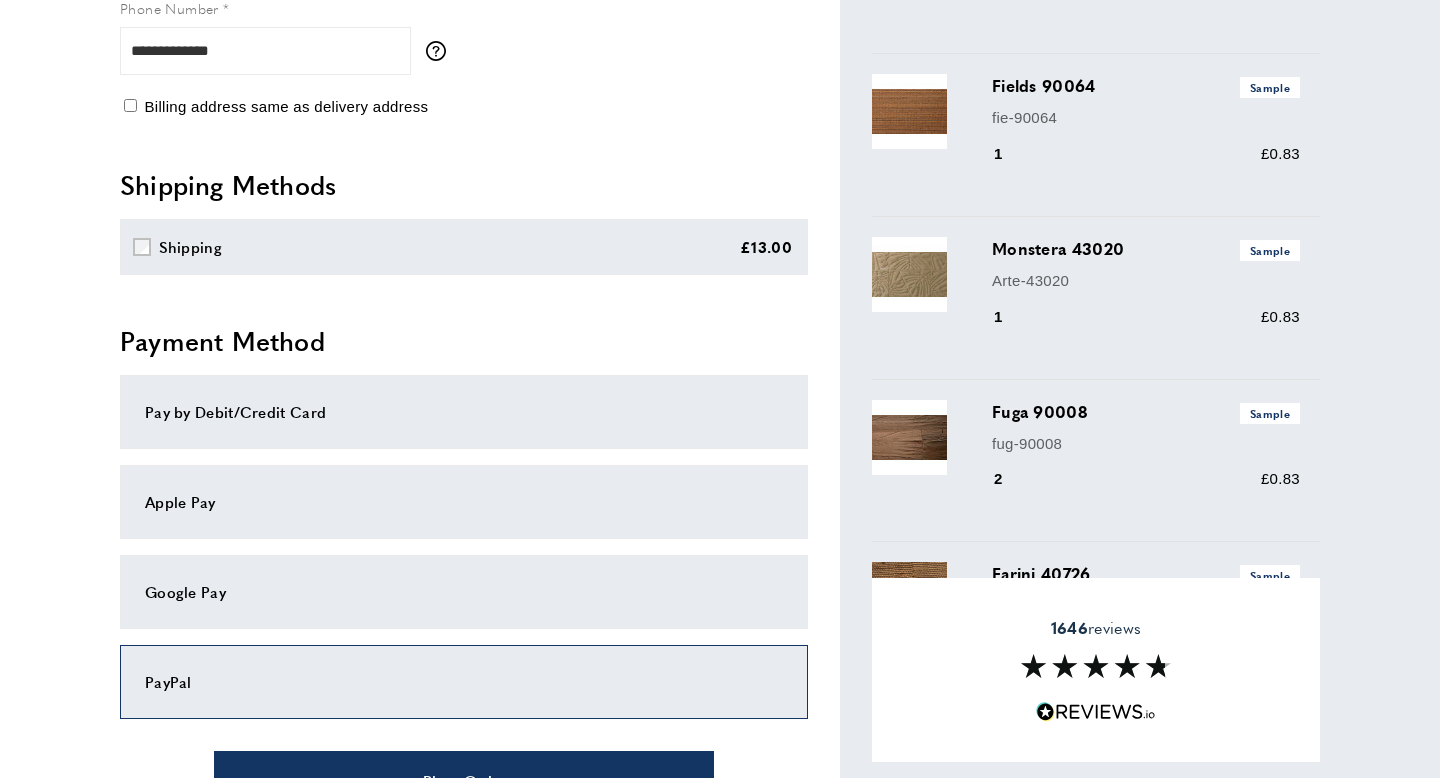 scroll, scrollTop: 692, scrollLeft: 0, axis: vertical 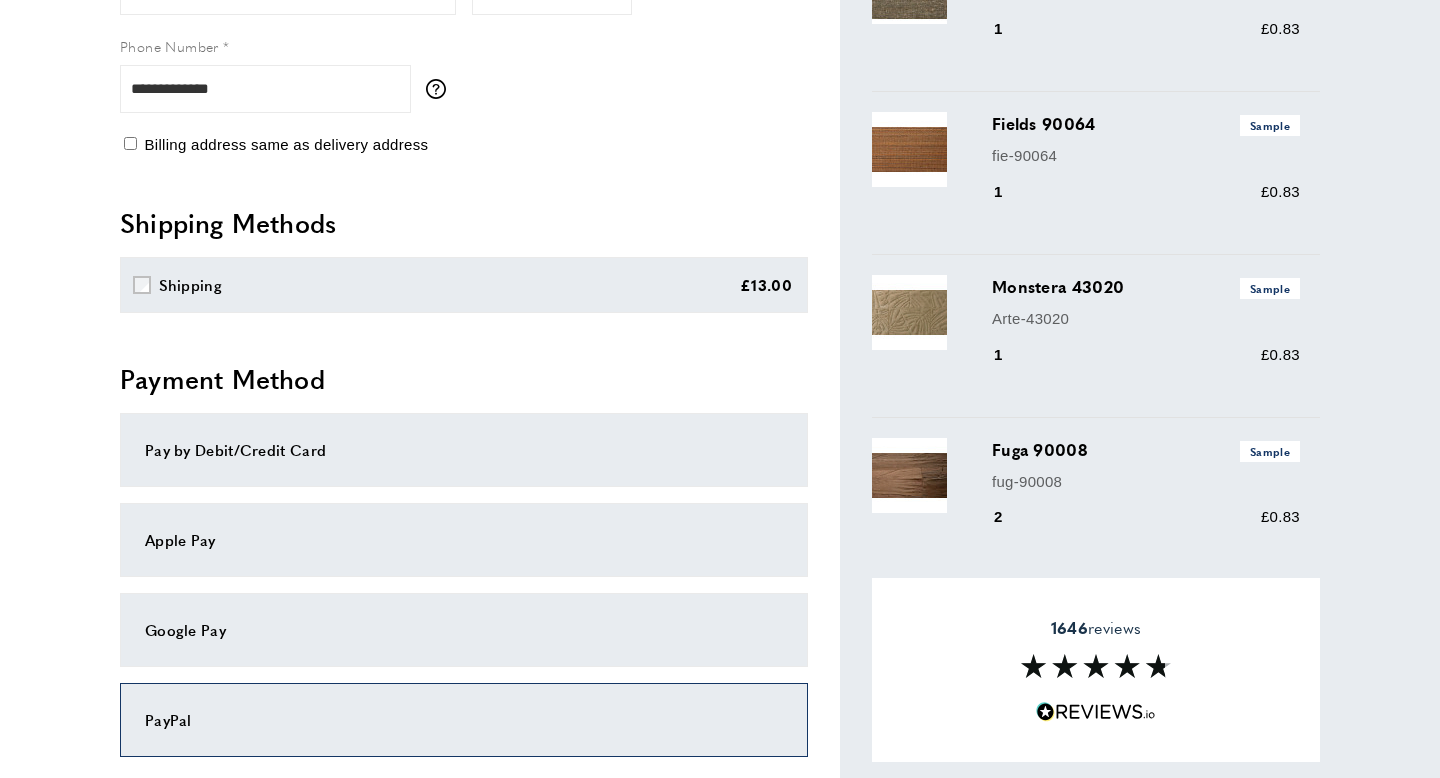 click on "Pay by Debit/Credit Card" at bounding box center (464, 450) 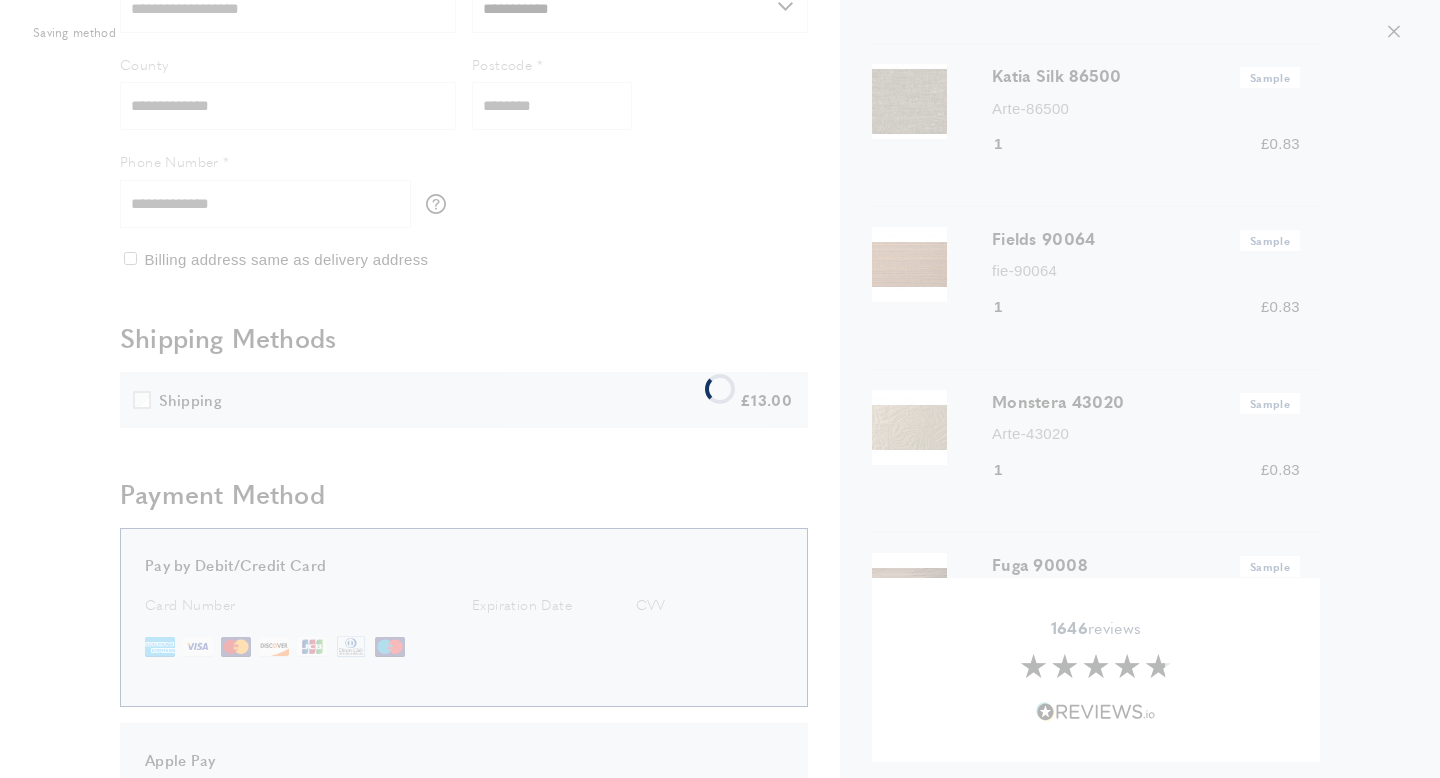 scroll, scrollTop: 581, scrollLeft: 0, axis: vertical 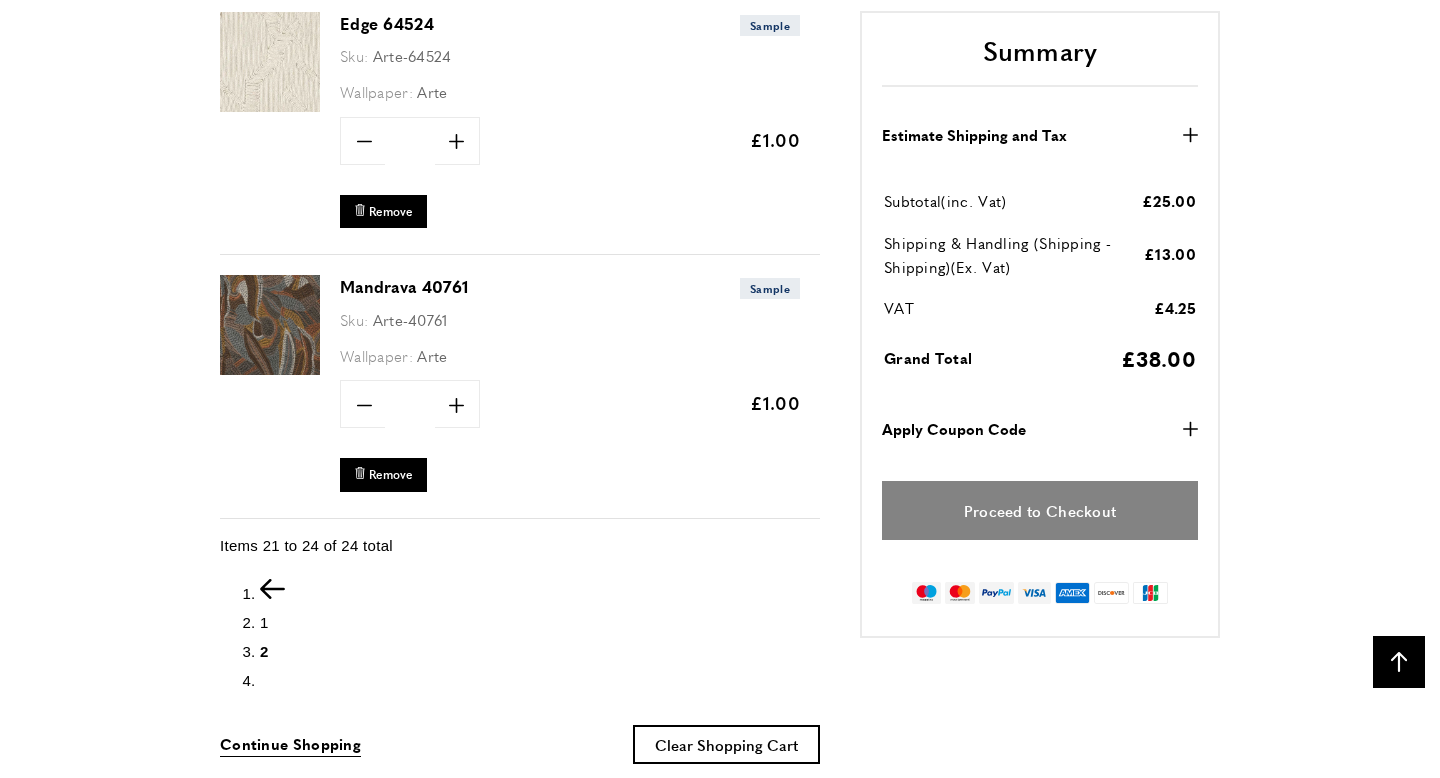 click on "Proceed to Checkout" at bounding box center (1040, 510) 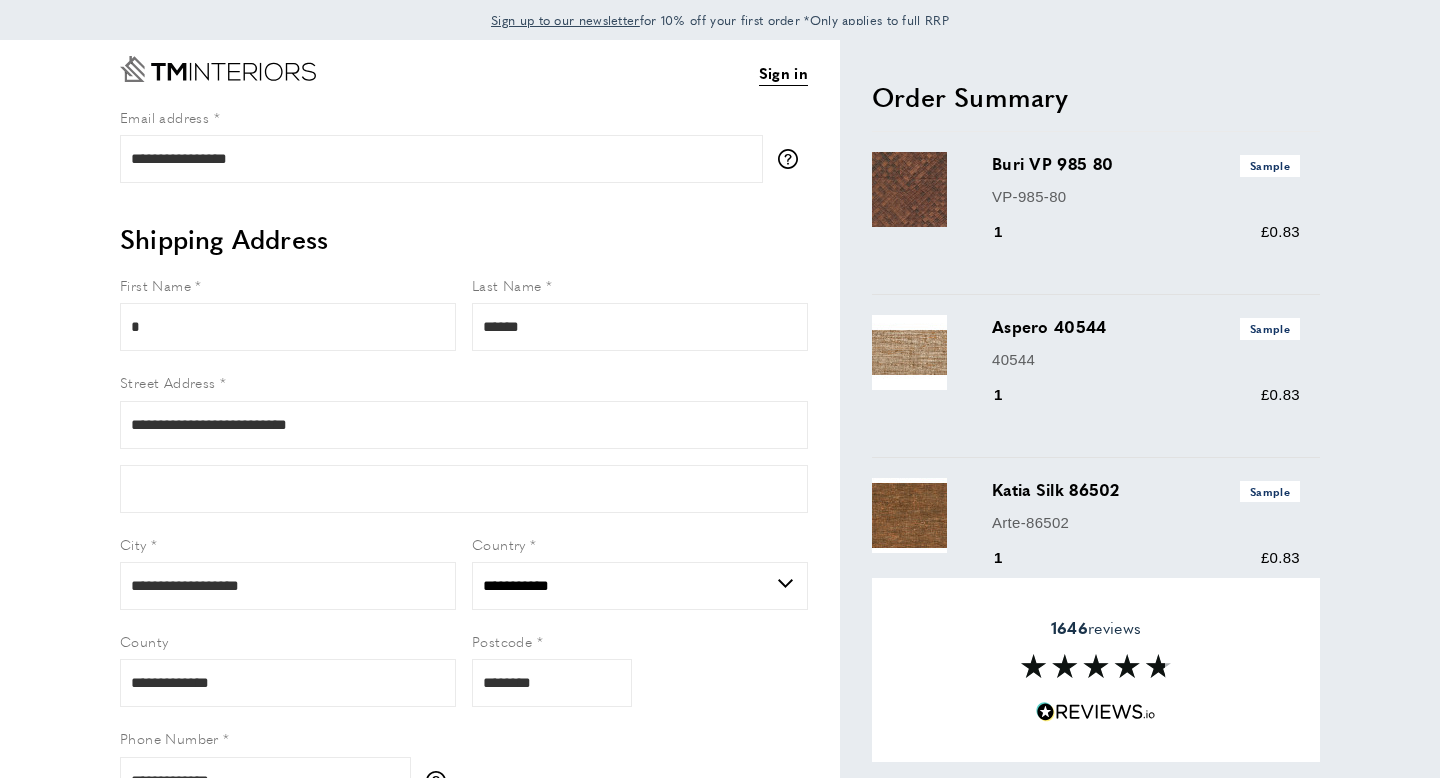 select on "**" 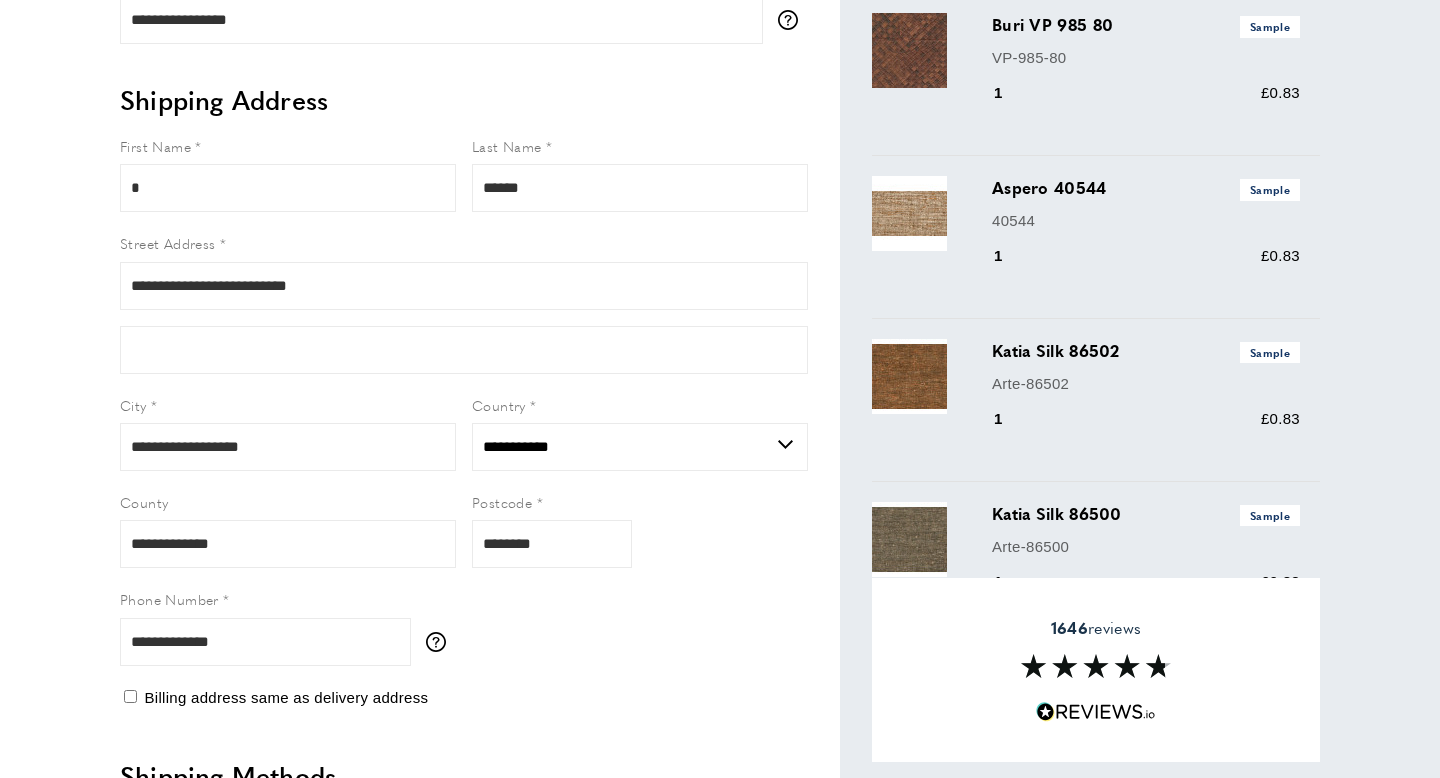 scroll, scrollTop: 0, scrollLeft: 0, axis: both 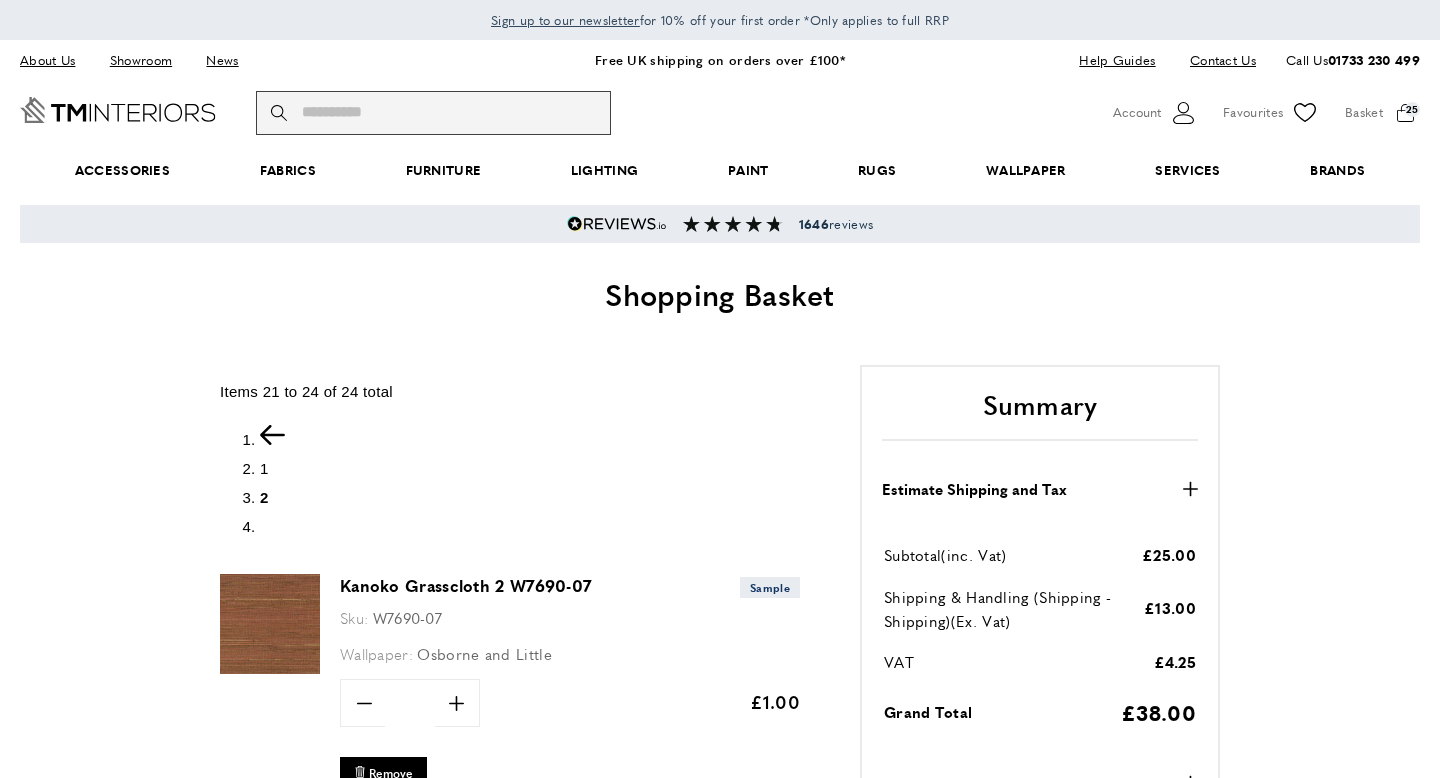 click on "Search" at bounding box center (433, 113) 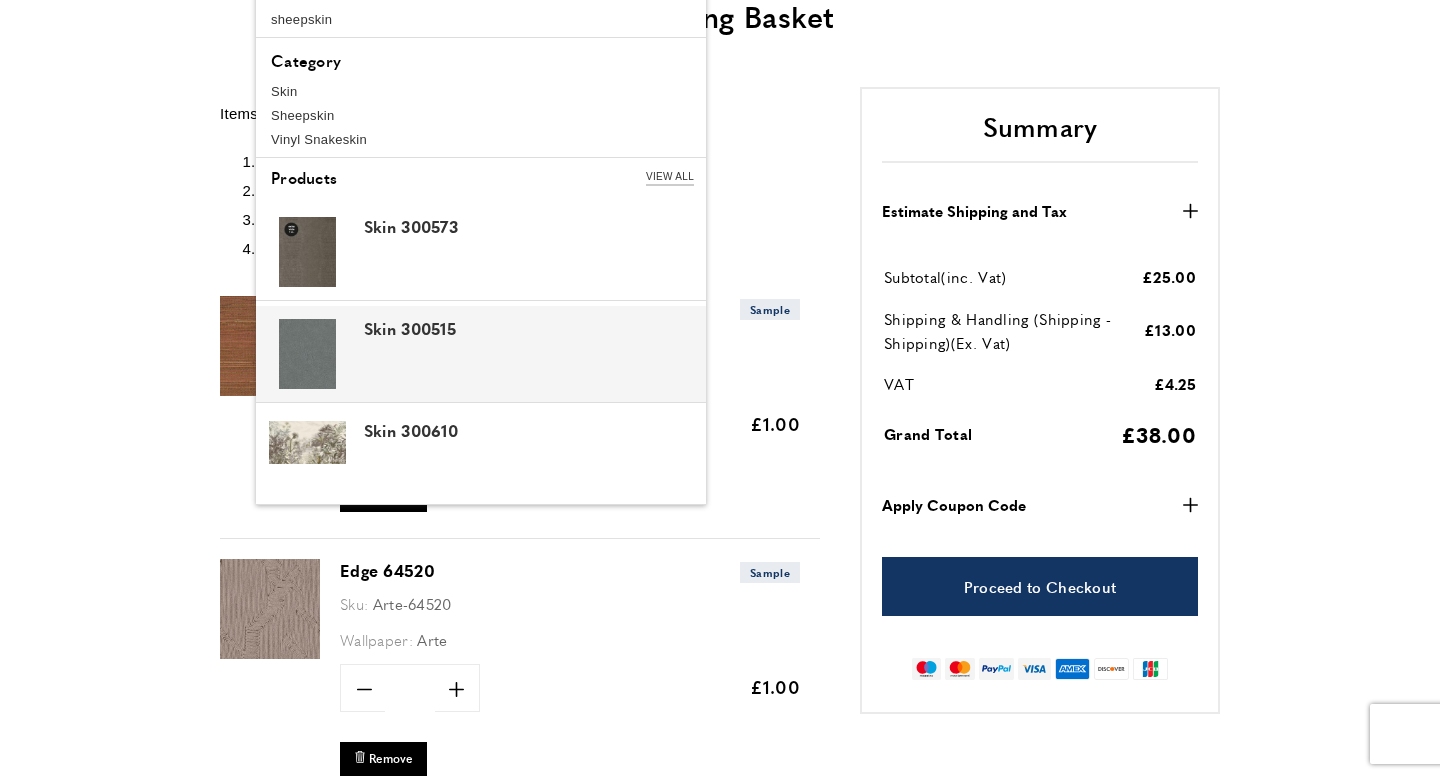 scroll, scrollTop: 311, scrollLeft: 0, axis: vertical 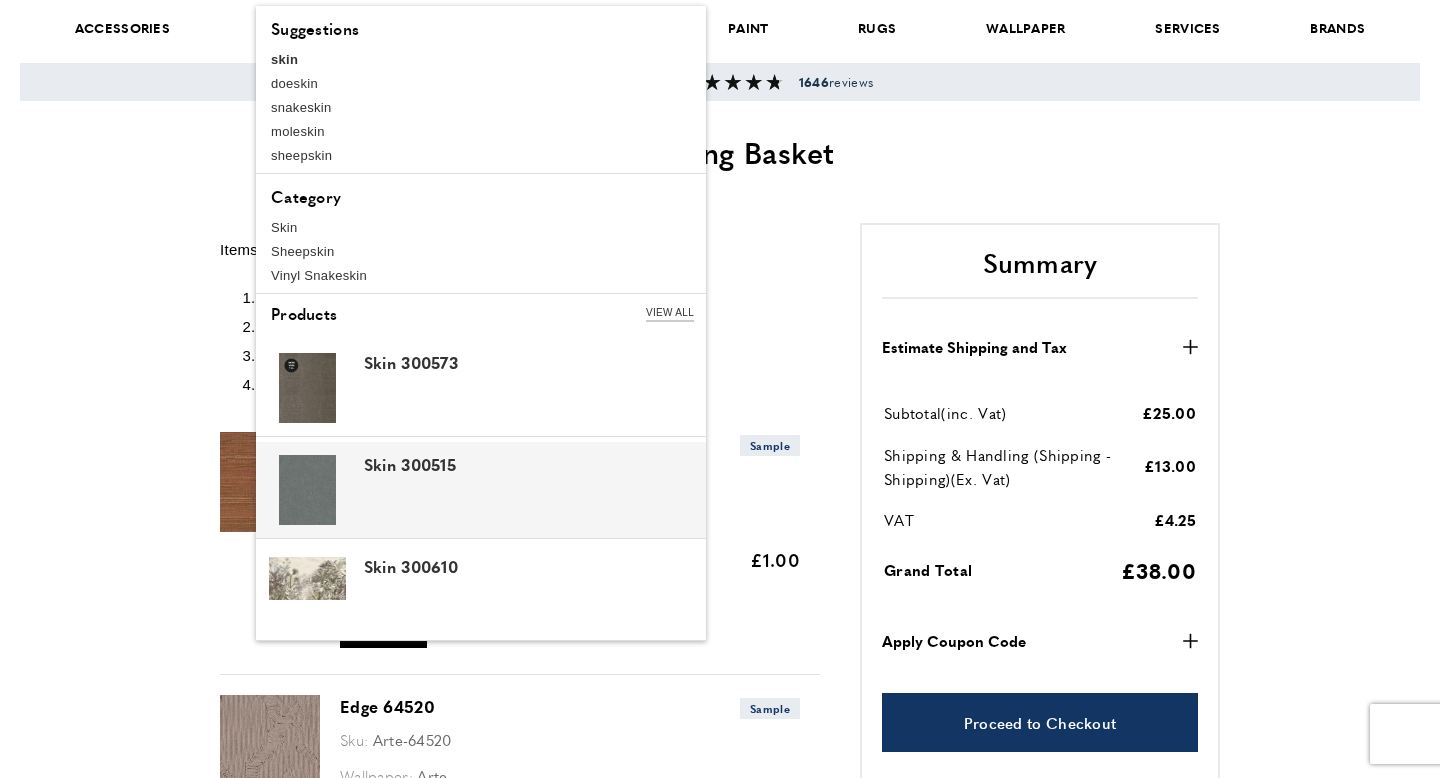 type on "*****" 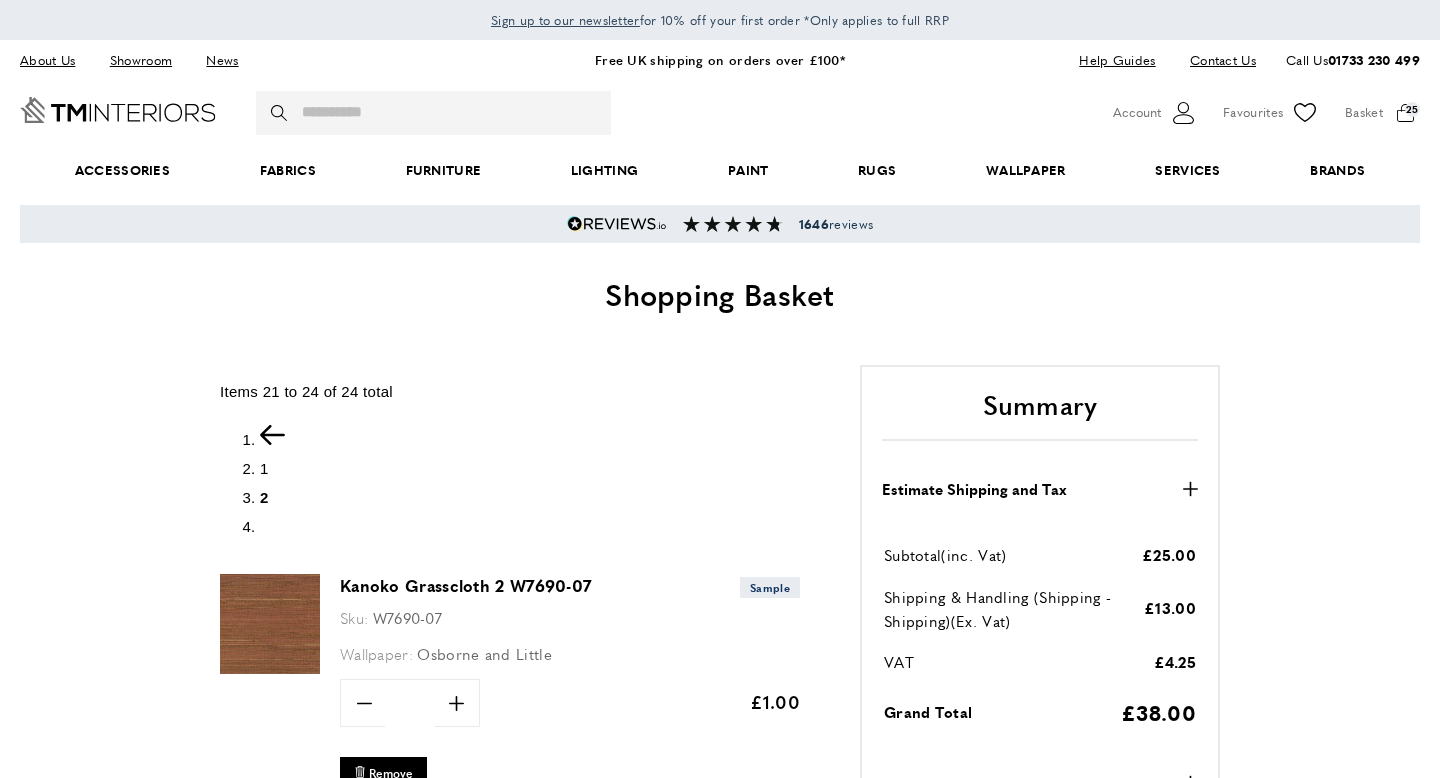 scroll, scrollTop: 142, scrollLeft: 0, axis: vertical 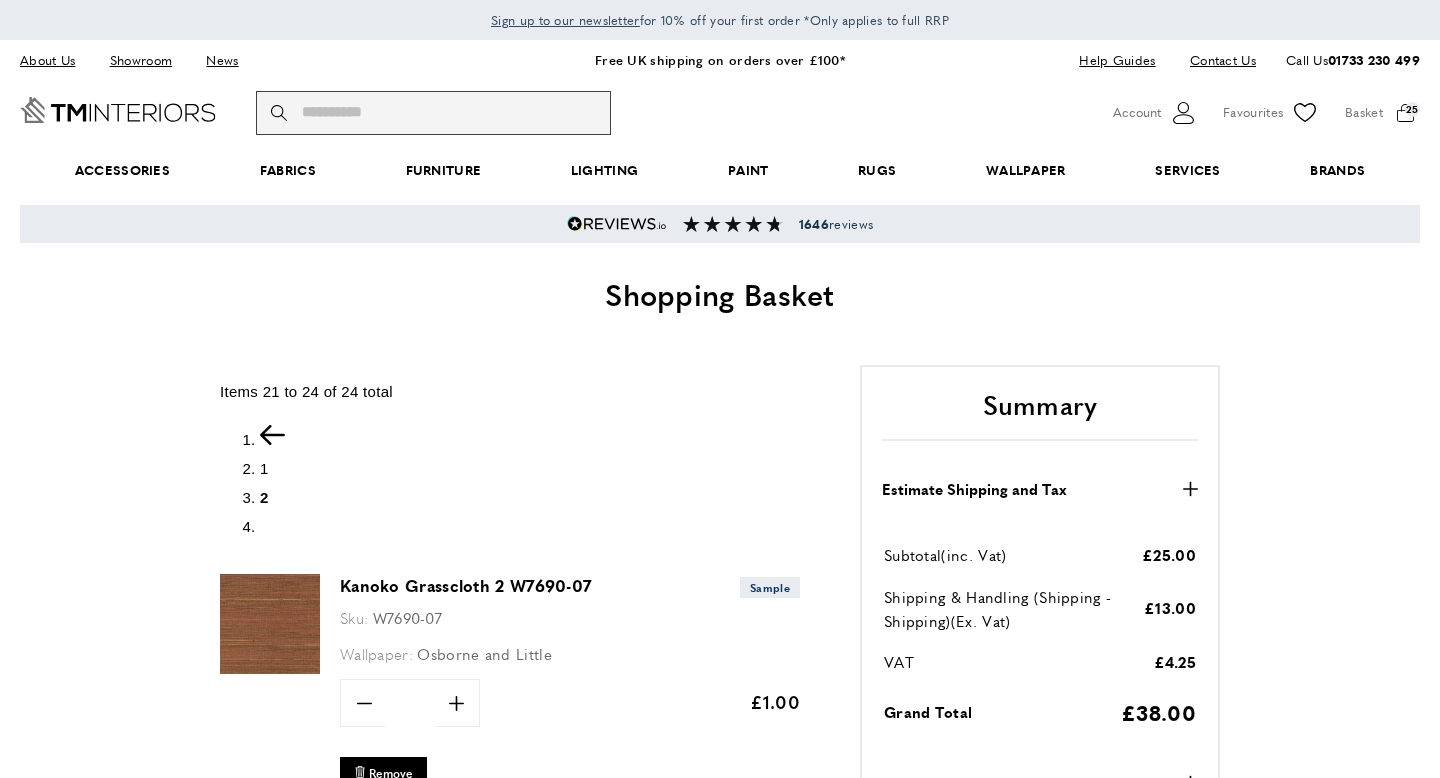 click on "Search" at bounding box center [433, 113] 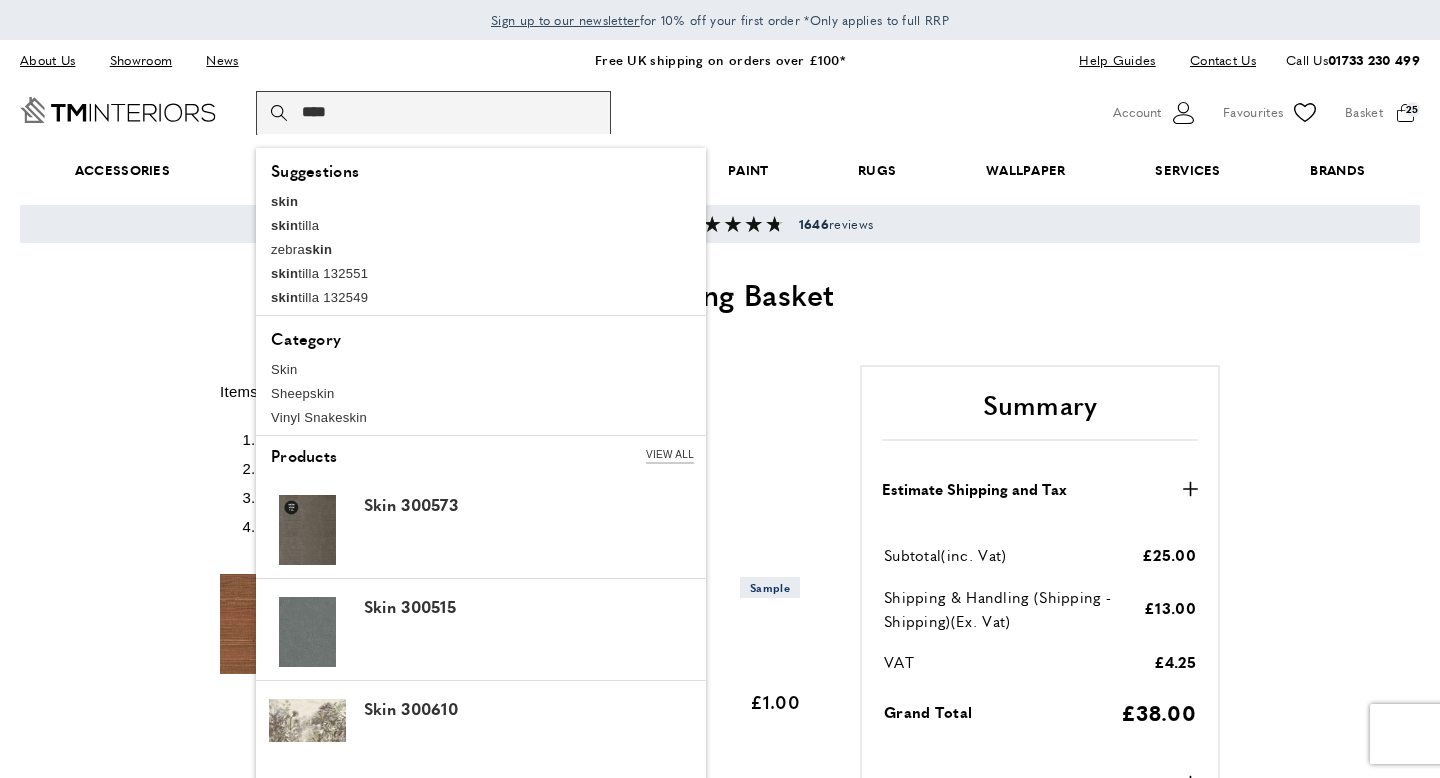 type on "****" 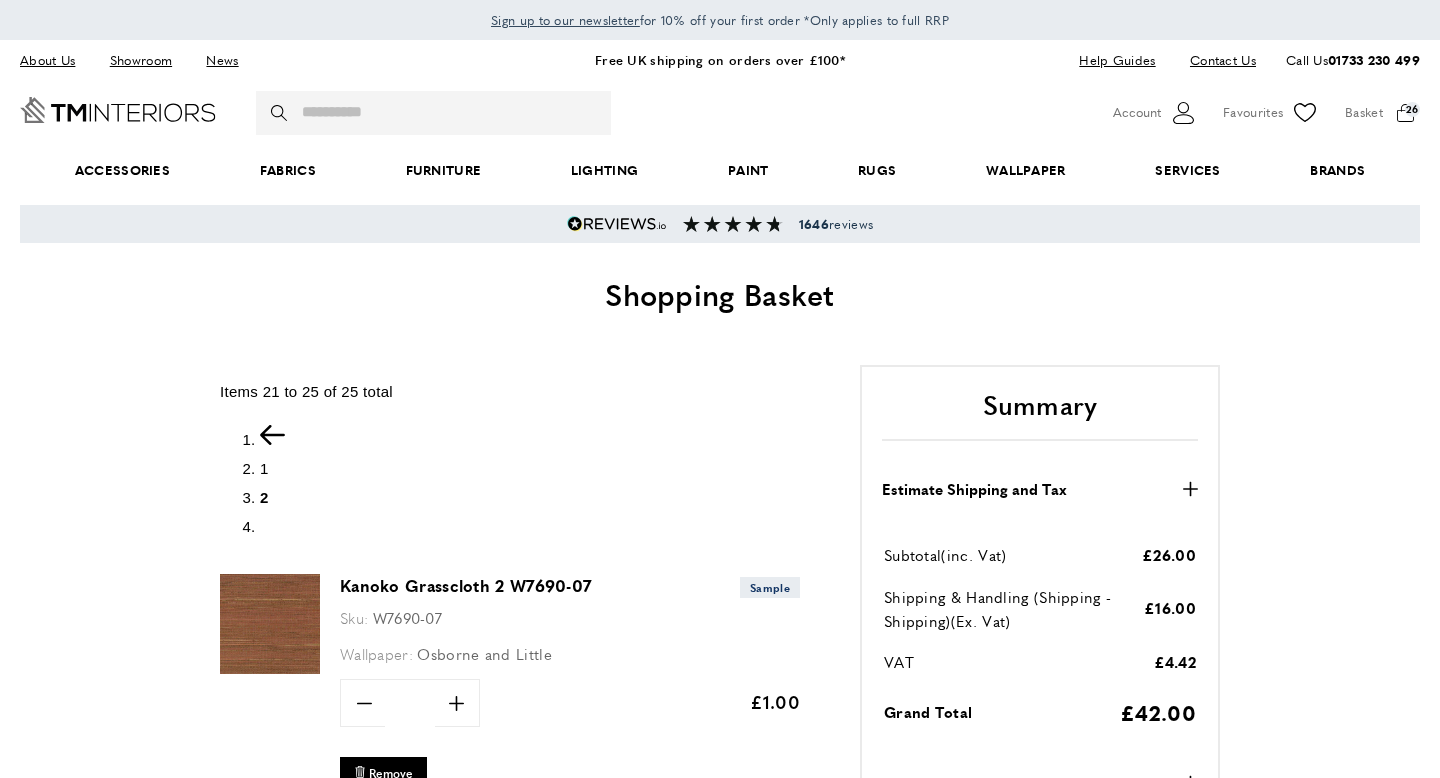 scroll, scrollTop: 0, scrollLeft: 0, axis: both 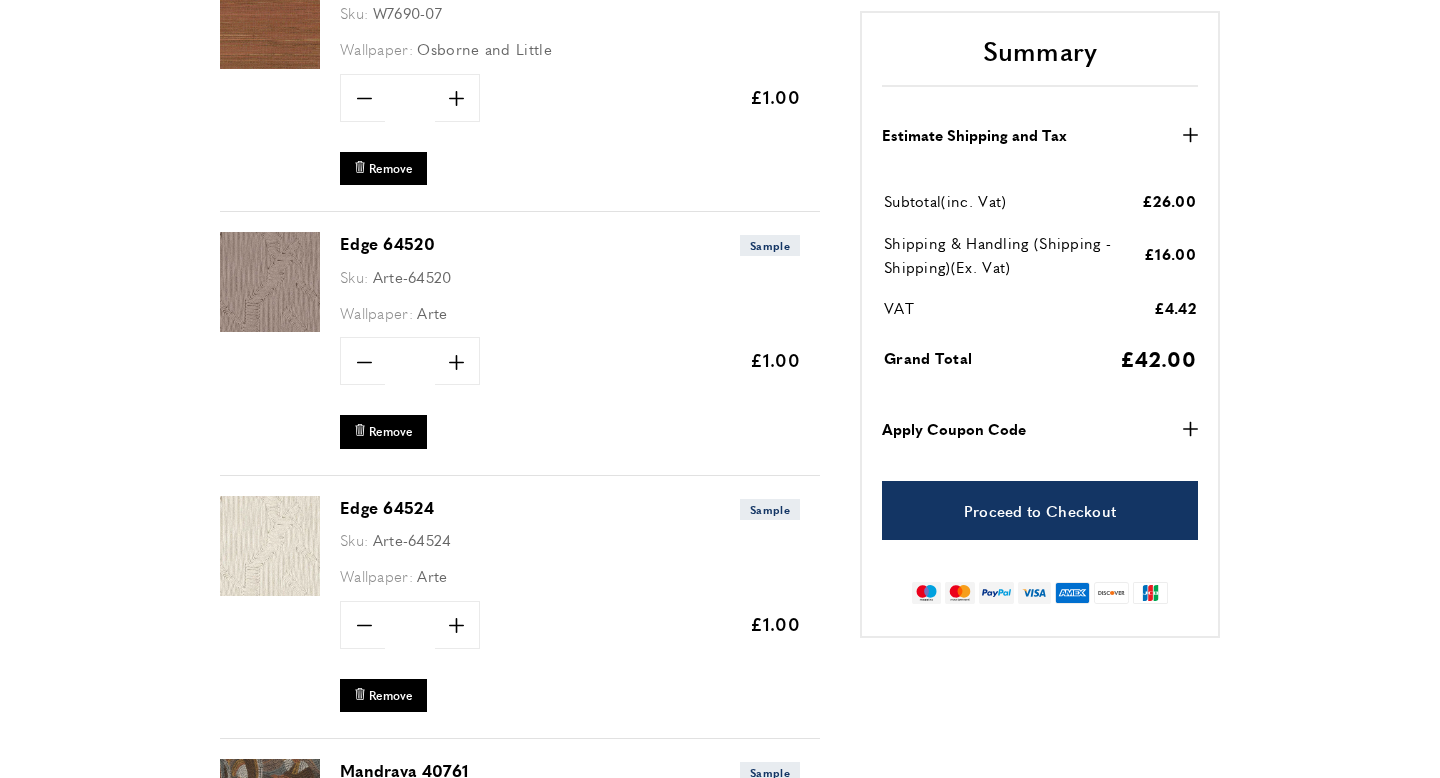 click at bounding box center (270, 282) 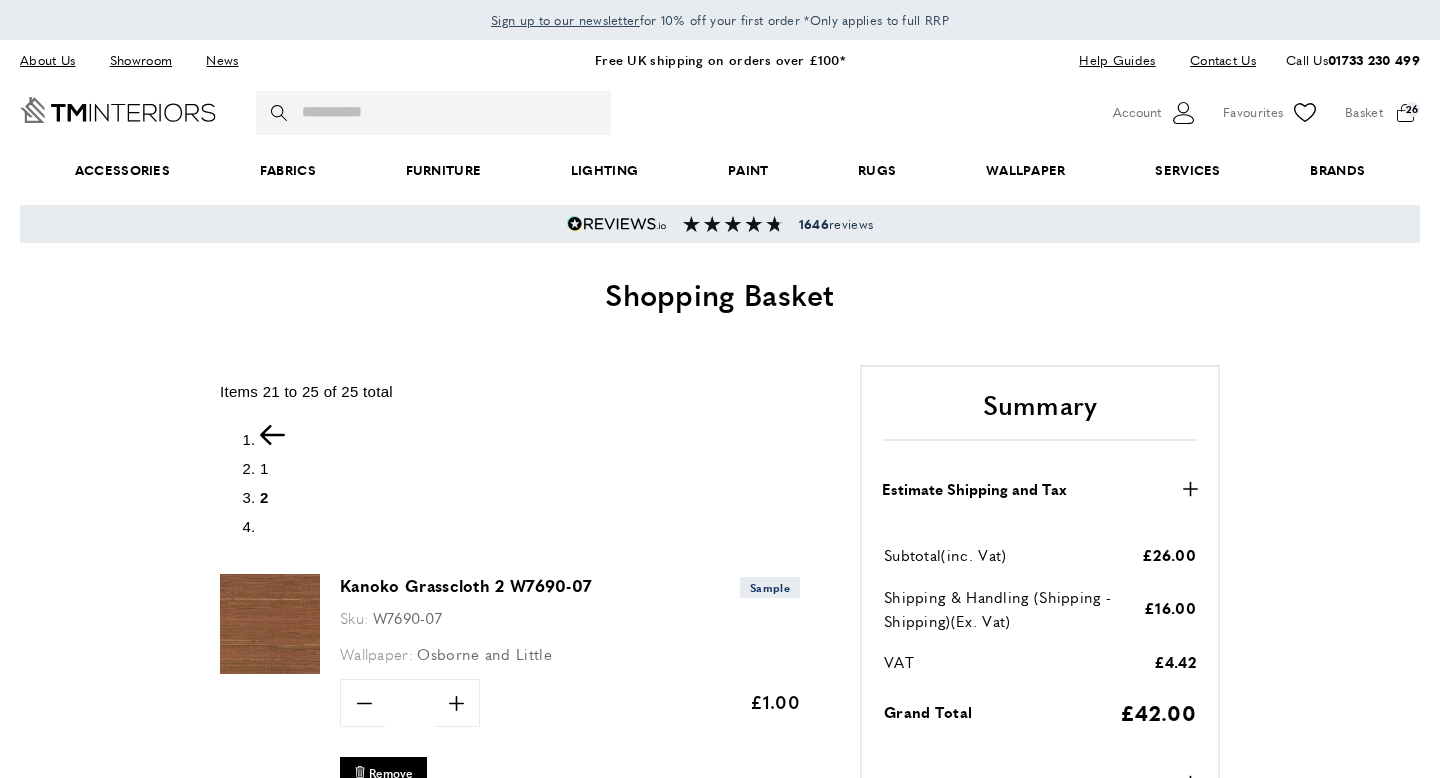 scroll, scrollTop: 605, scrollLeft: 0, axis: vertical 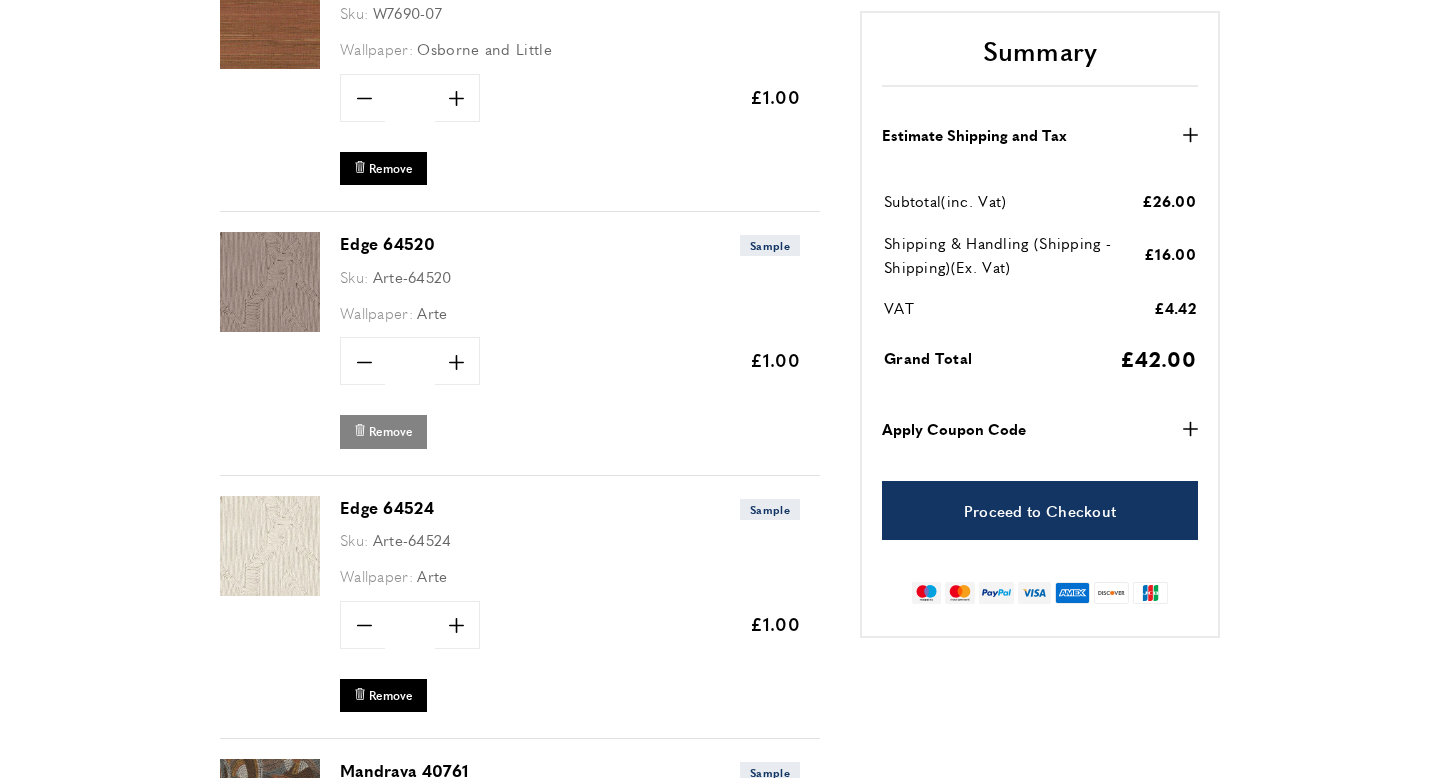 click on "Remove" at bounding box center (391, 431) 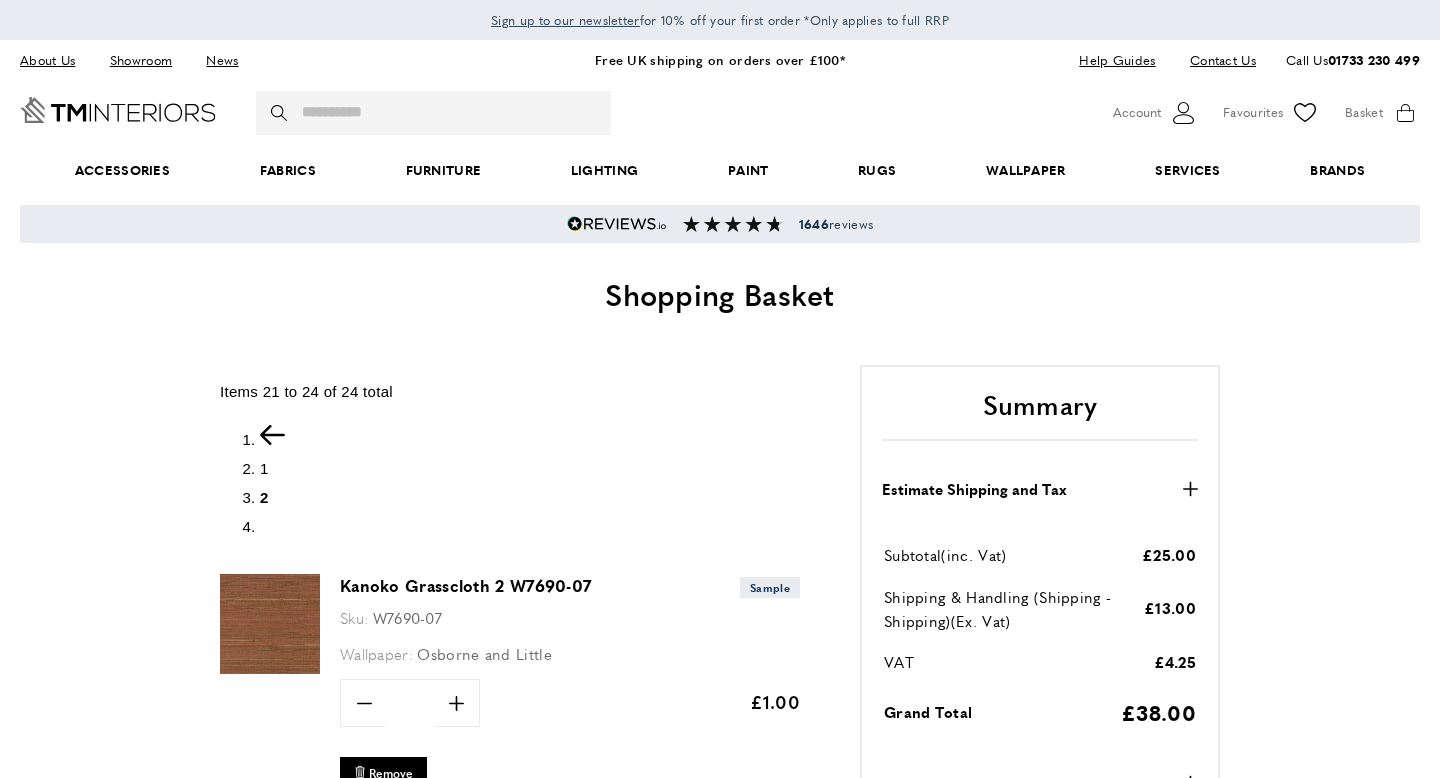 scroll, scrollTop: 0, scrollLeft: 0, axis: both 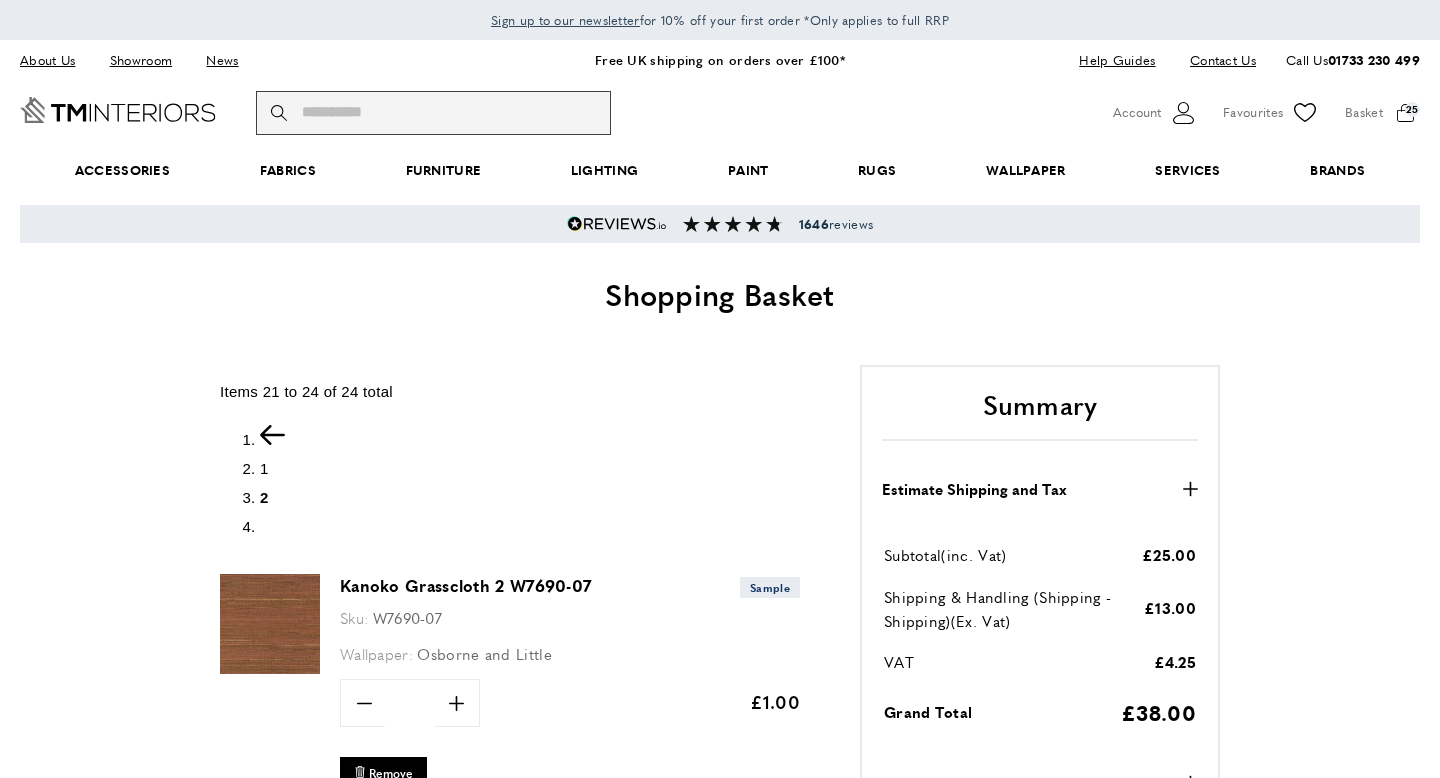 click on "Search" at bounding box center [433, 113] 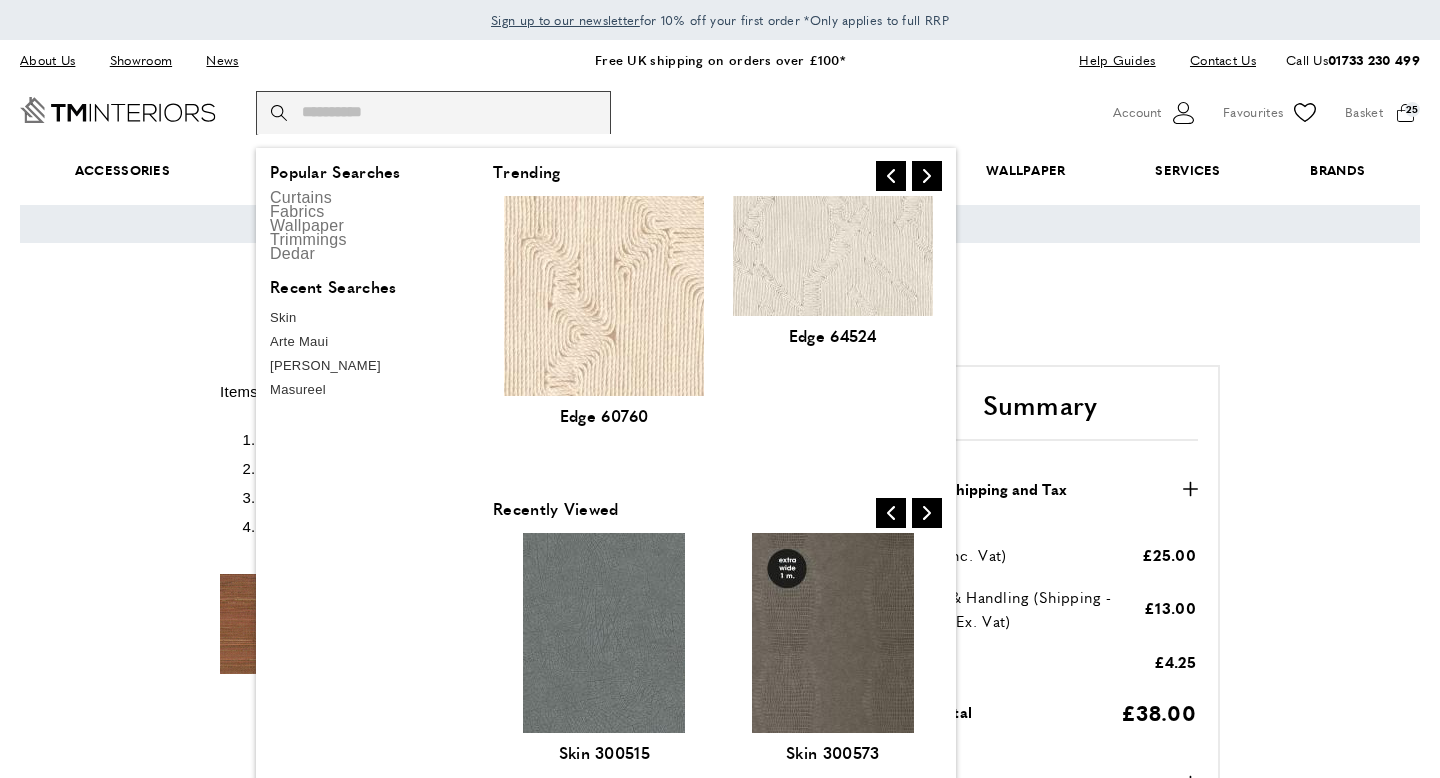 scroll, scrollTop: 0, scrollLeft: 281, axis: horizontal 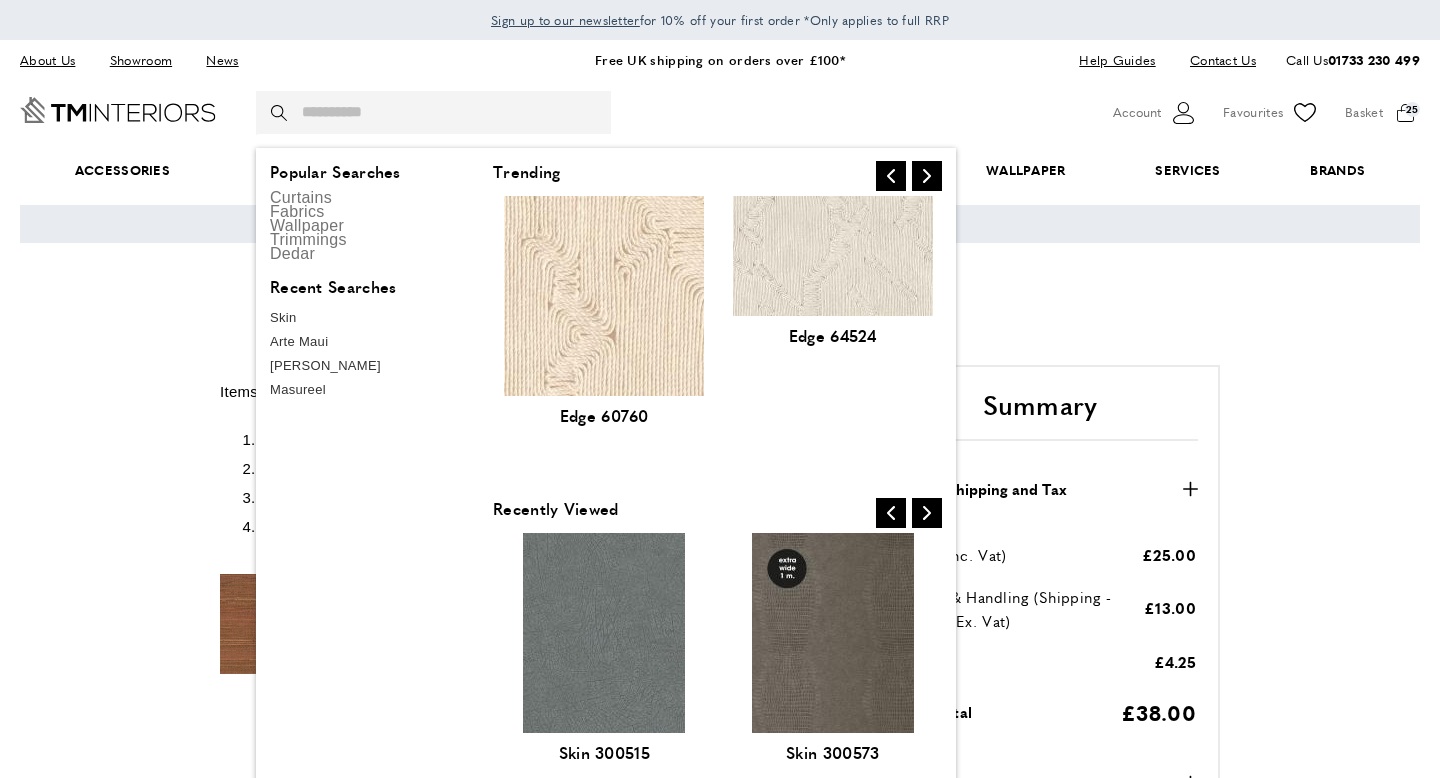 click on "warning
Certain items cannot be delivered to your selected delivery country, please amend your order or check your delivery address.
cross
Shopping Basket
Items 21 to 24 of 24 total
Page" at bounding box center [720, 1531] 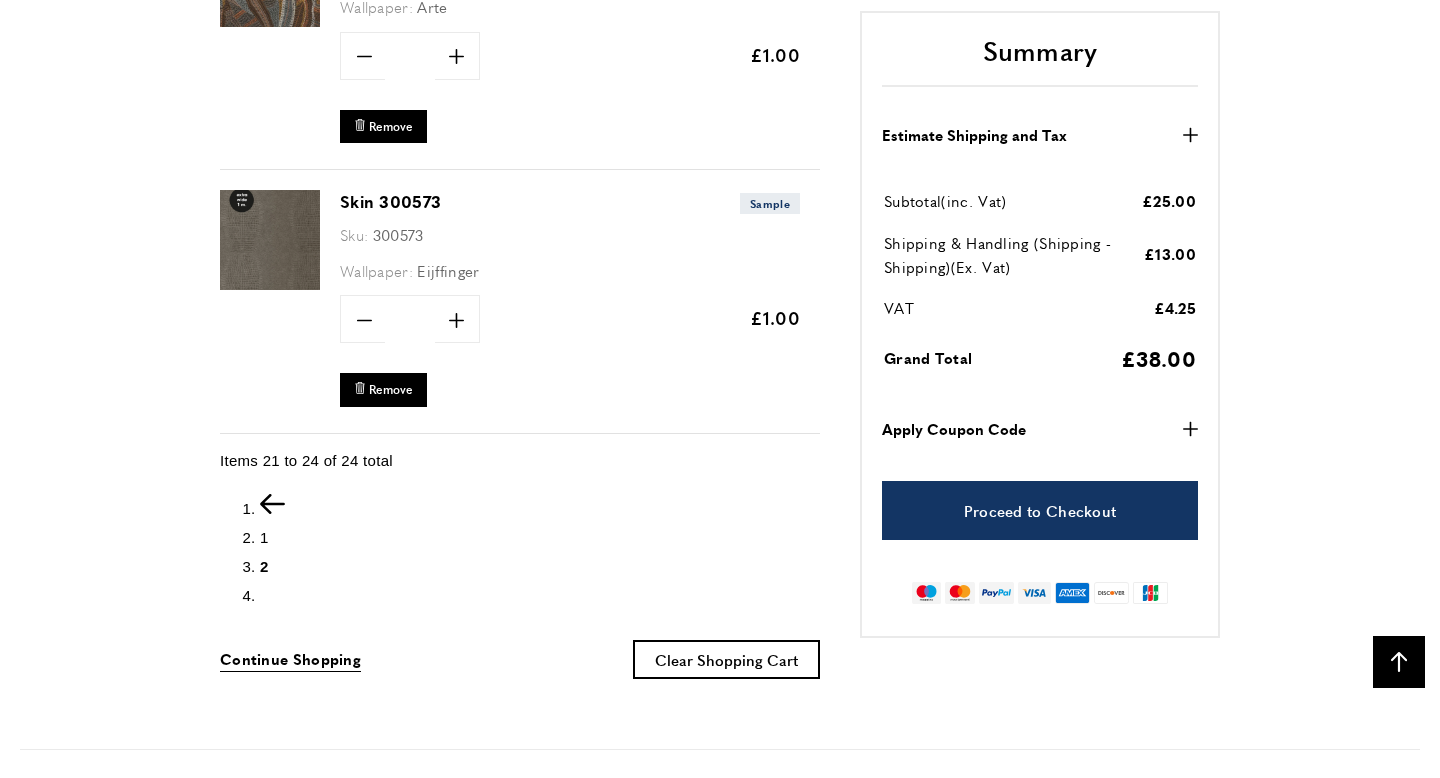scroll, scrollTop: 1188, scrollLeft: 0, axis: vertical 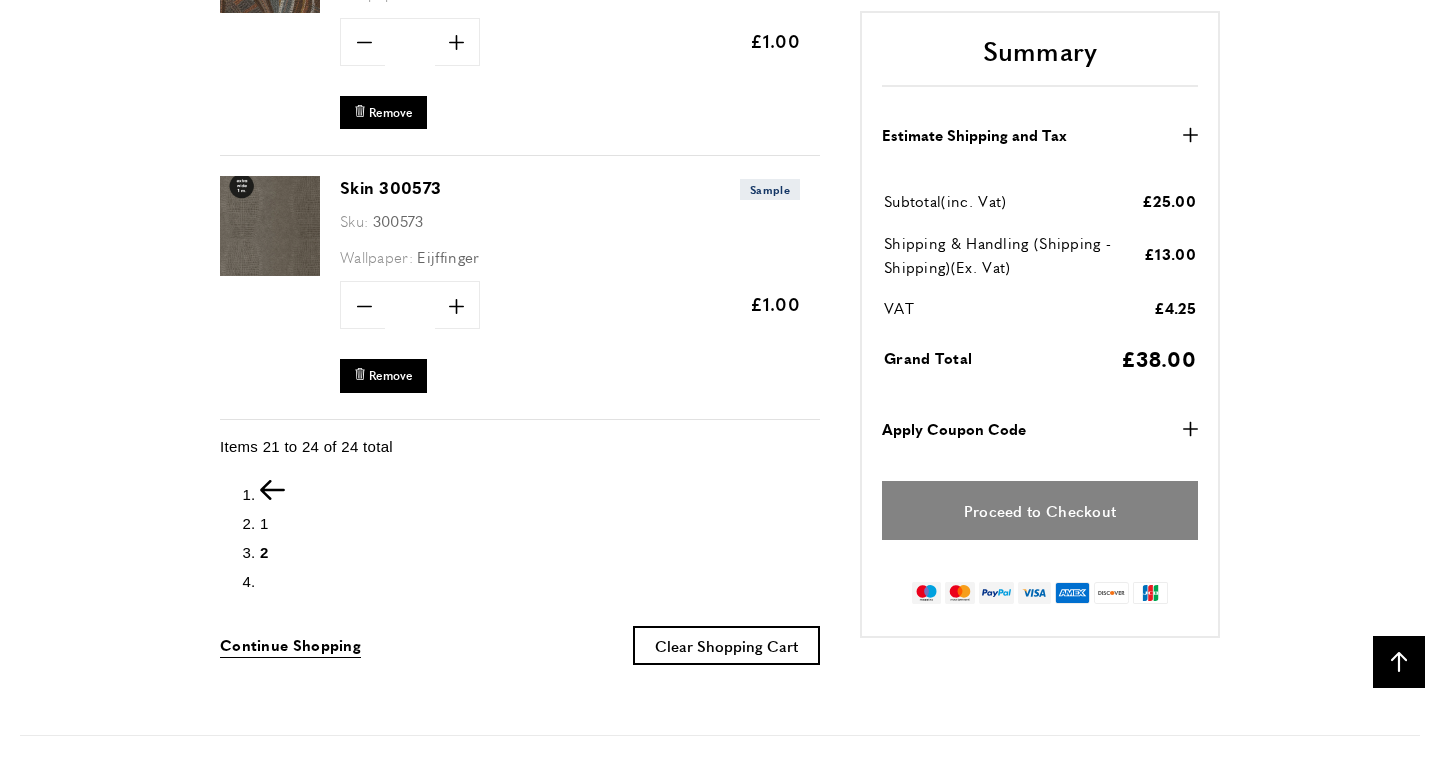 click on "Proceed to Checkout" at bounding box center [1040, 510] 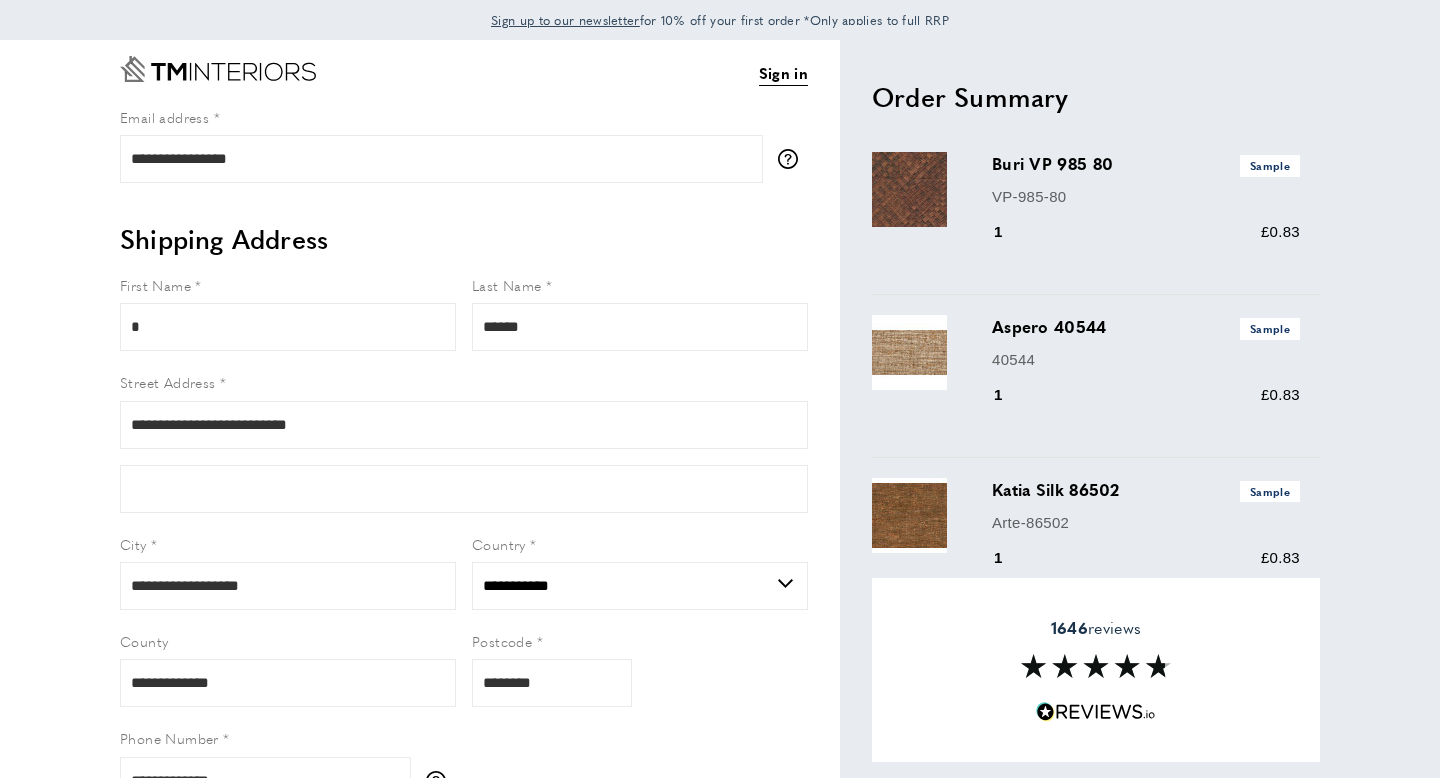 select on "**" 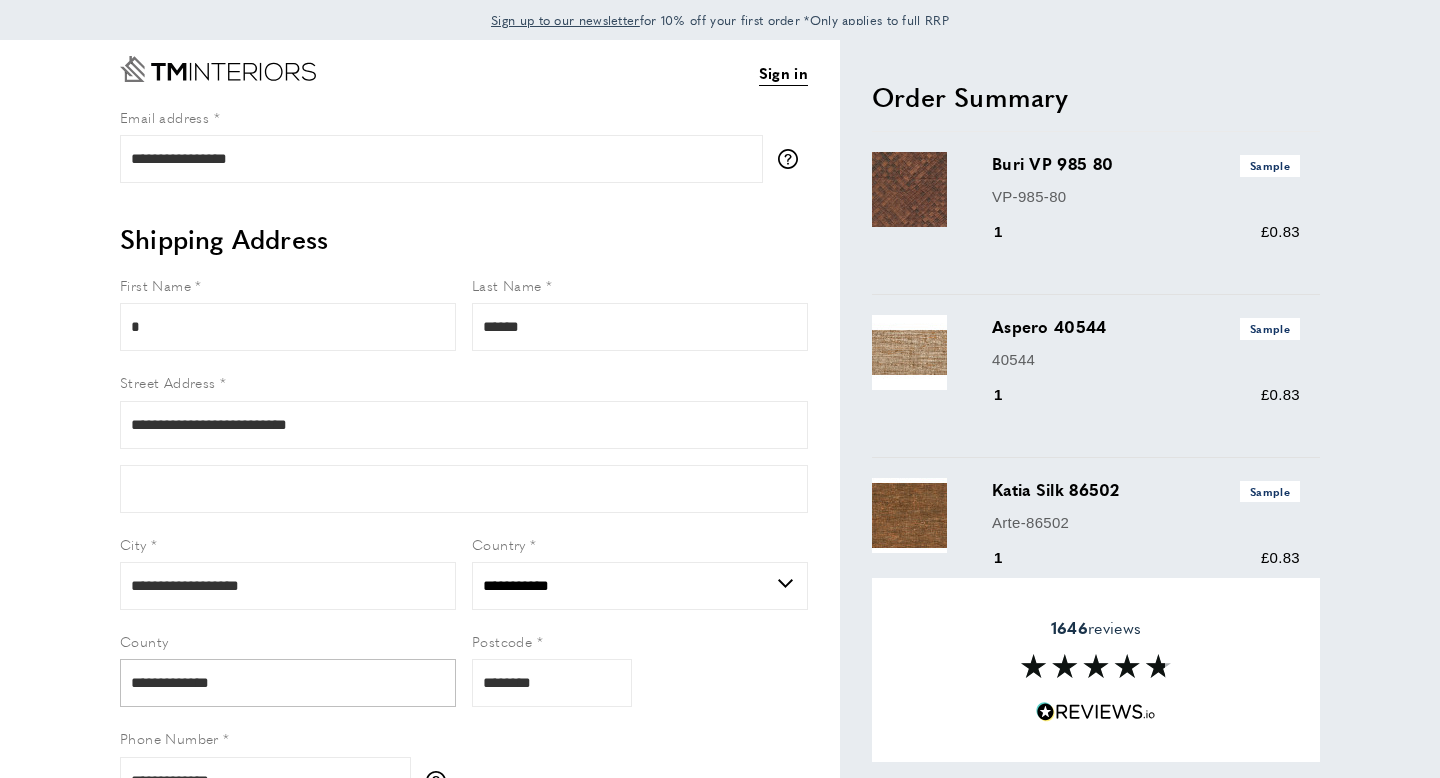 scroll, scrollTop: 0, scrollLeft: 0, axis: both 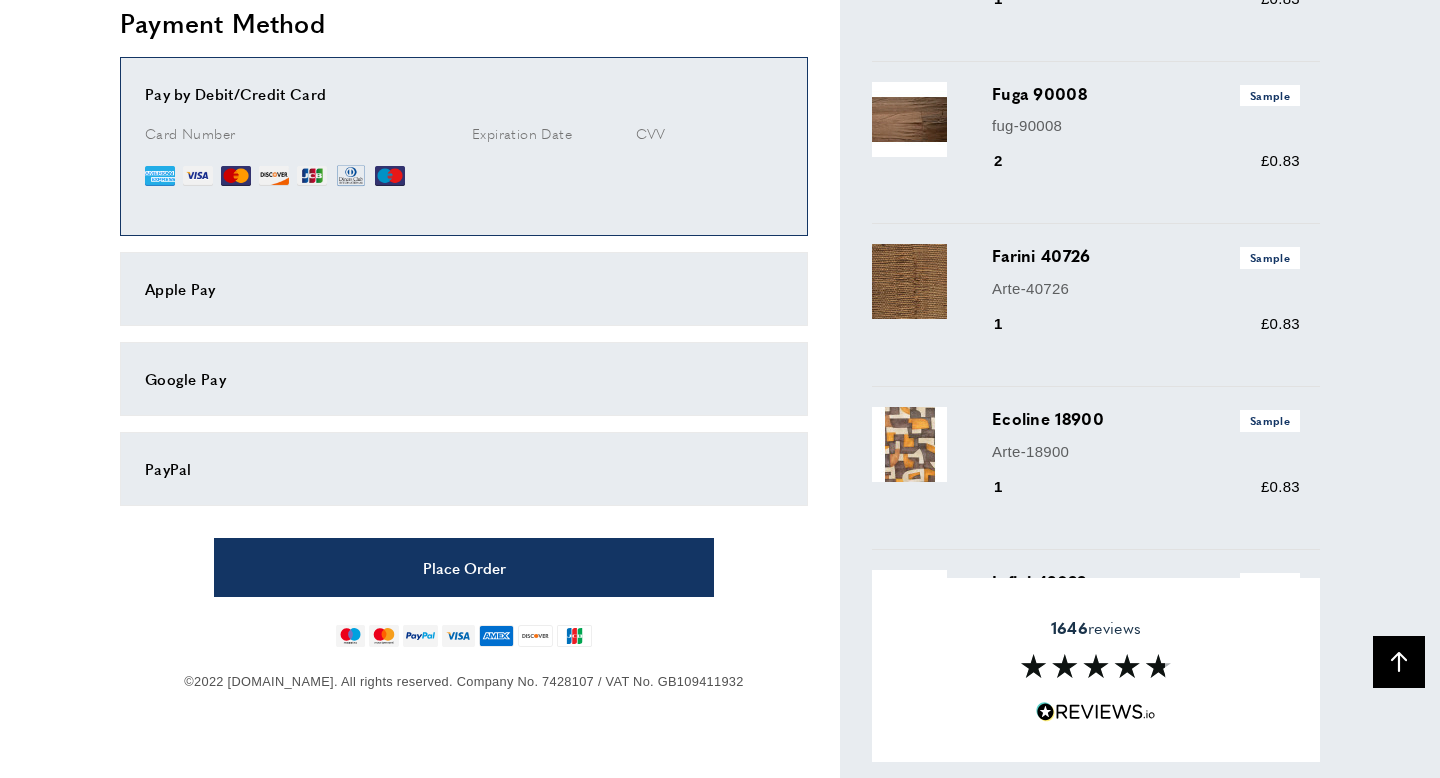 click on "PayPal" at bounding box center [464, 469] 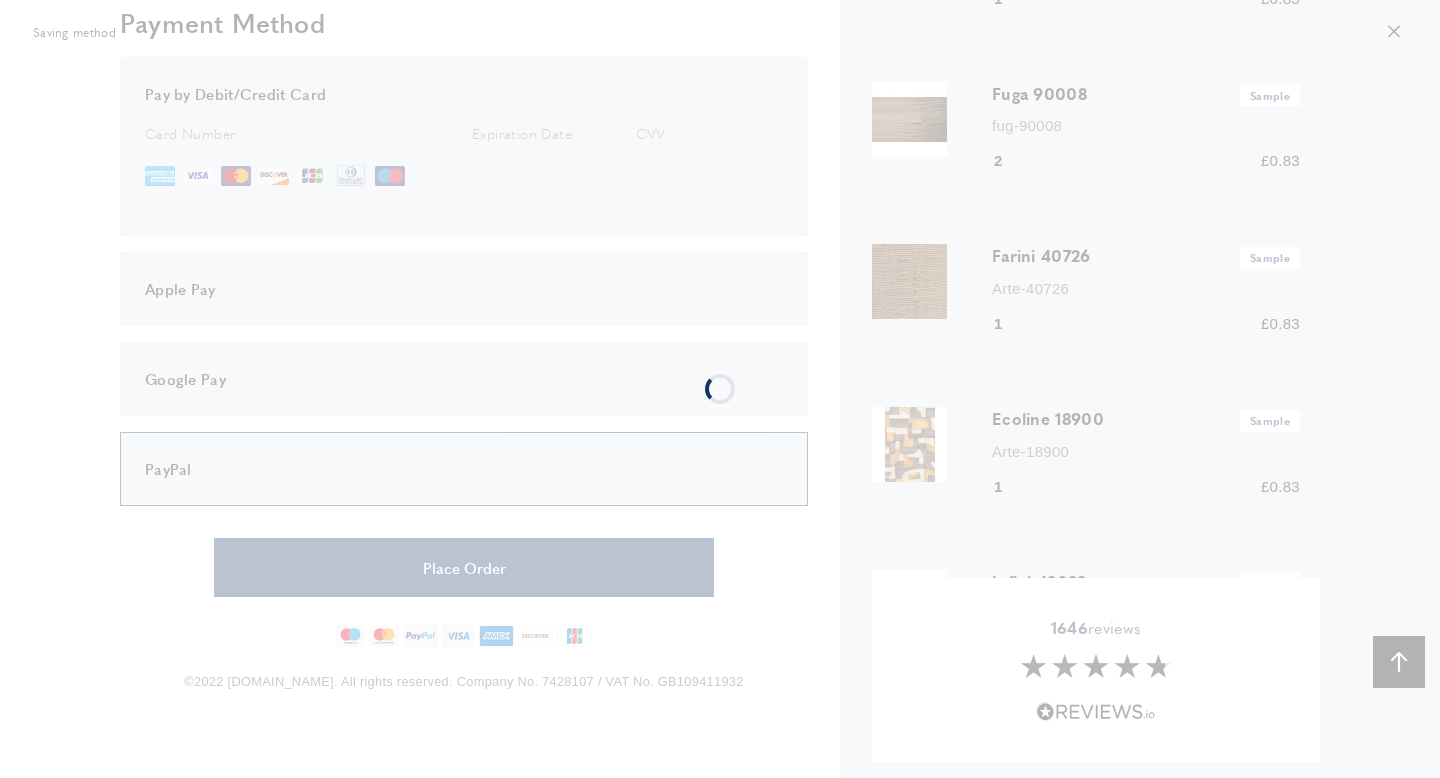 click at bounding box center (720, 389) 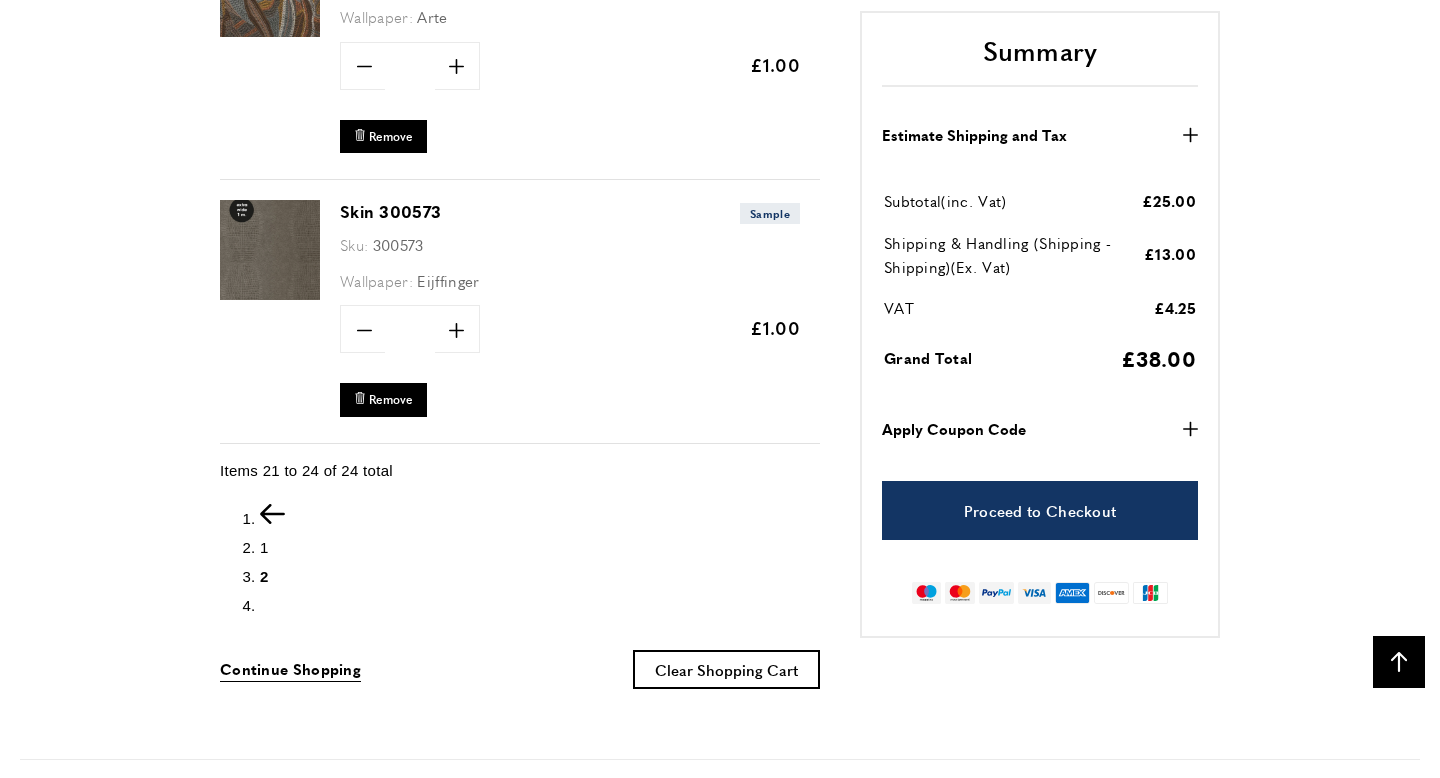 scroll, scrollTop: 1164, scrollLeft: 0, axis: vertical 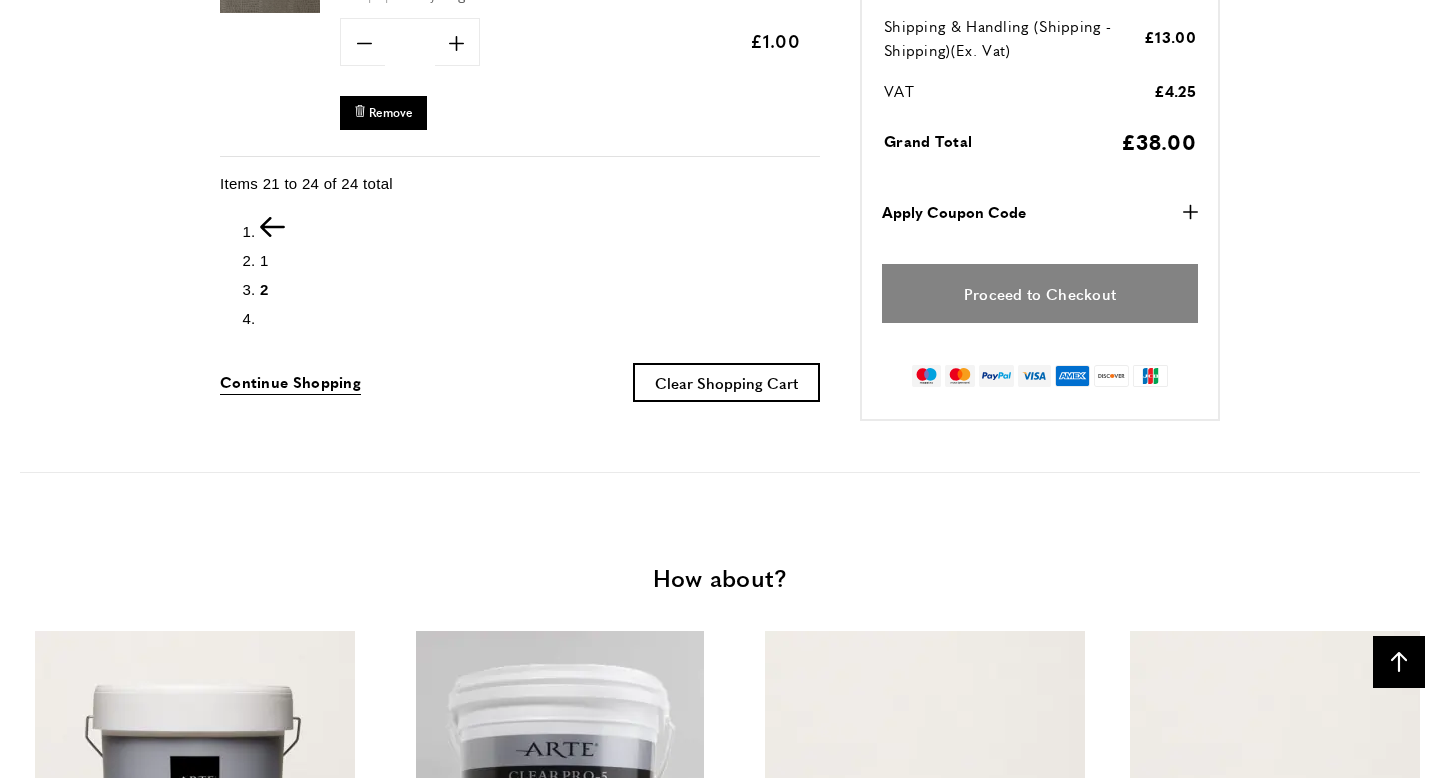 click on "Proceed to Checkout" at bounding box center (1040, 294) 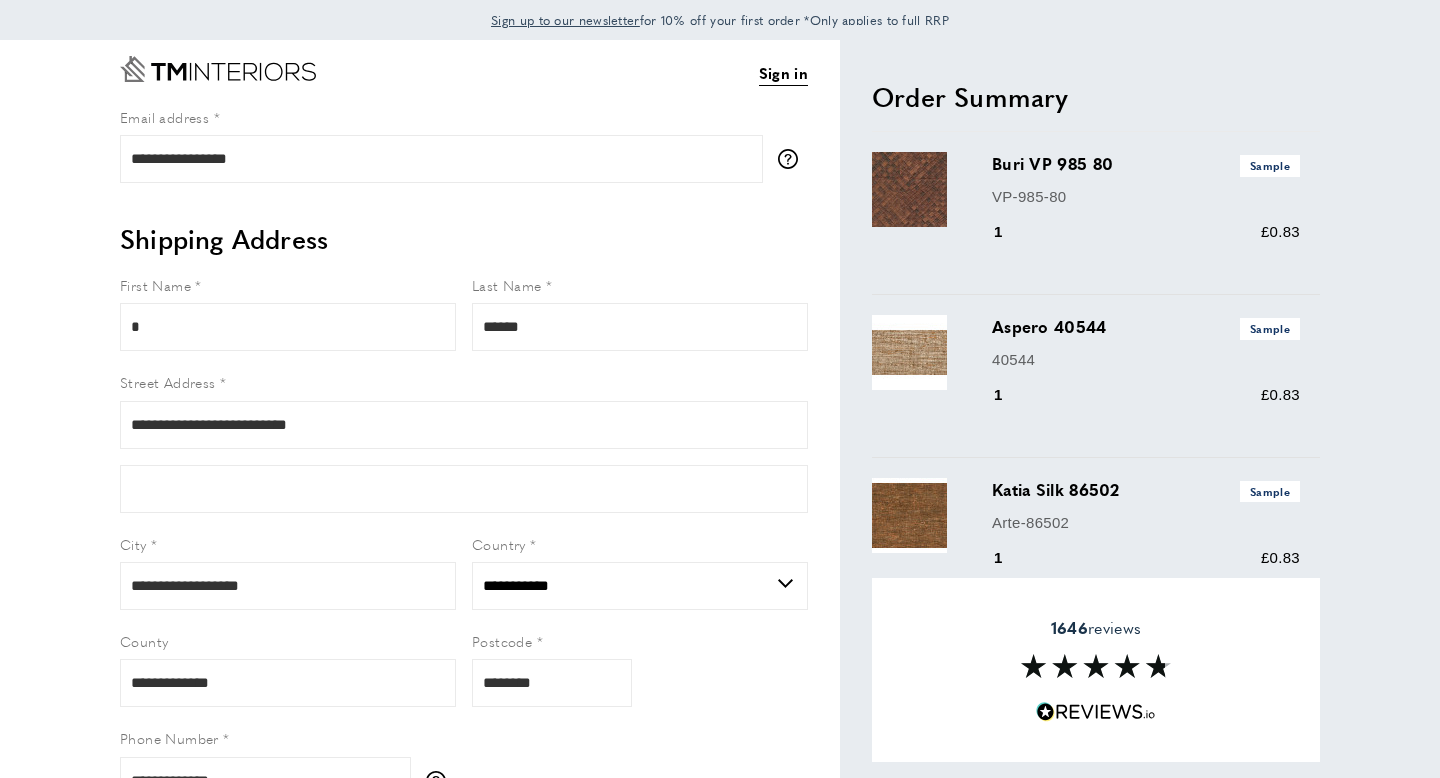 select on "**" 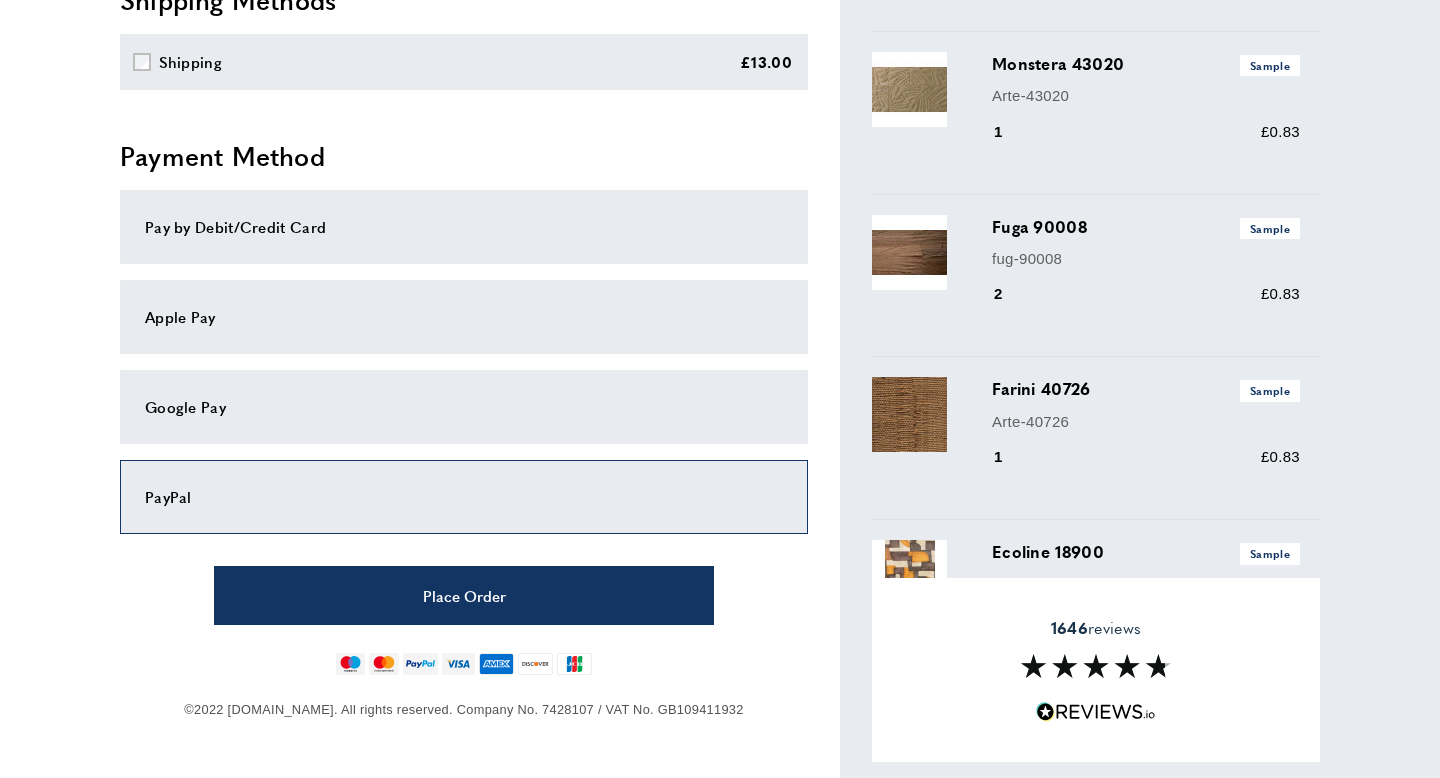 scroll, scrollTop: 923, scrollLeft: 0, axis: vertical 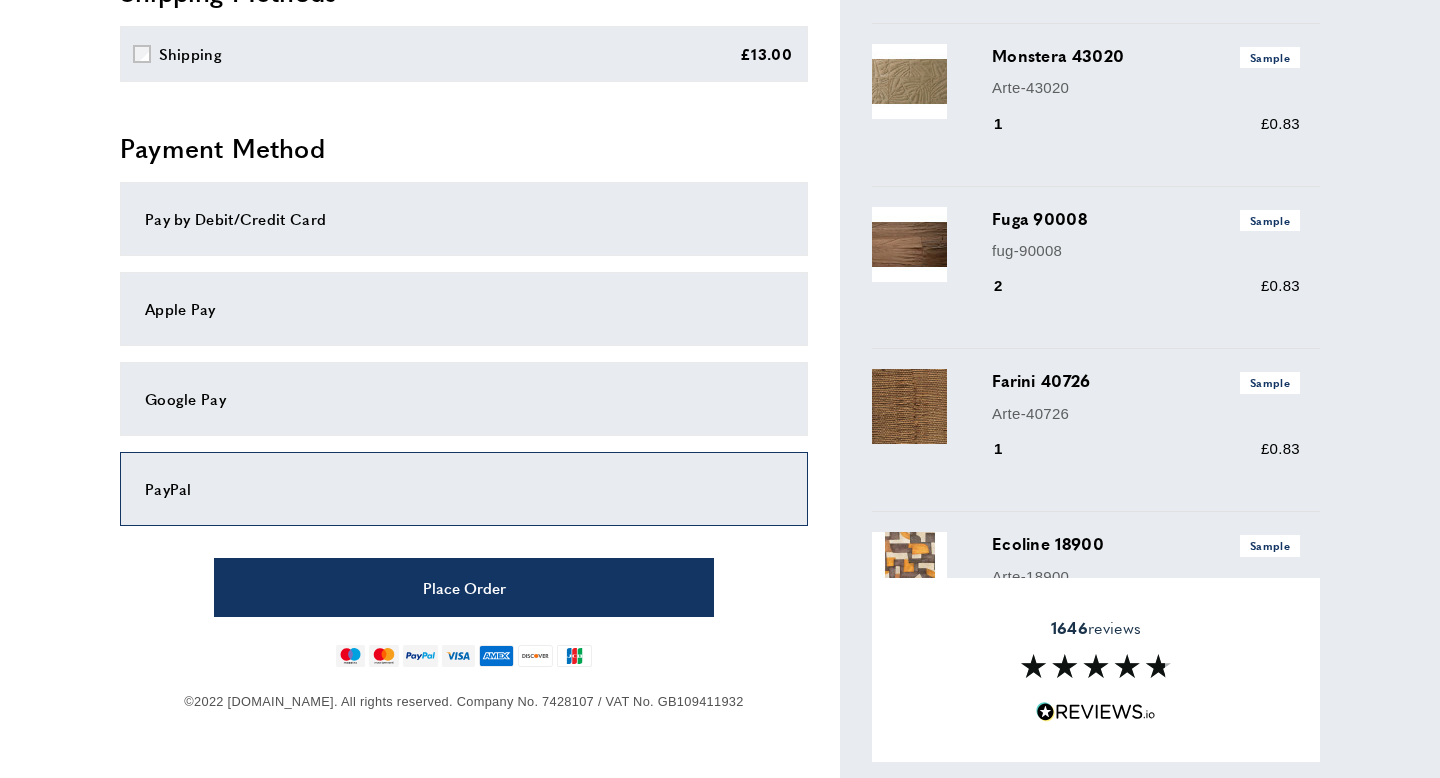 click on "Pay by Debit/Credit Card" at bounding box center [464, 219] 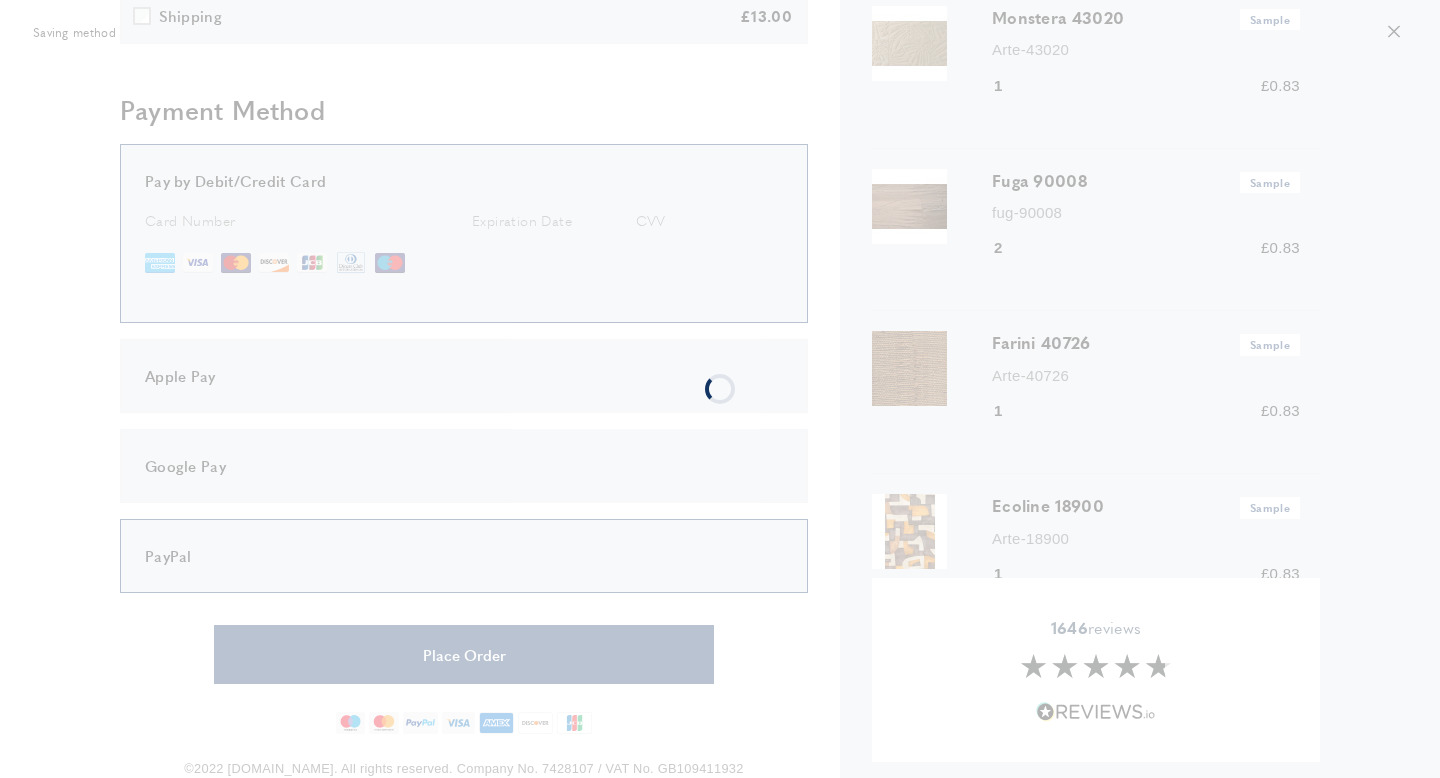 scroll, scrollTop: 962, scrollLeft: 0, axis: vertical 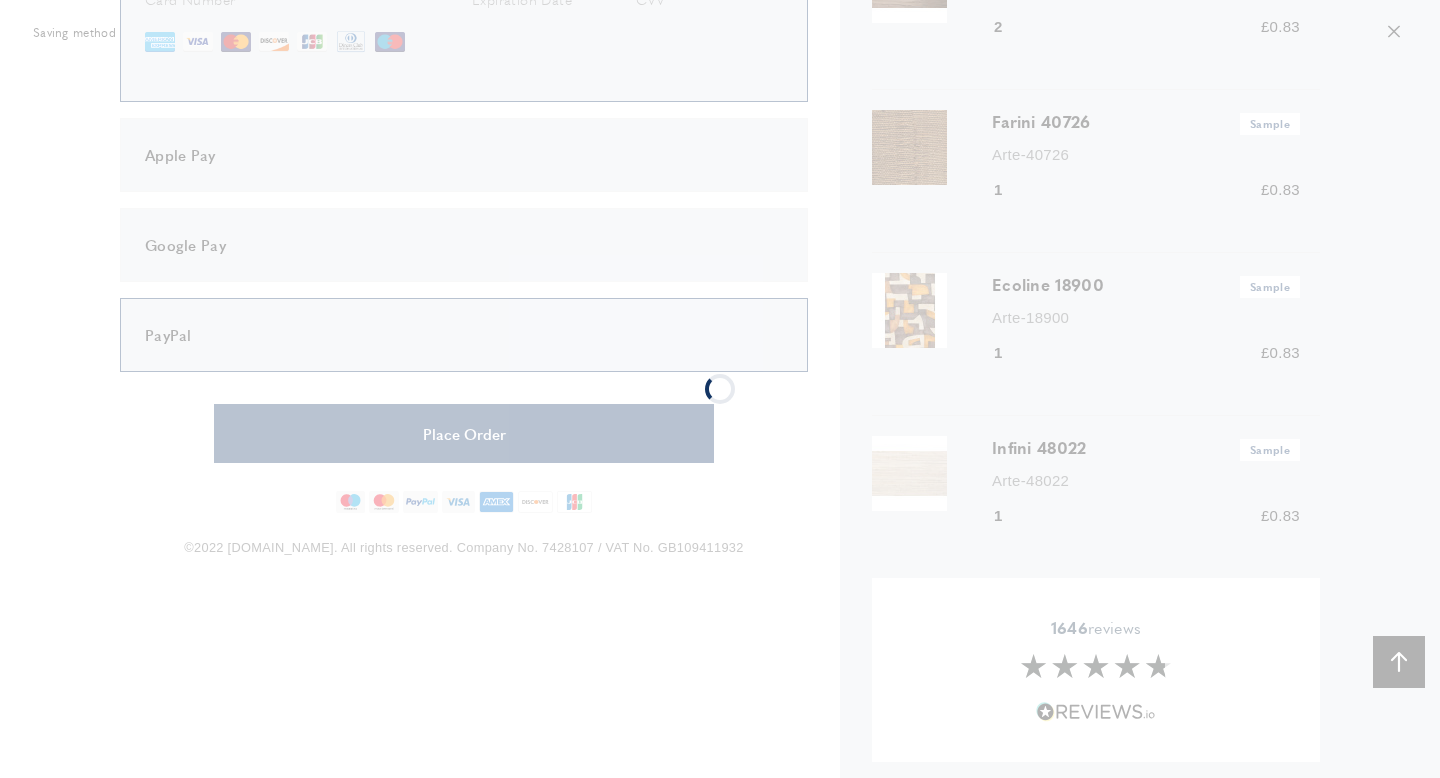 click at bounding box center (720, 389) 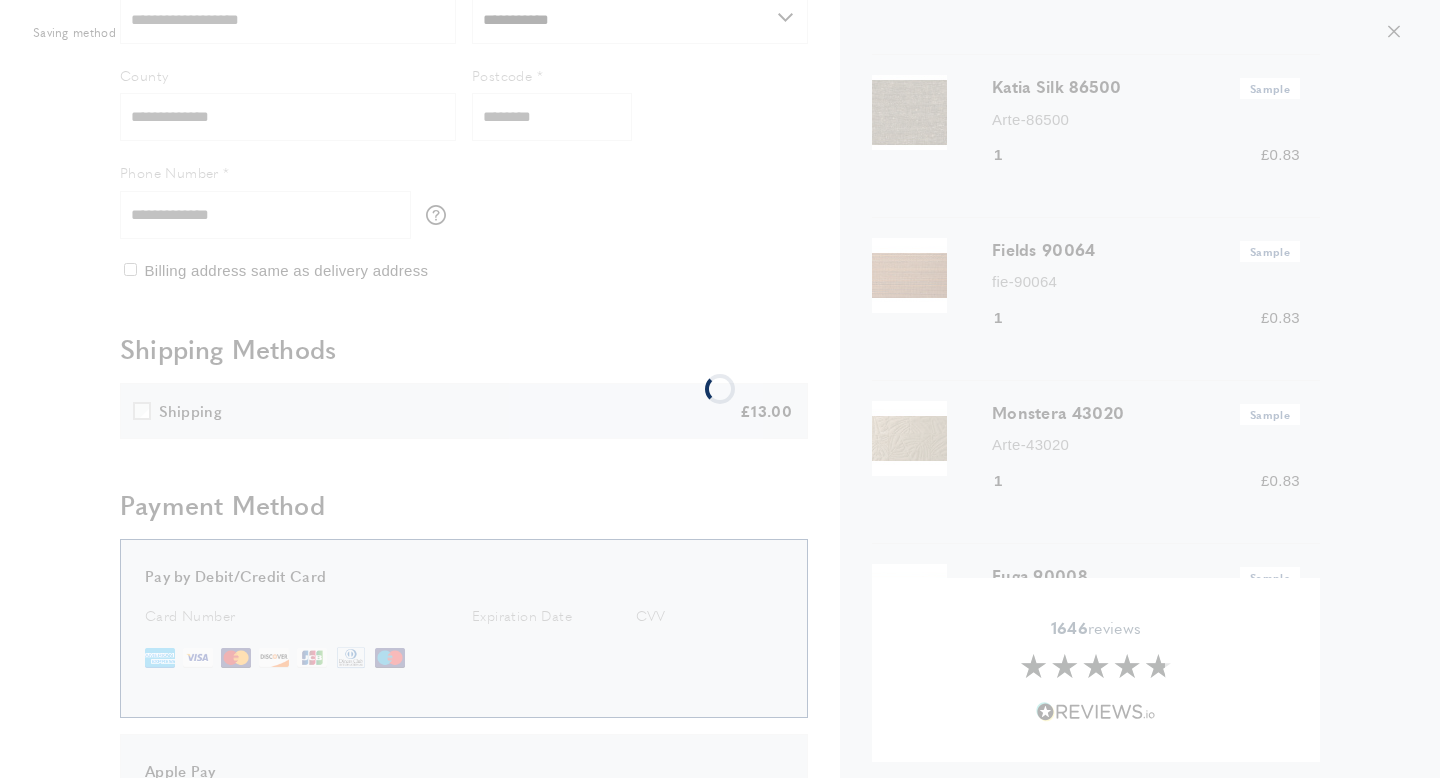 scroll, scrollTop: 0, scrollLeft: 0, axis: both 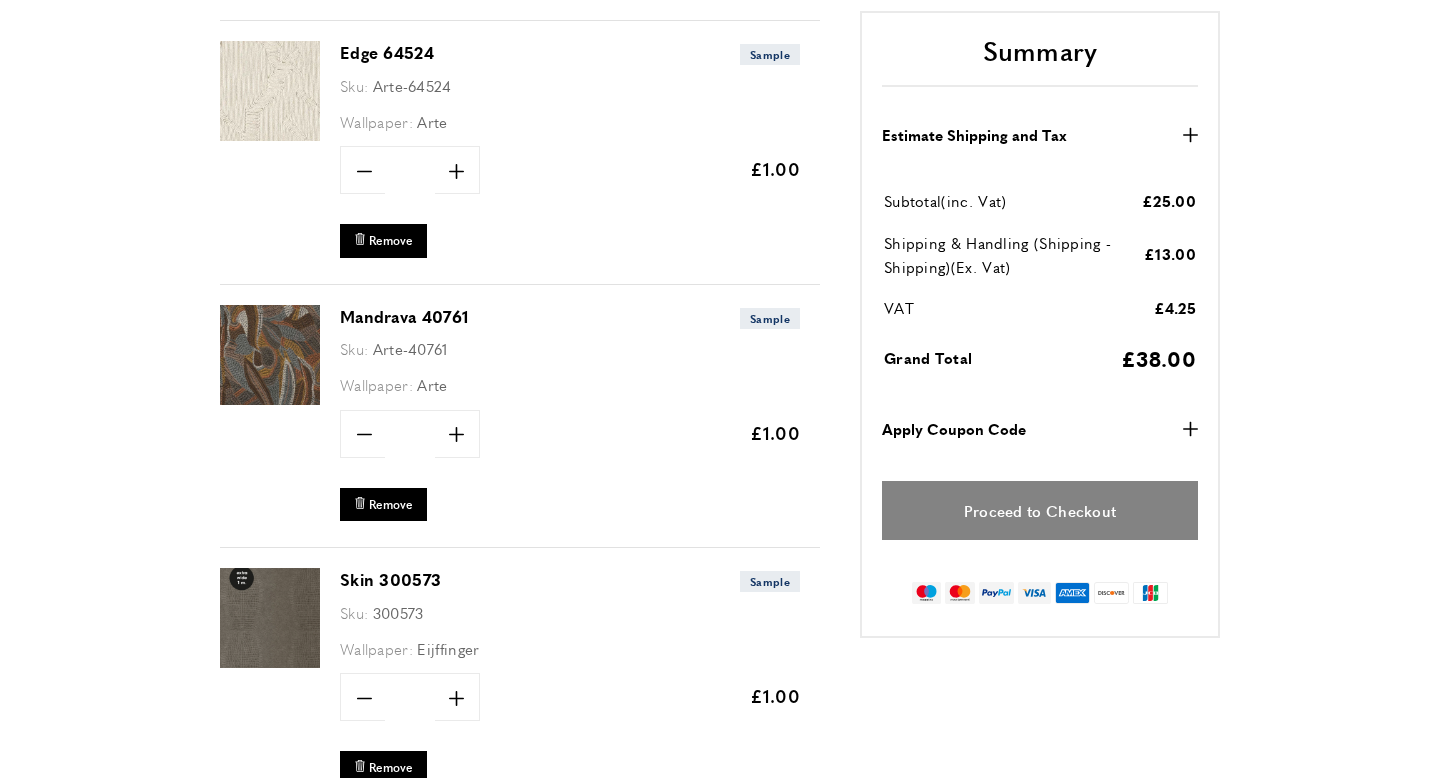 click on "Proceed to Checkout" at bounding box center [1040, 510] 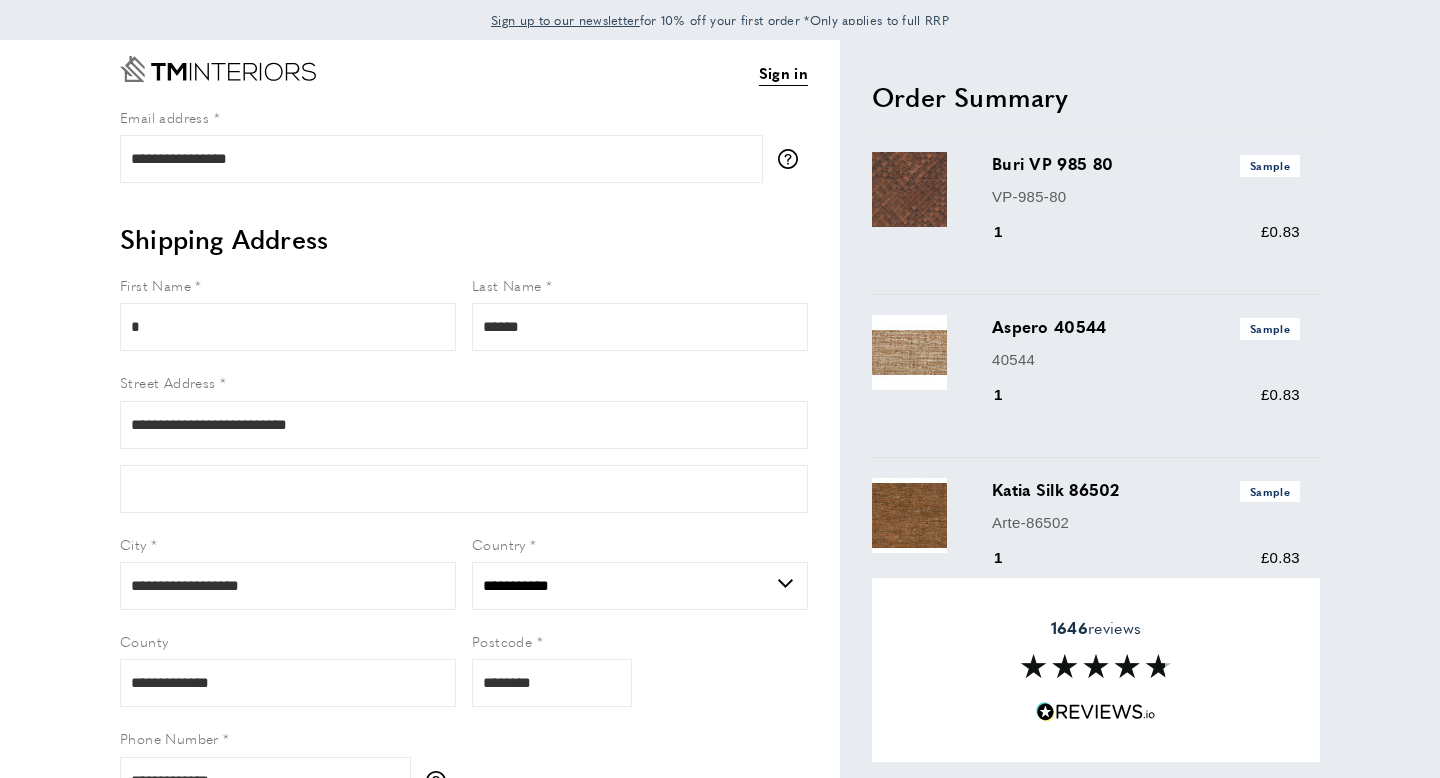 select on "**" 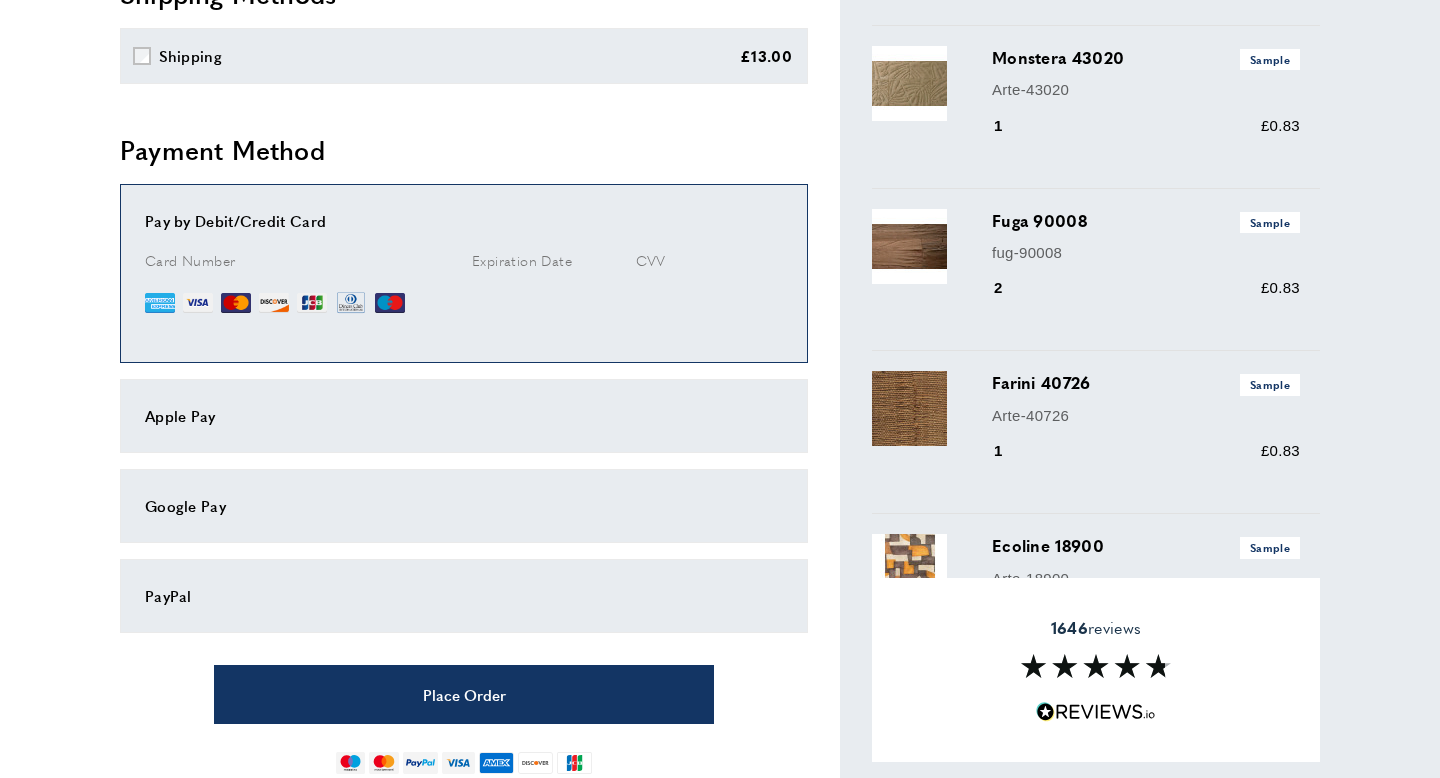 scroll, scrollTop: 915, scrollLeft: 0, axis: vertical 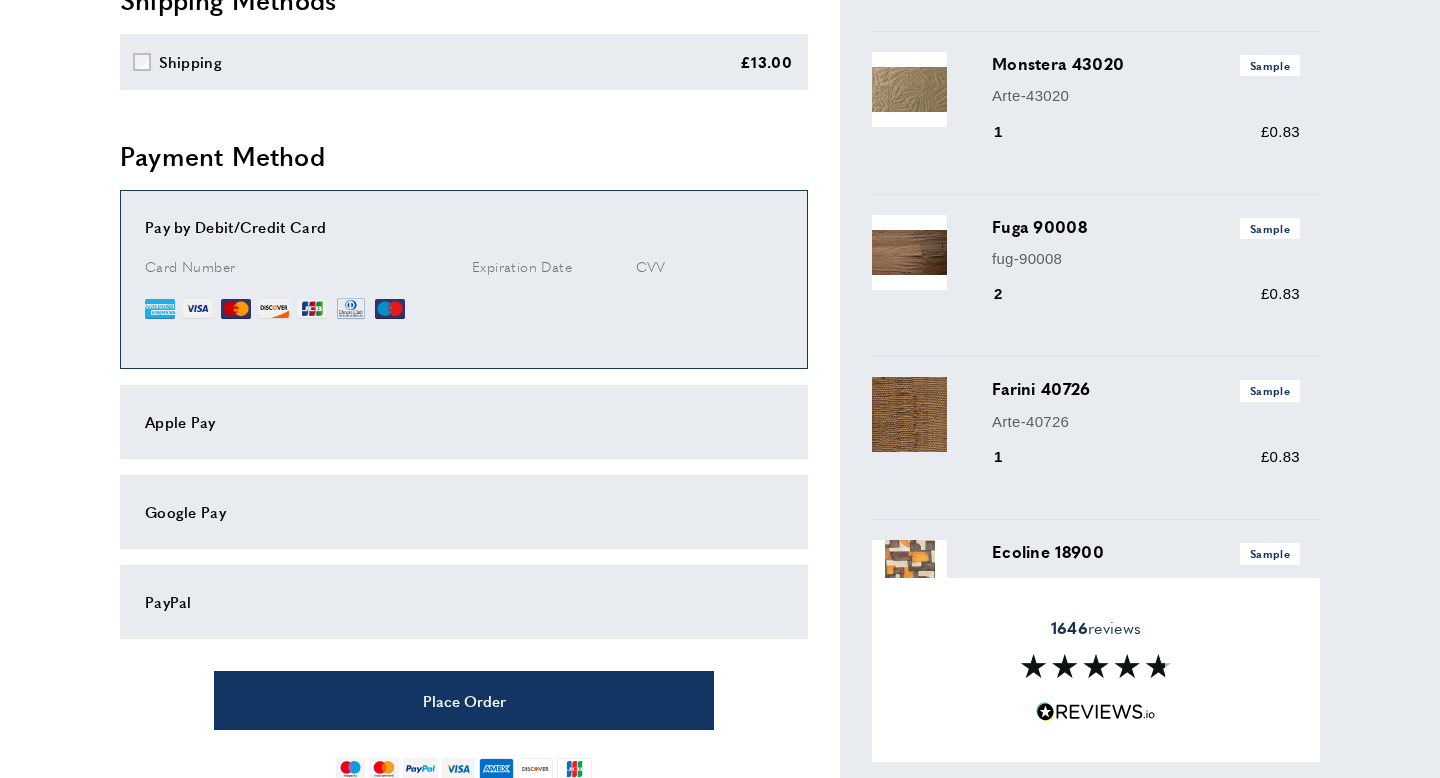 click on "Apple Pay" 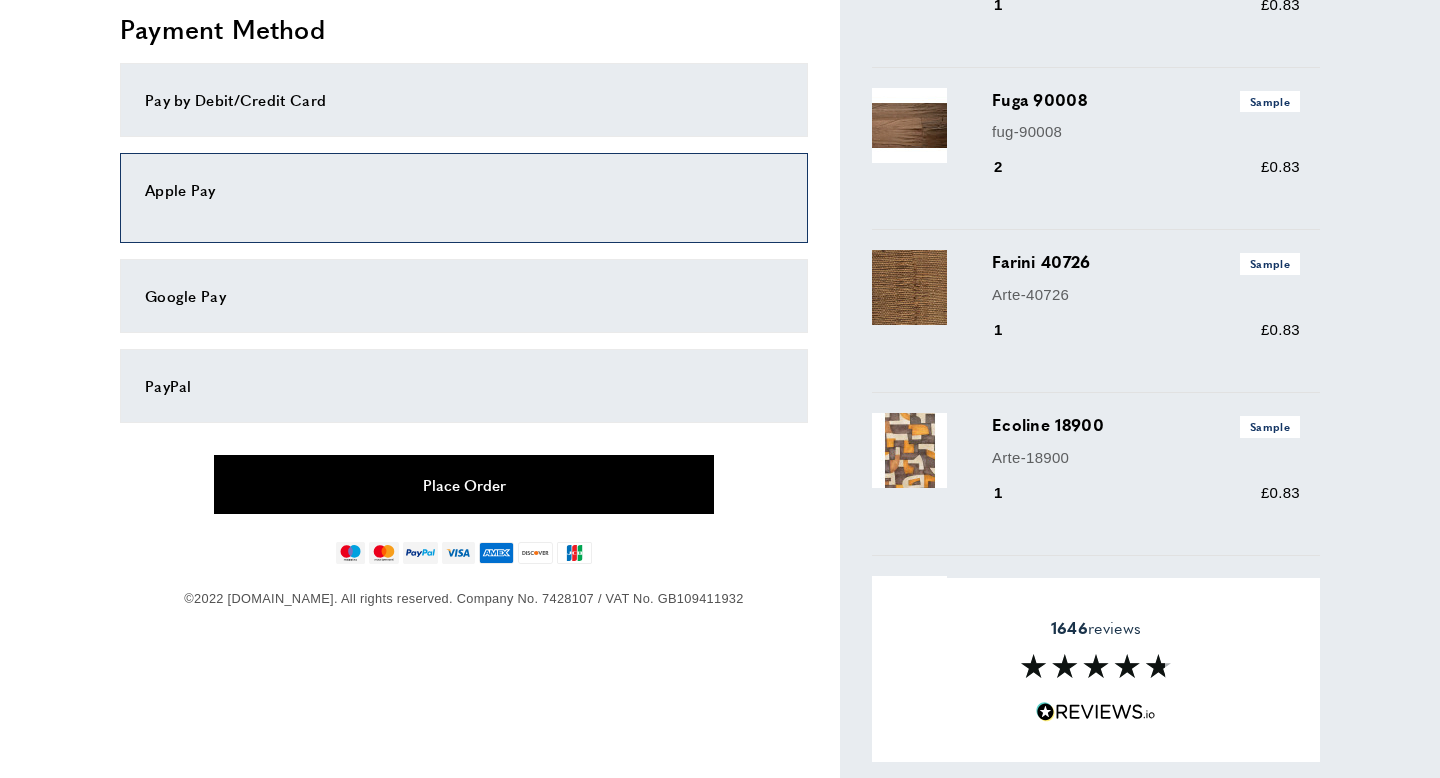 scroll, scrollTop: 1053, scrollLeft: 0, axis: vertical 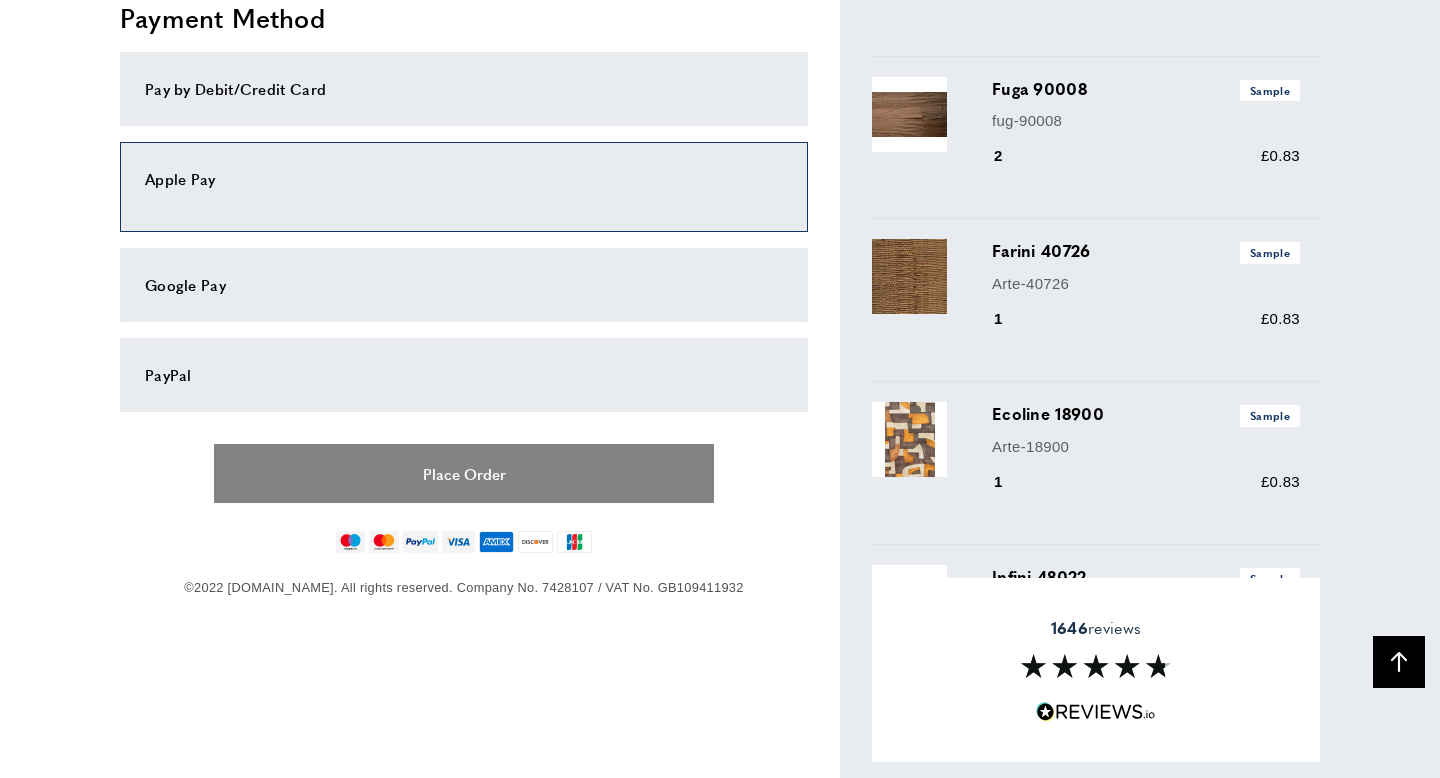 click on "Place Order" 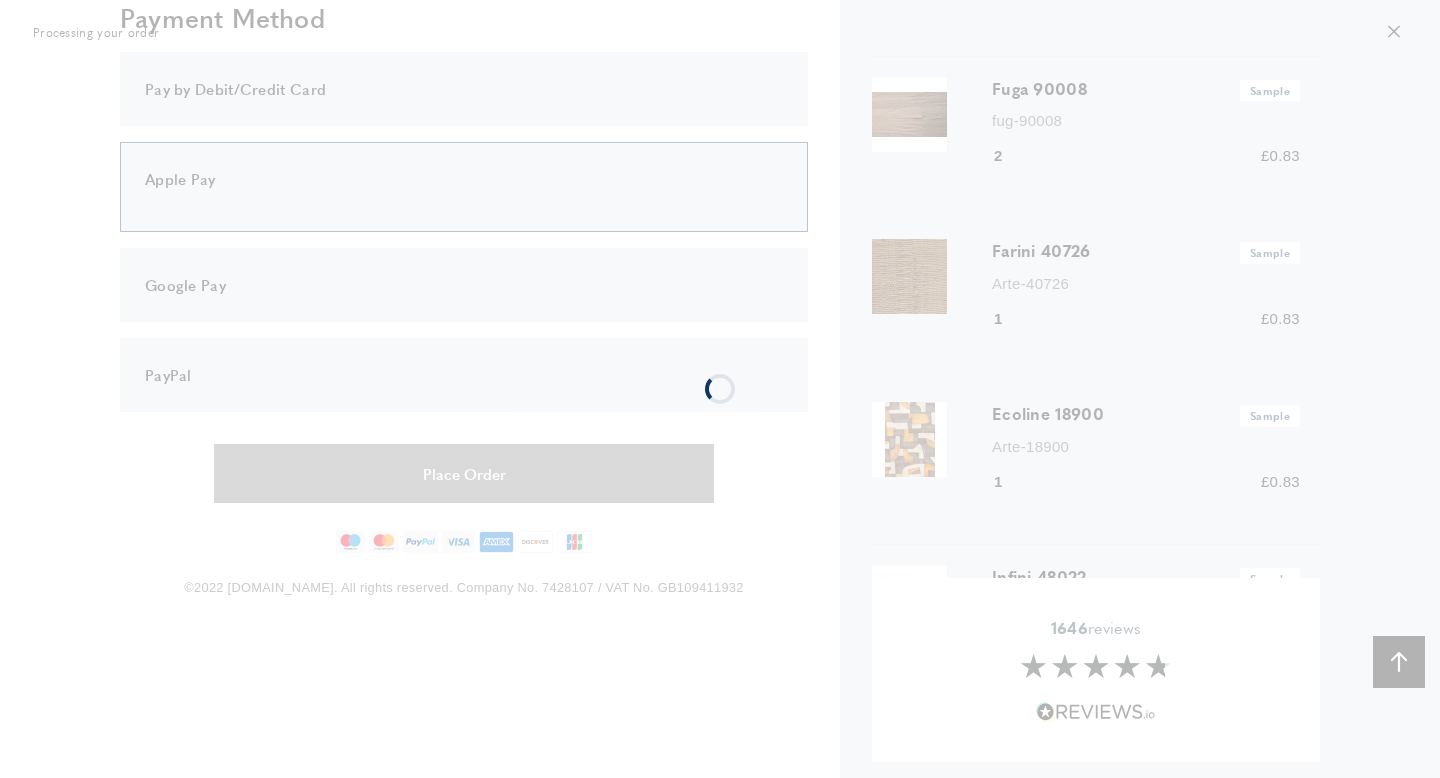 scroll, scrollTop: 1114, scrollLeft: 0, axis: vertical 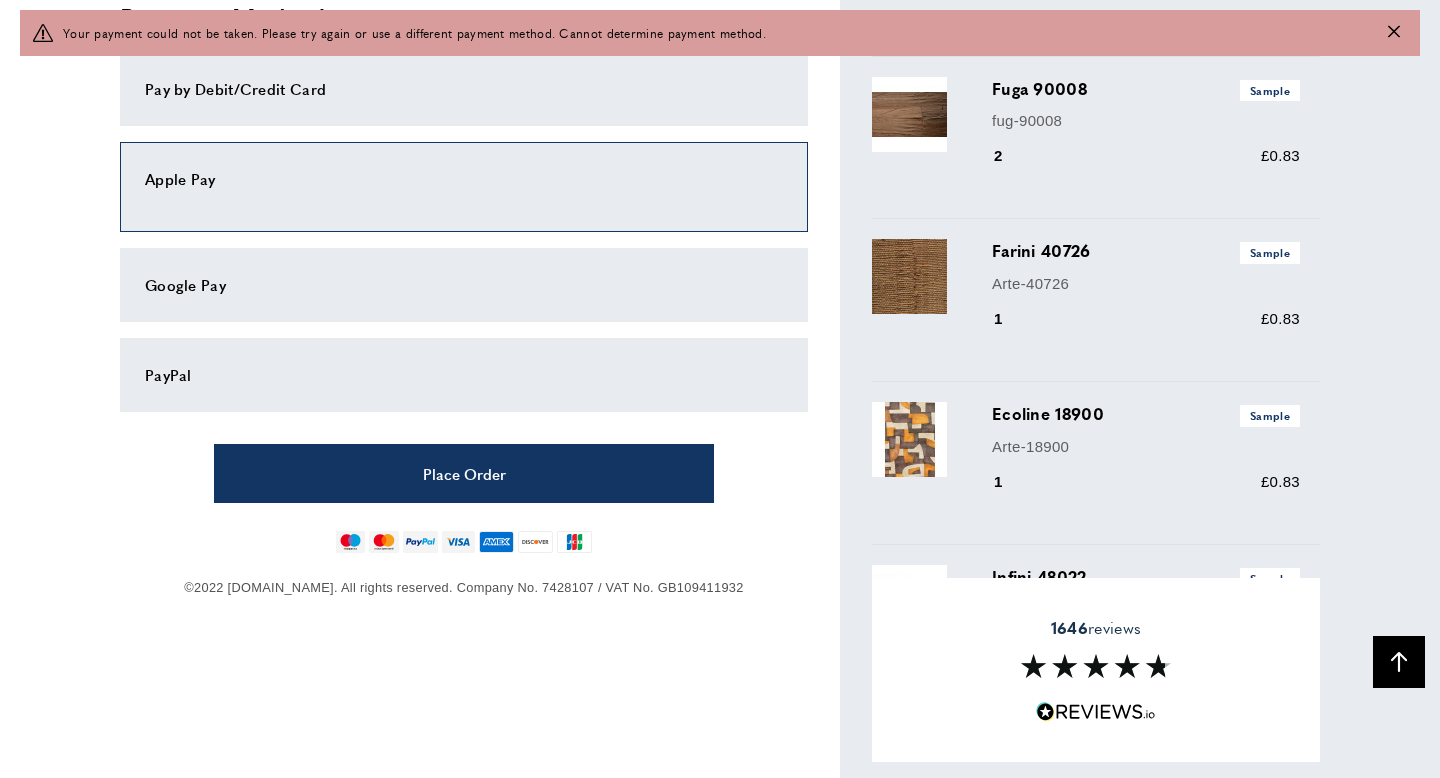 click 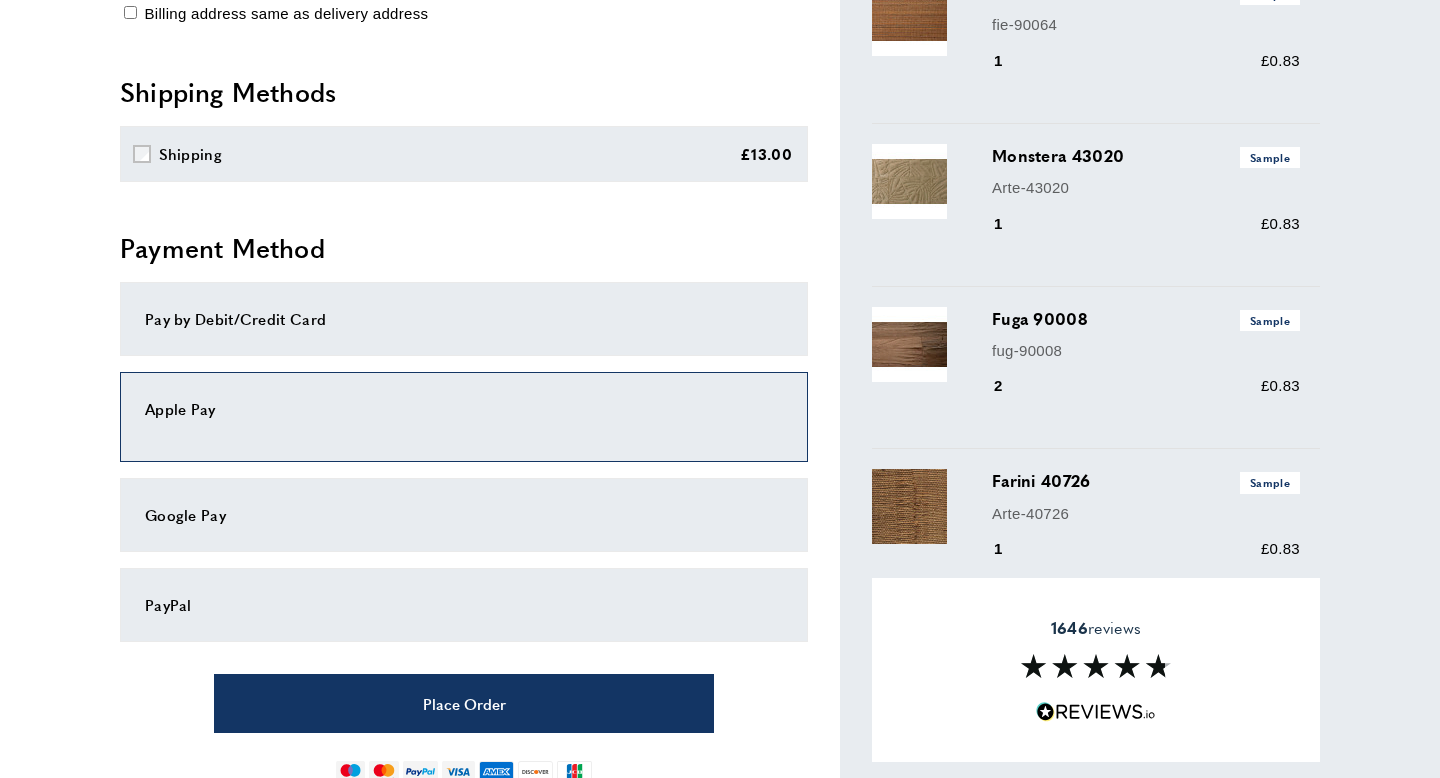scroll, scrollTop: 834, scrollLeft: 0, axis: vertical 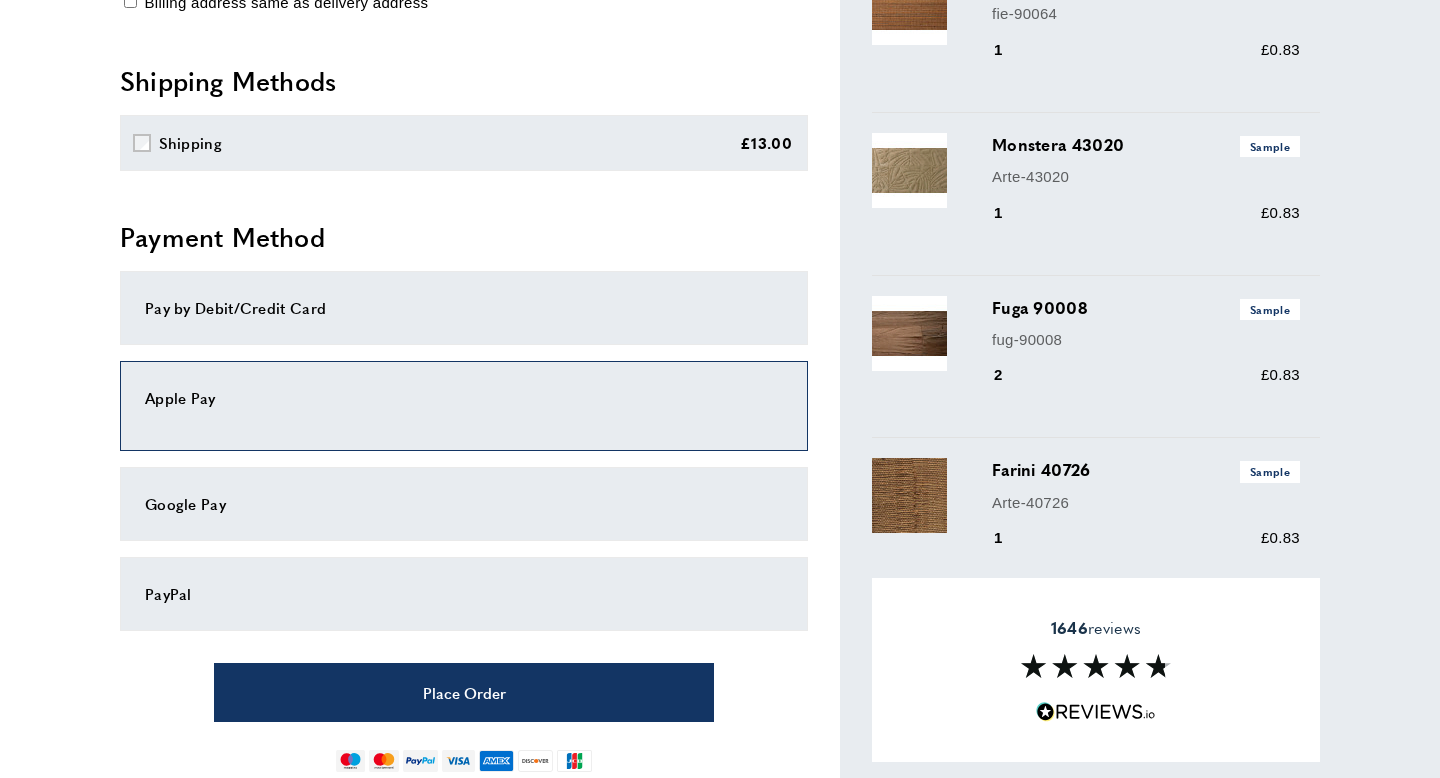 click on "Pay by Debit/Credit Card" 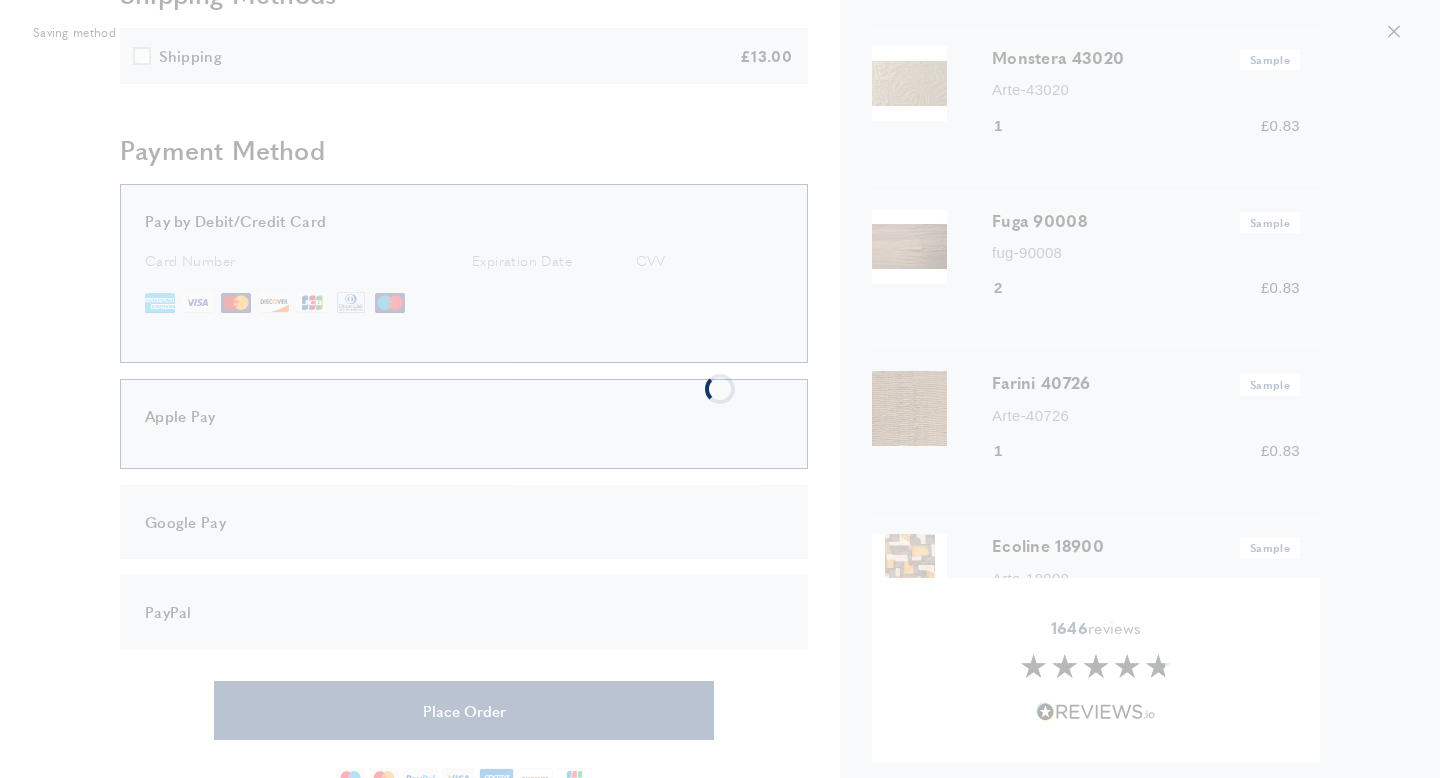 scroll, scrollTop: 920, scrollLeft: 0, axis: vertical 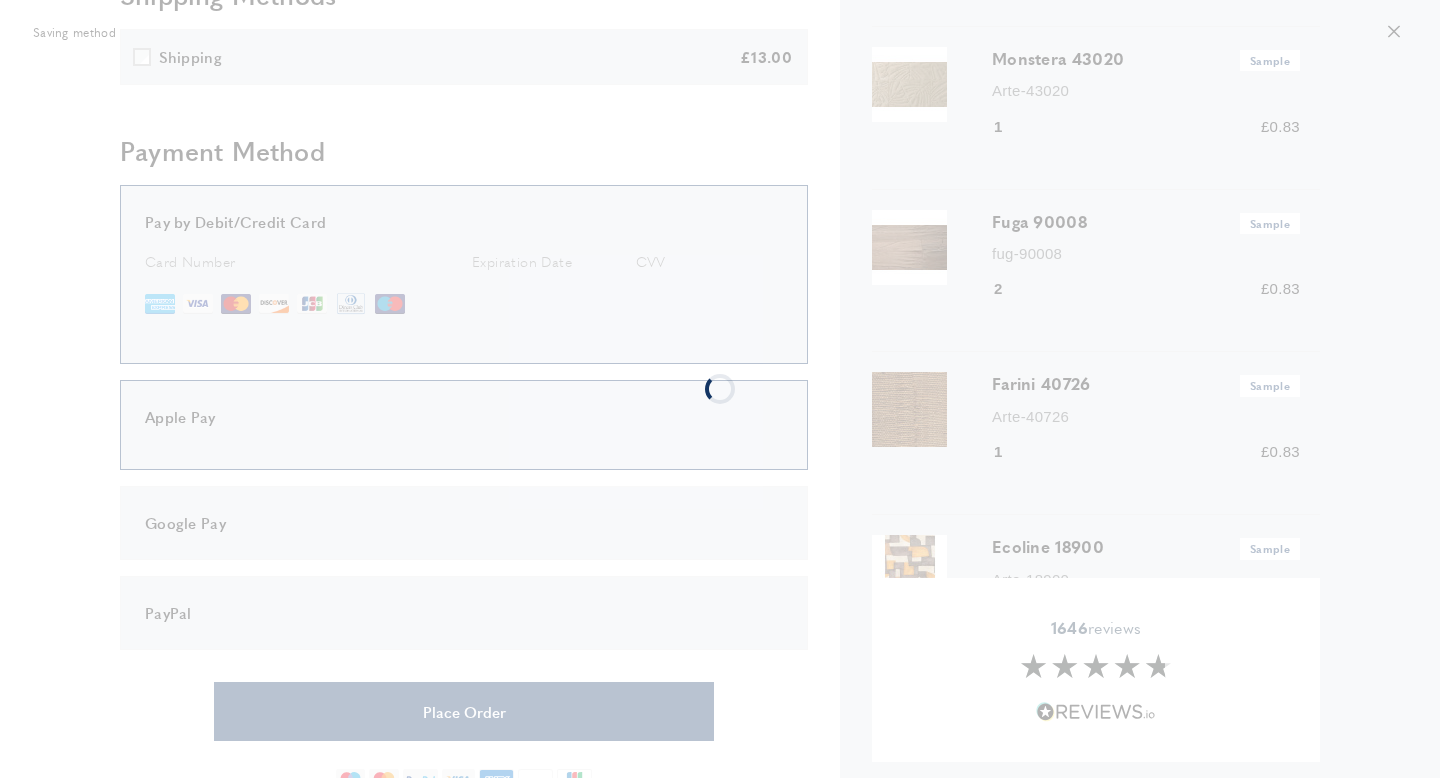 click 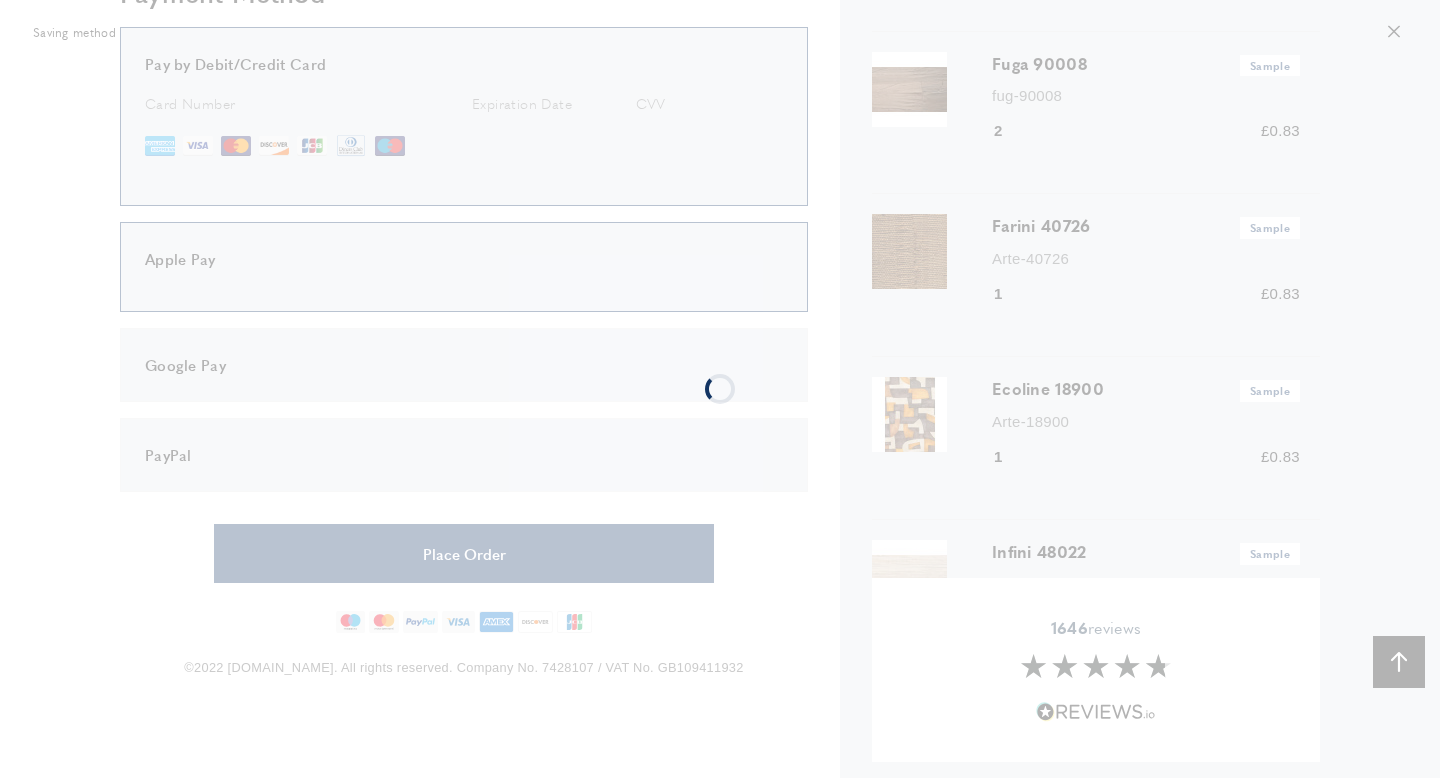 scroll, scrollTop: 1043, scrollLeft: 0, axis: vertical 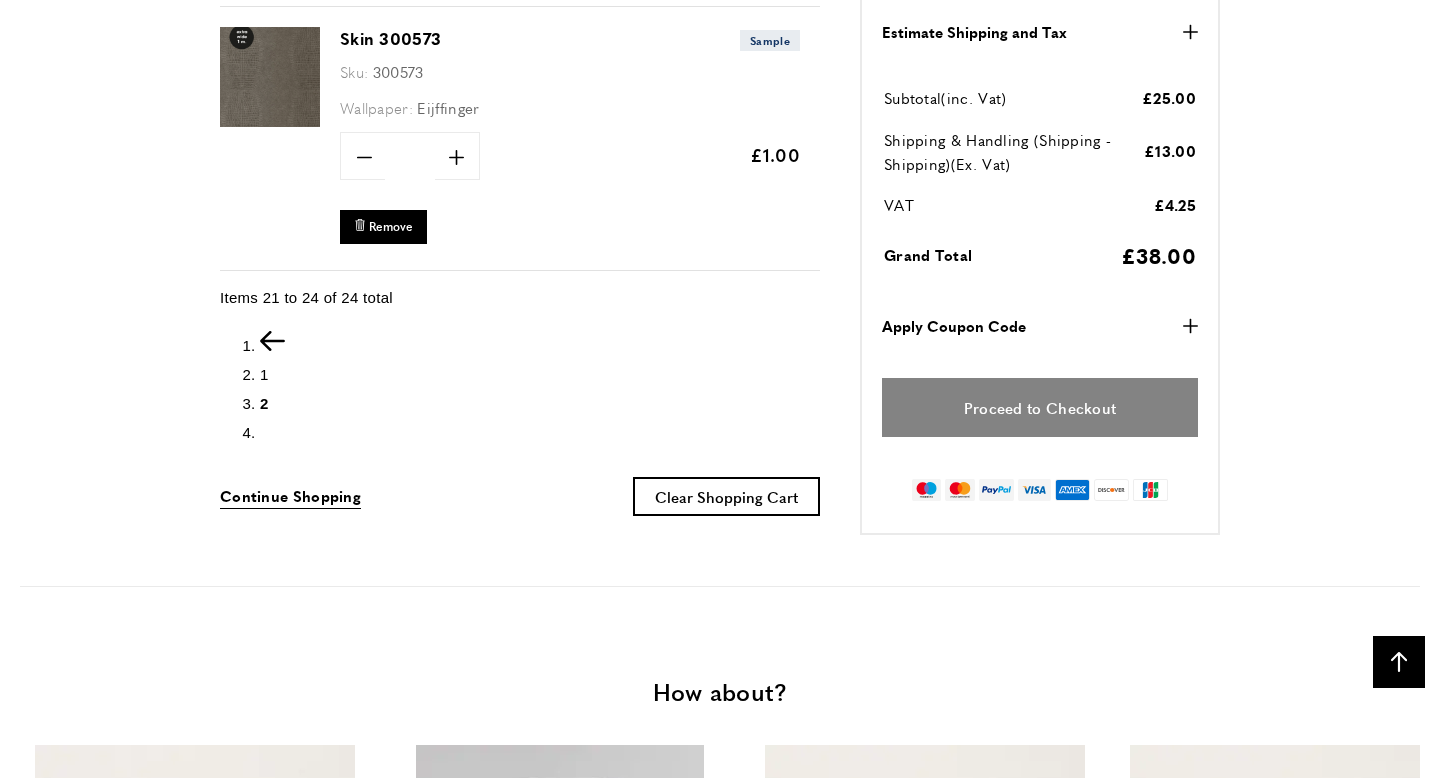 click on "Proceed to Checkout" at bounding box center [1040, 408] 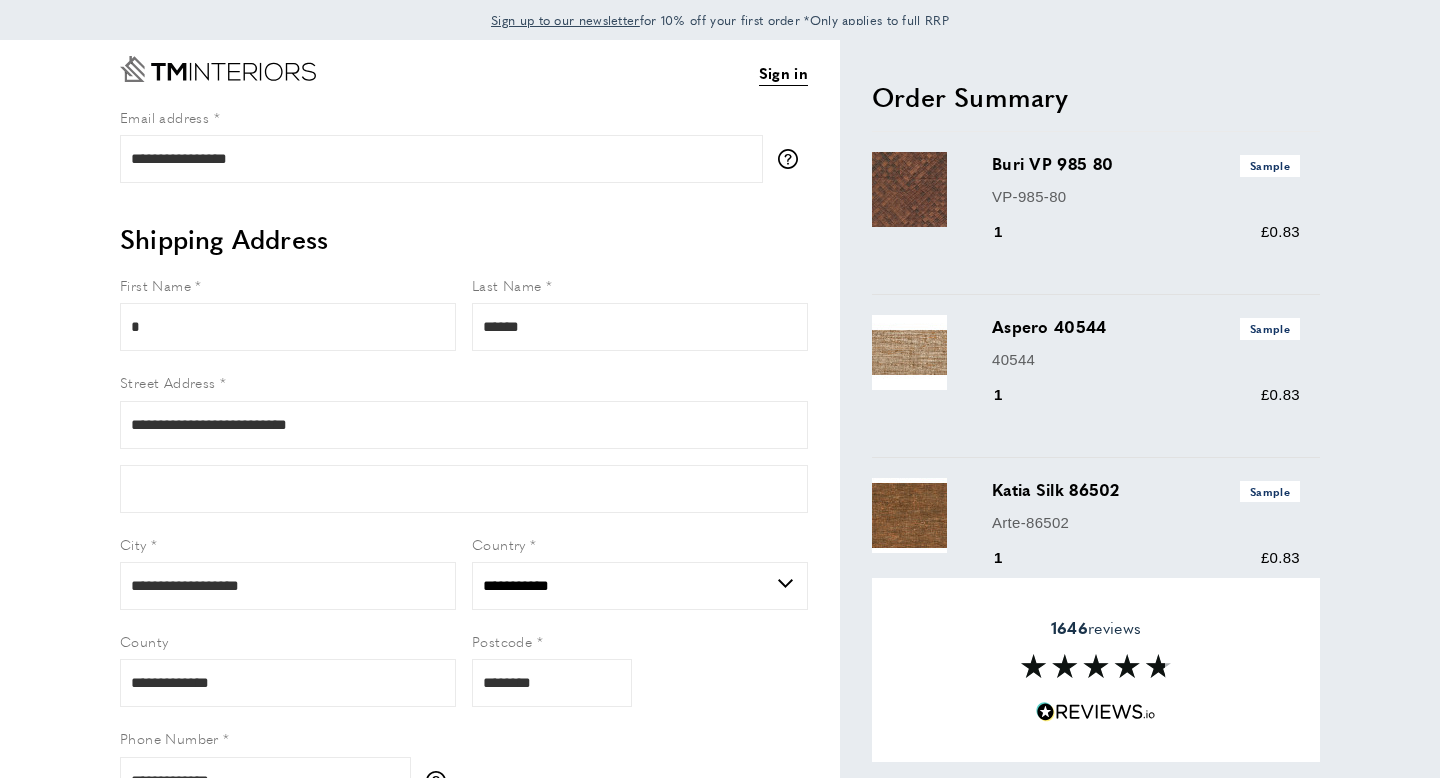 select on "**" 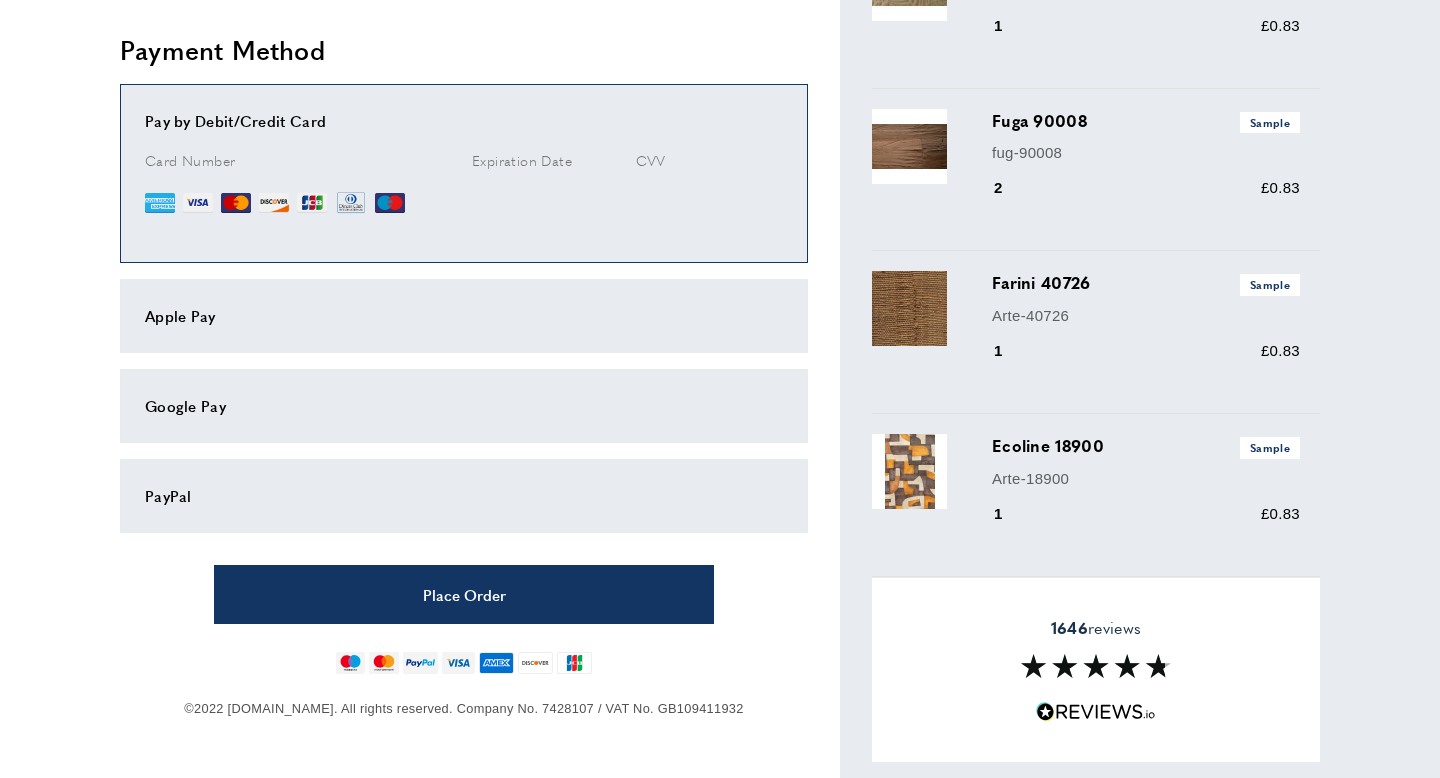 scroll, scrollTop: 1084, scrollLeft: 0, axis: vertical 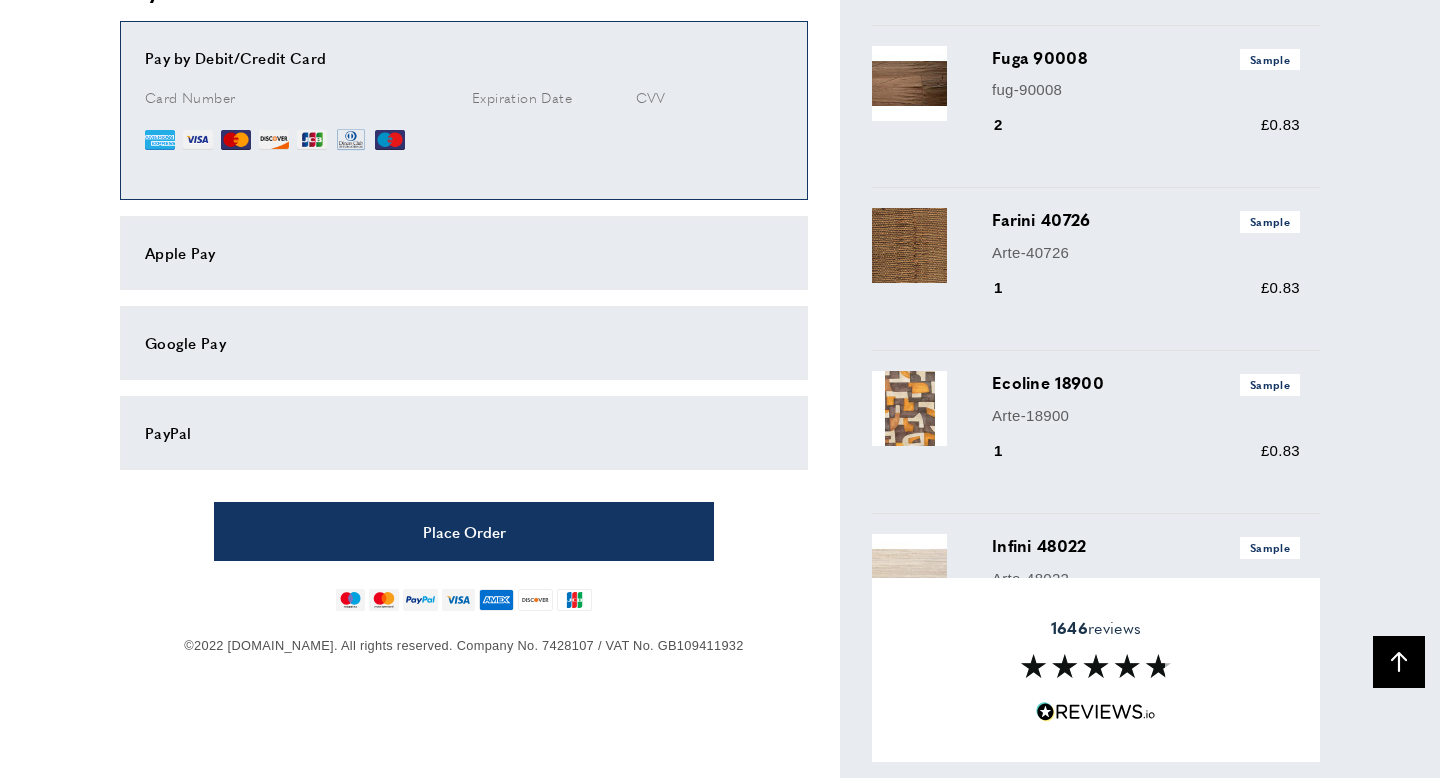 click on "Card Number" at bounding box center [300, 97] 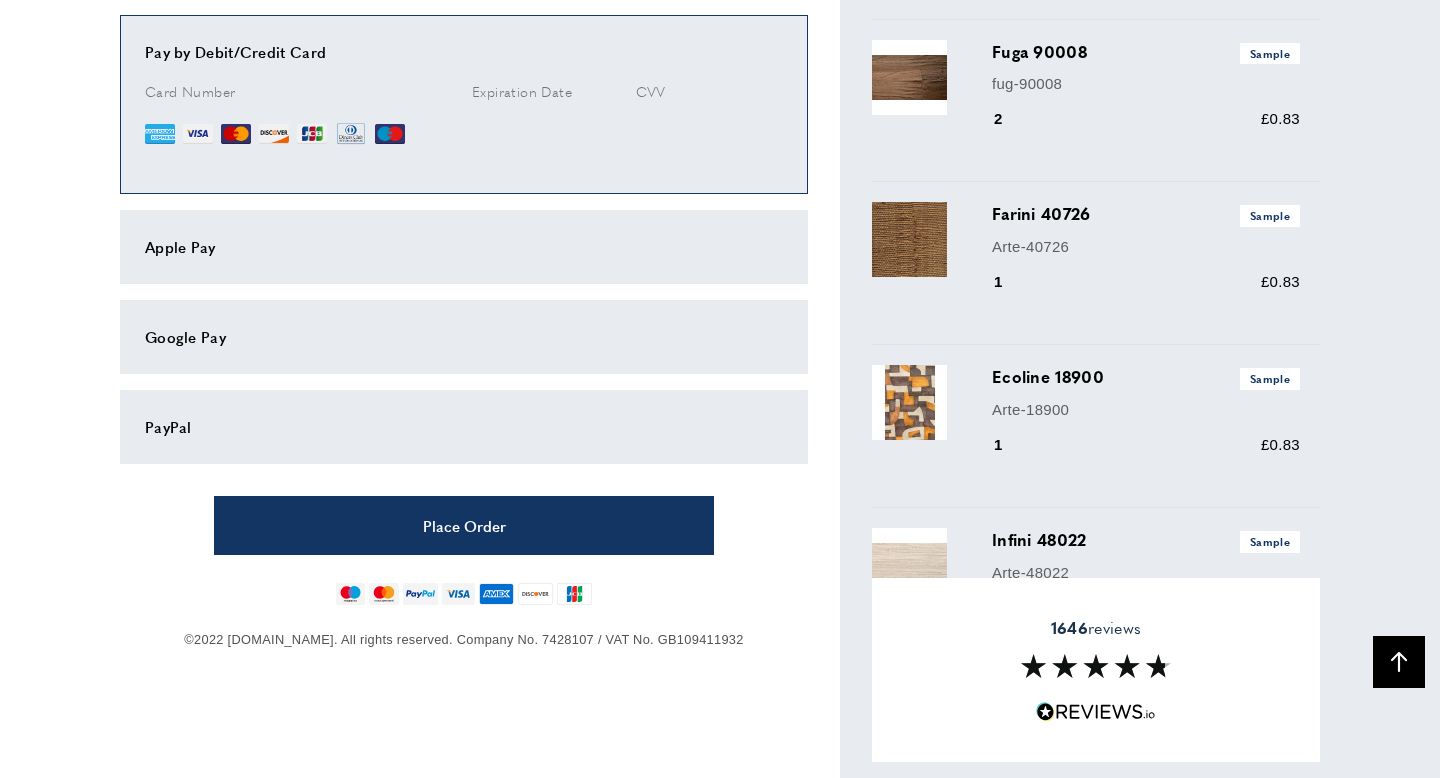 scroll, scrollTop: 1091, scrollLeft: 0, axis: vertical 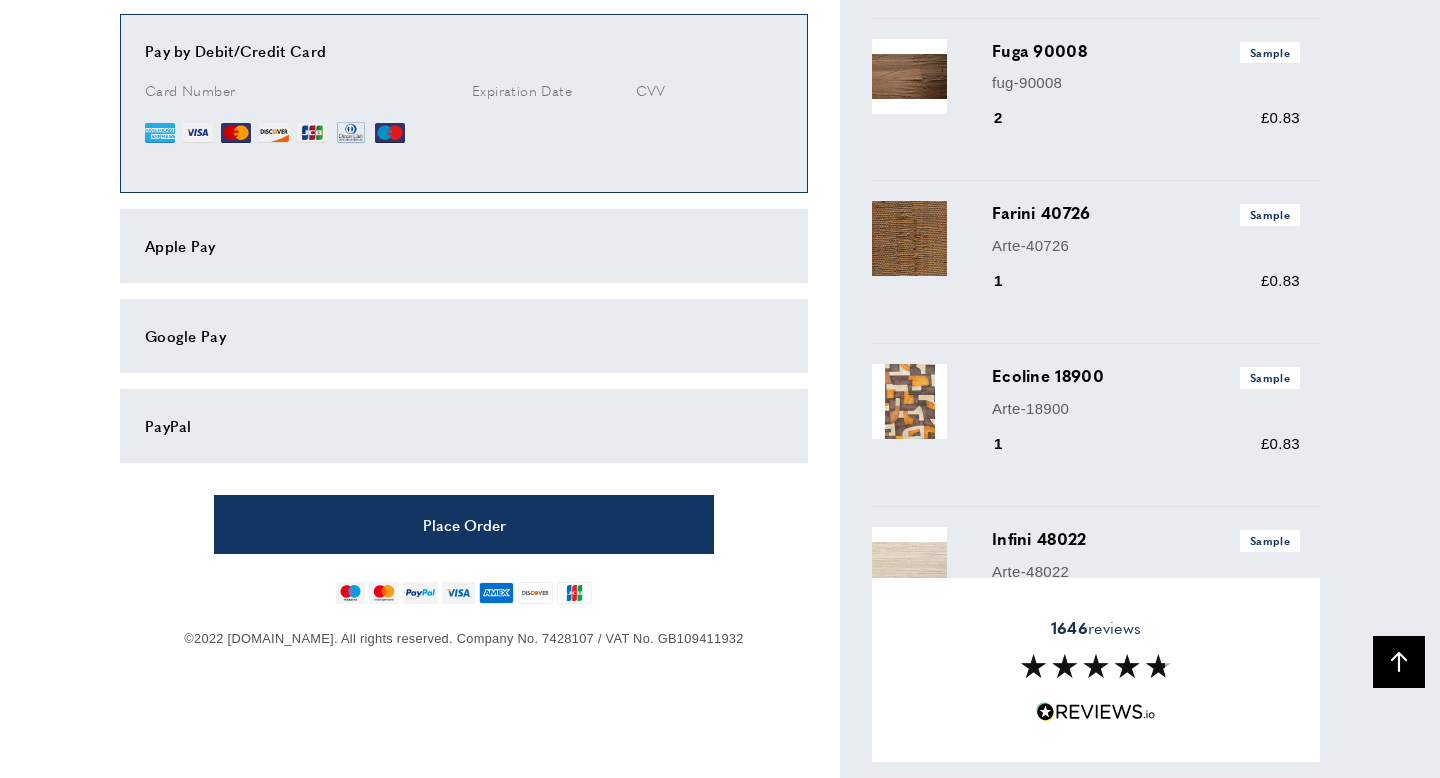 click on "Card Number" at bounding box center [300, 90] 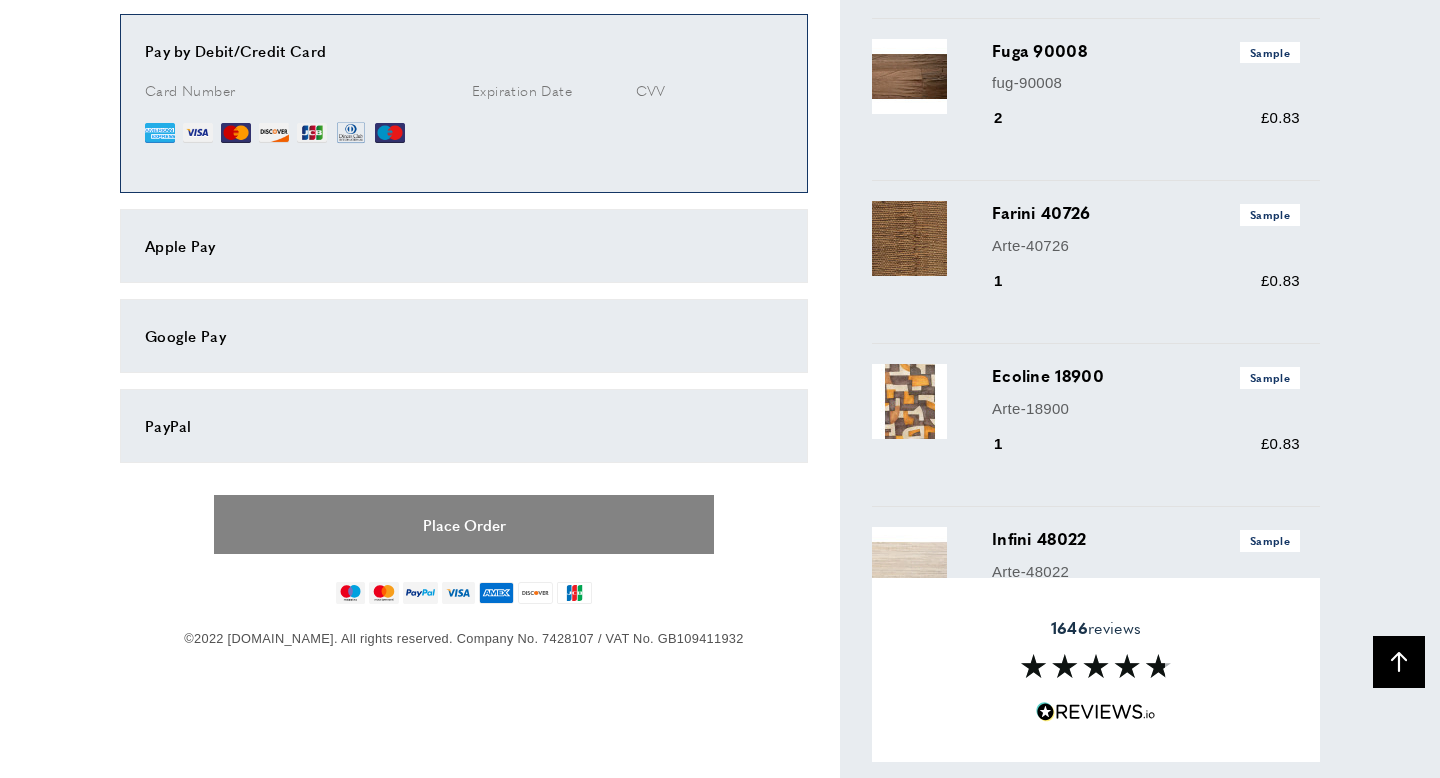 click on "Place Order" at bounding box center [464, 524] 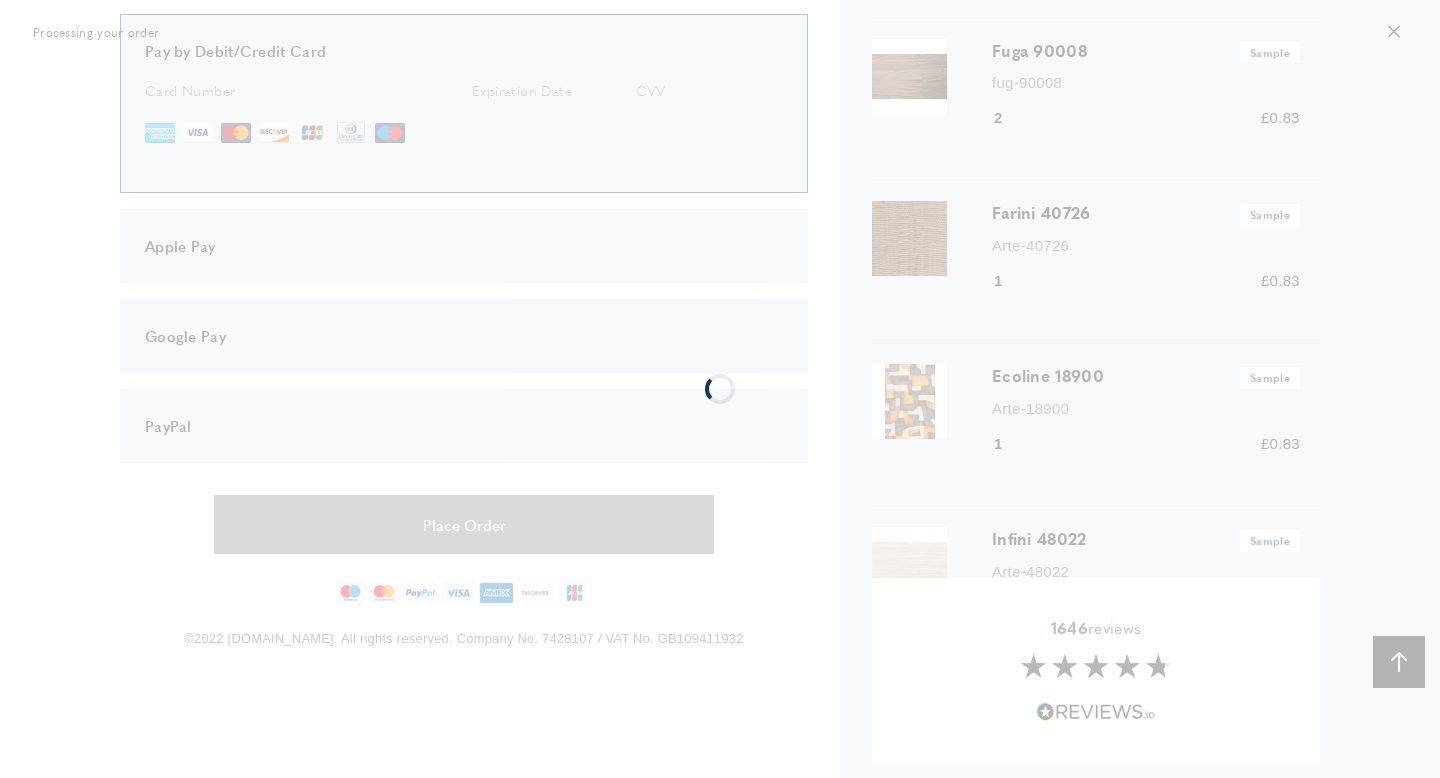 scroll, scrollTop: 1152, scrollLeft: 0, axis: vertical 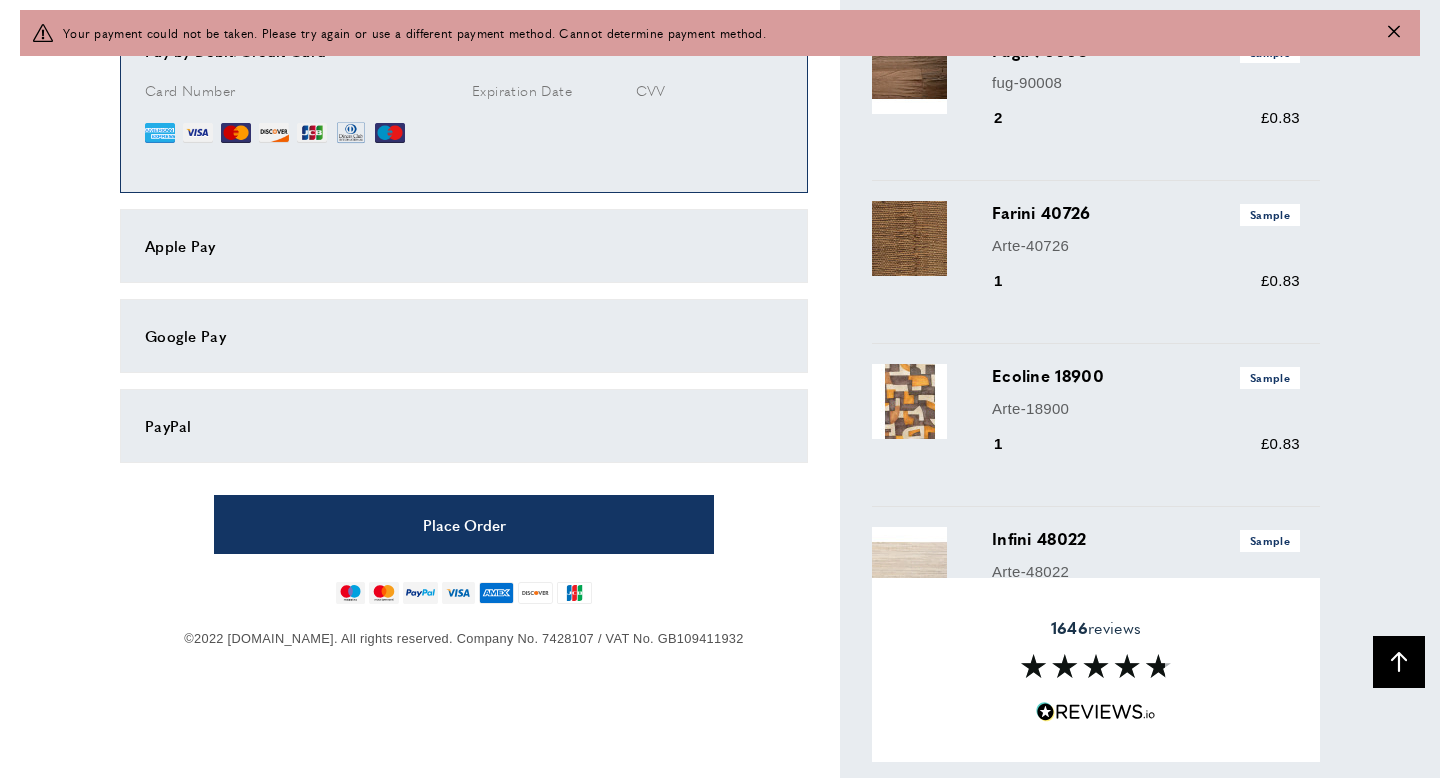 click on "warning
Your payment could not be taken. Please try again or use a different payment method. Cannot determine payment method." at bounding box center (720, 33) 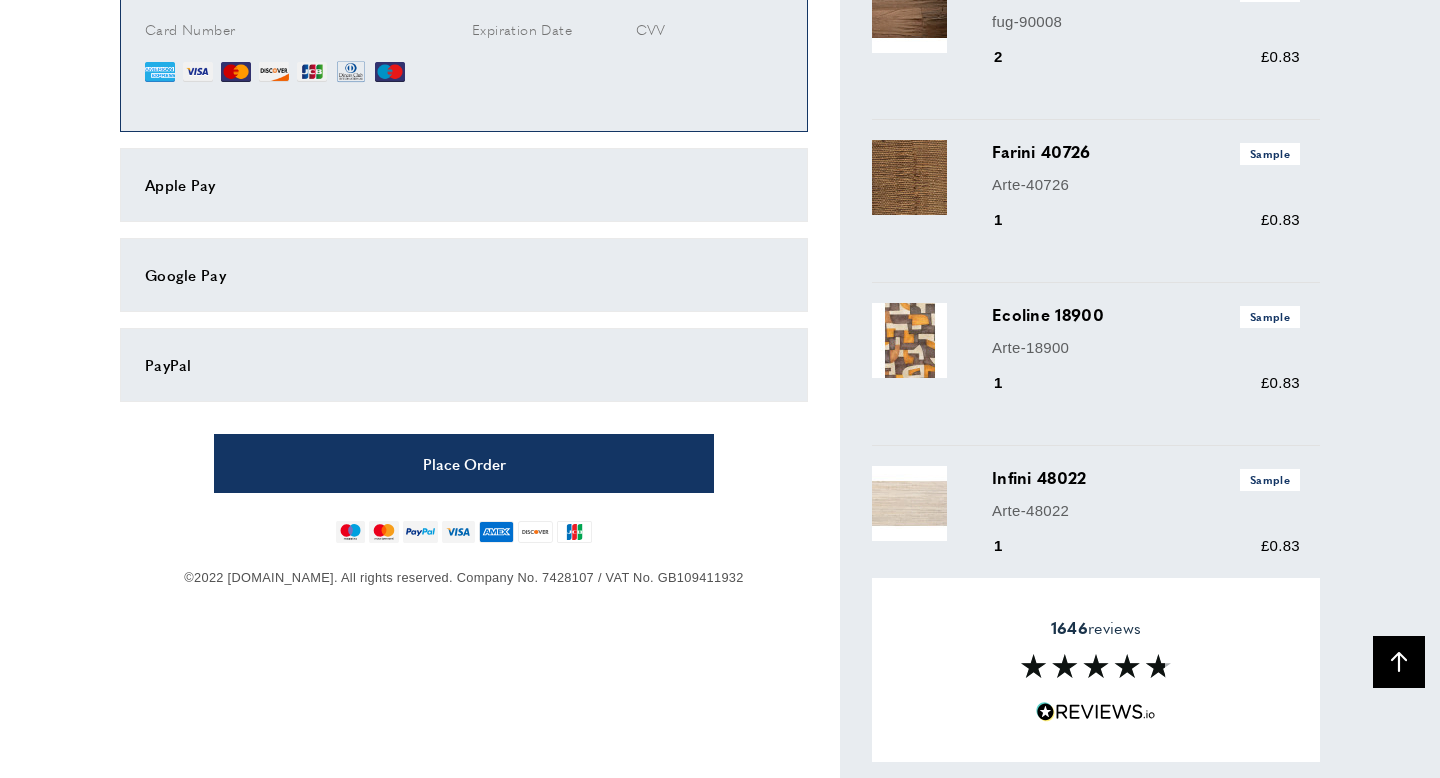 scroll, scrollTop: 1091, scrollLeft: 0, axis: vertical 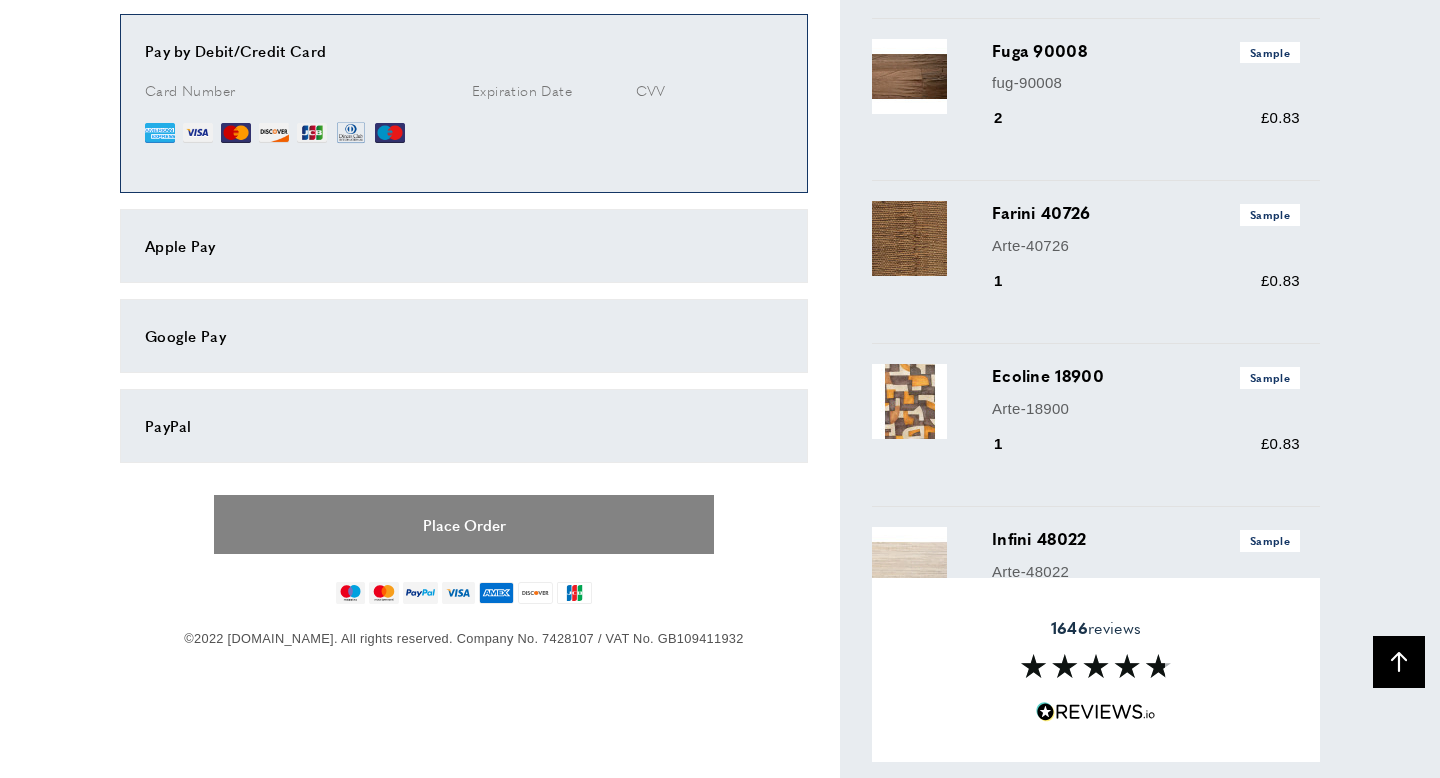 click on "Place Order" at bounding box center [464, 524] 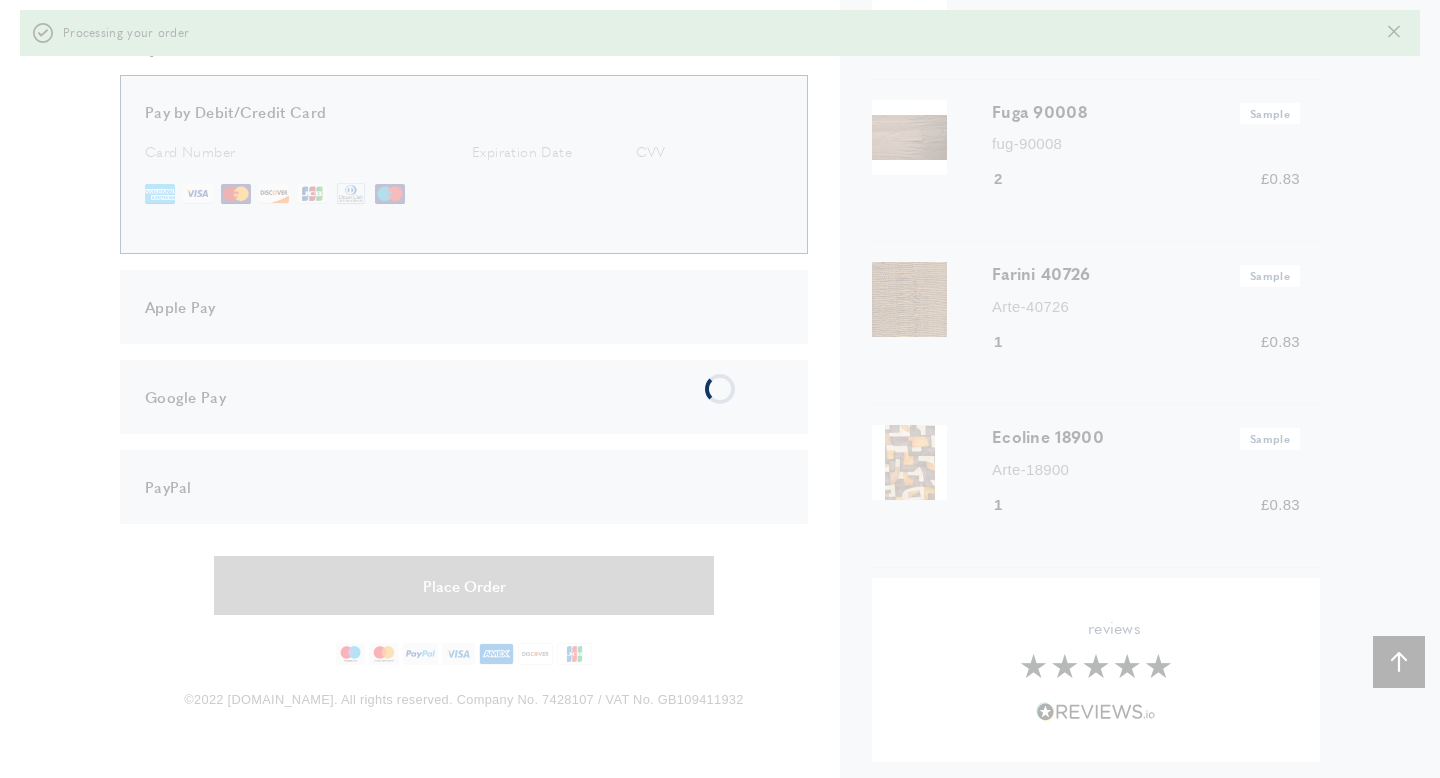 scroll, scrollTop: 1152, scrollLeft: 0, axis: vertical 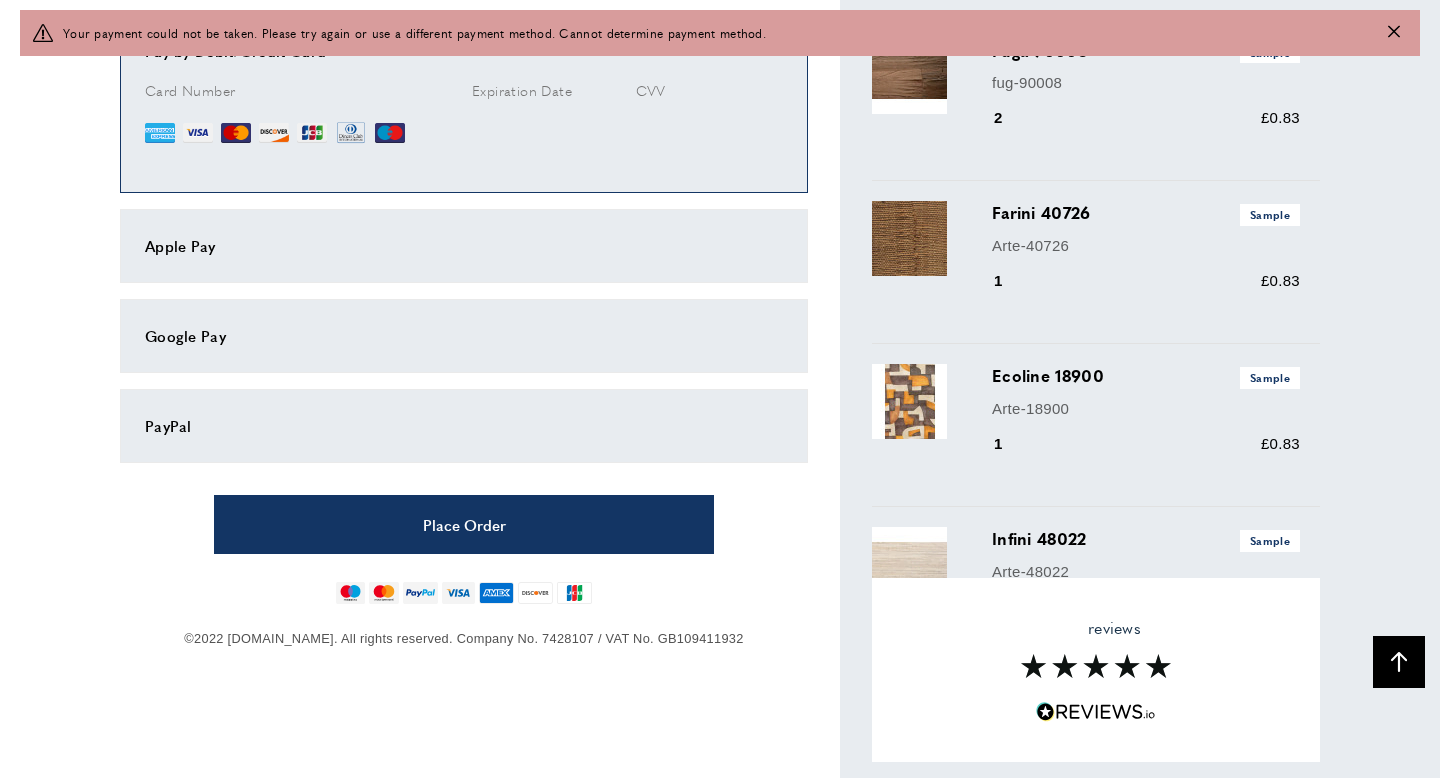 click 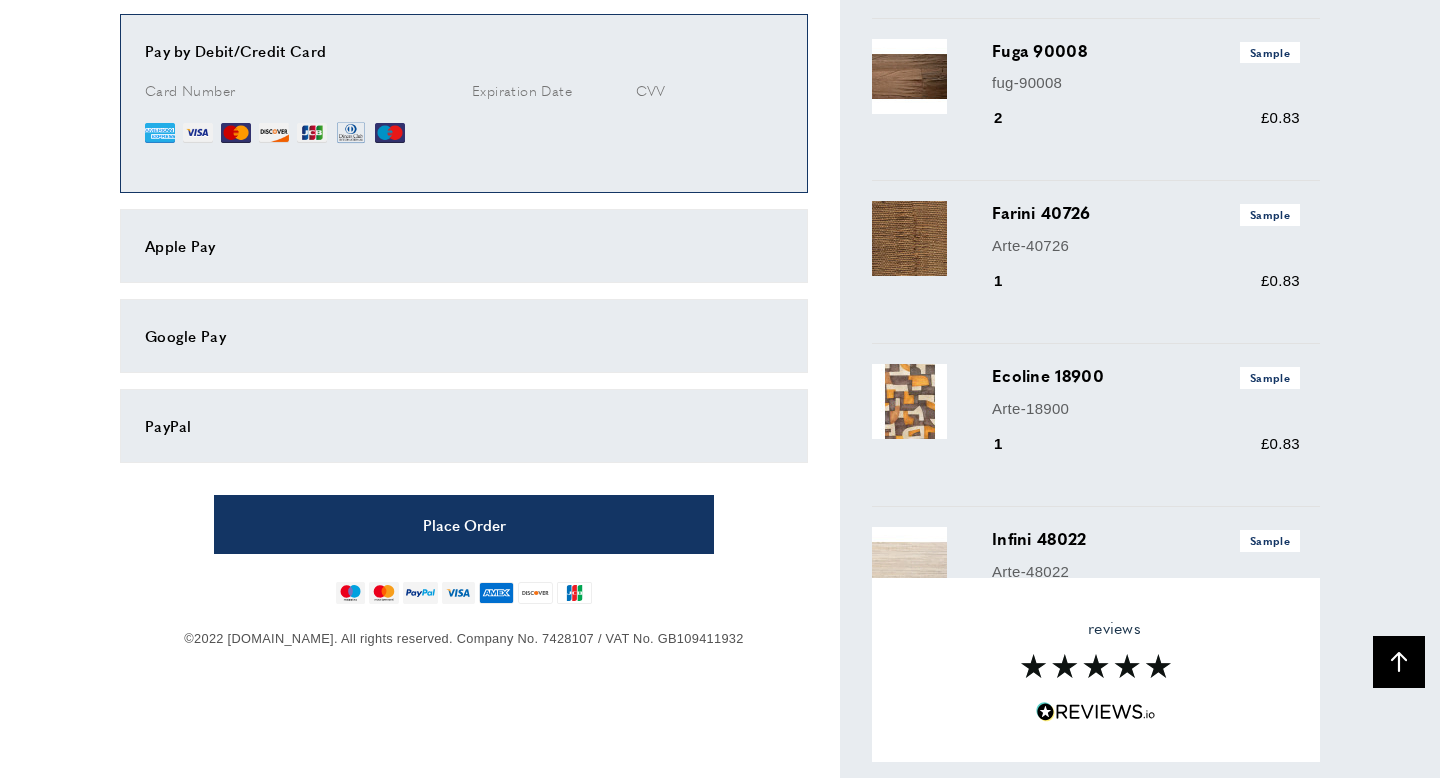 click on "Apple Pay" at bounding box center (464, 246) 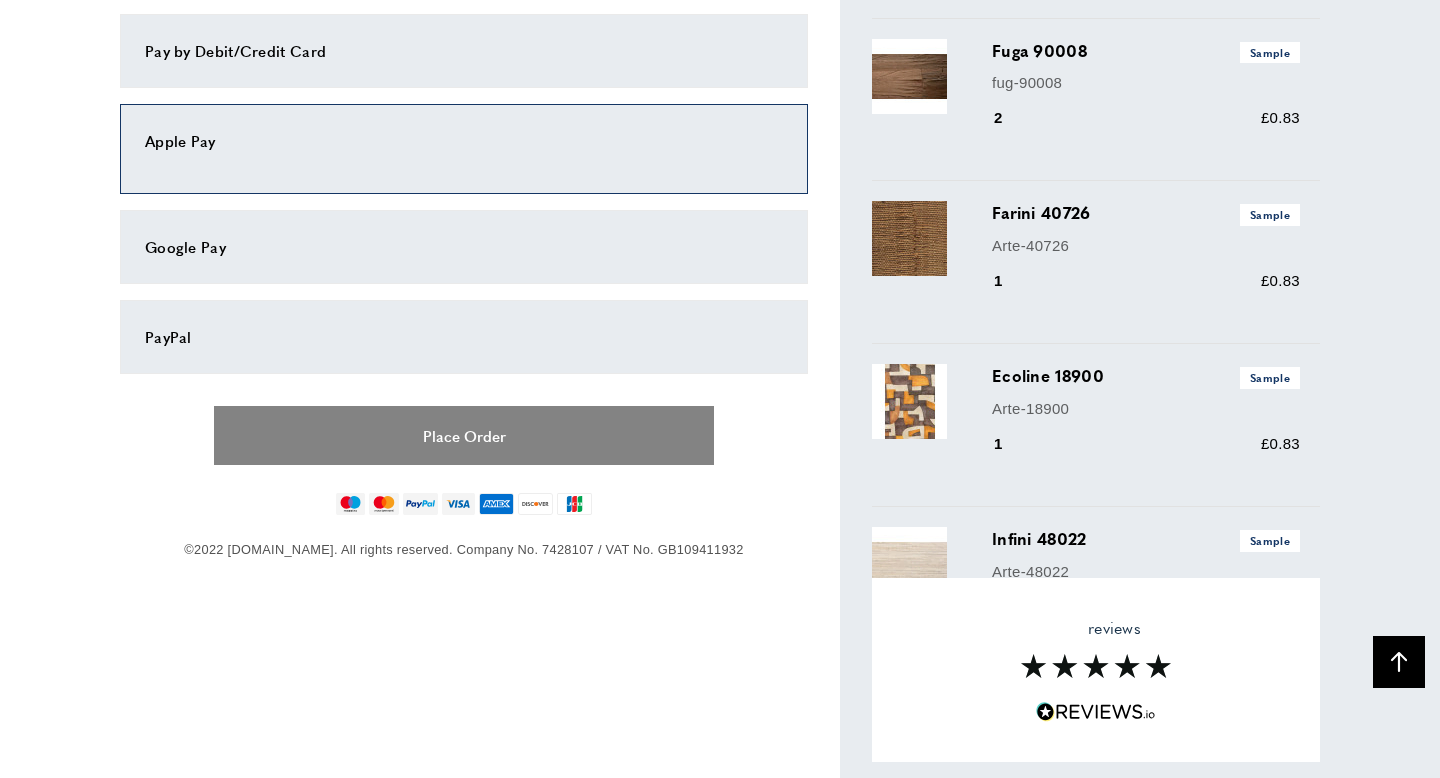 click on "Place Order" at bounding box center [464, 435] 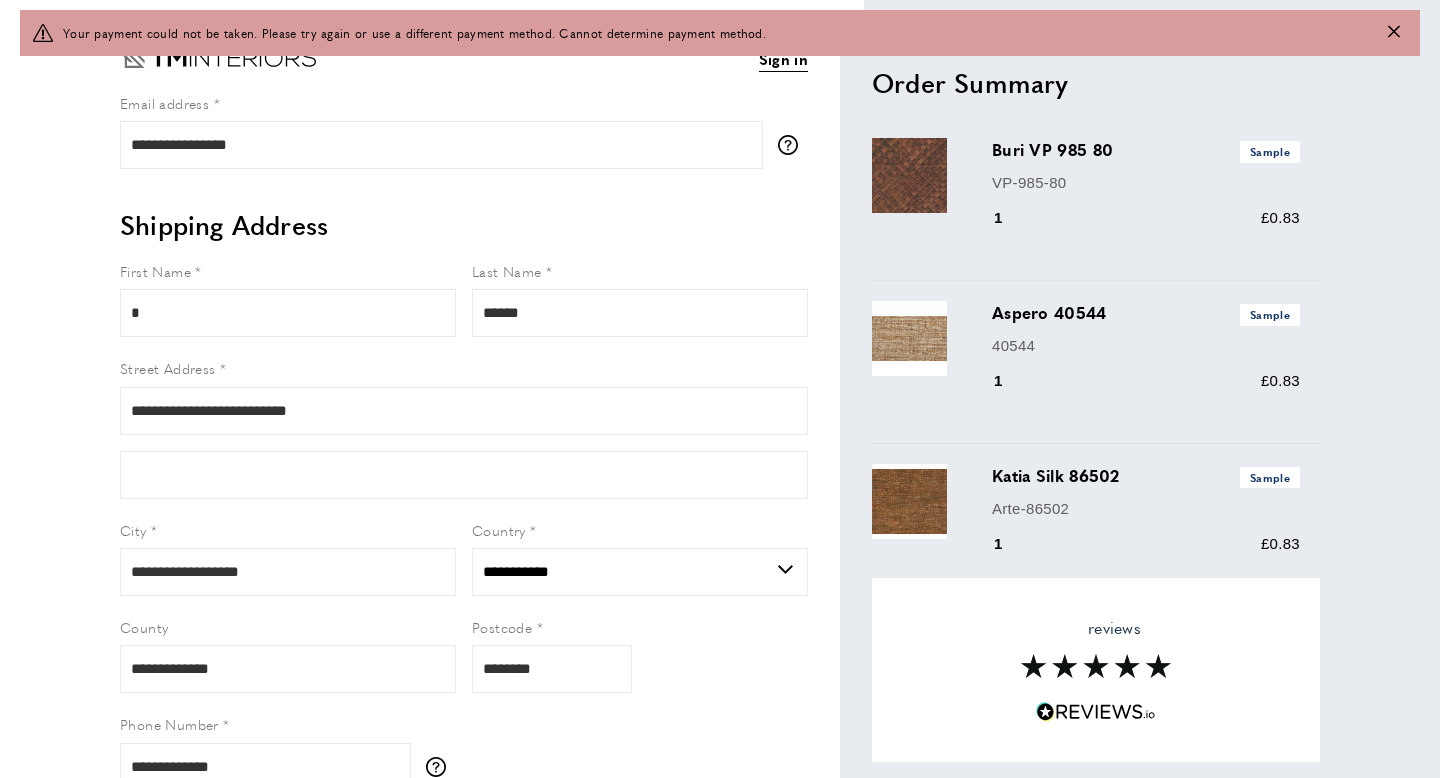 scroll, scrollTop: 84, scrollLeft: 0, axis: vertical 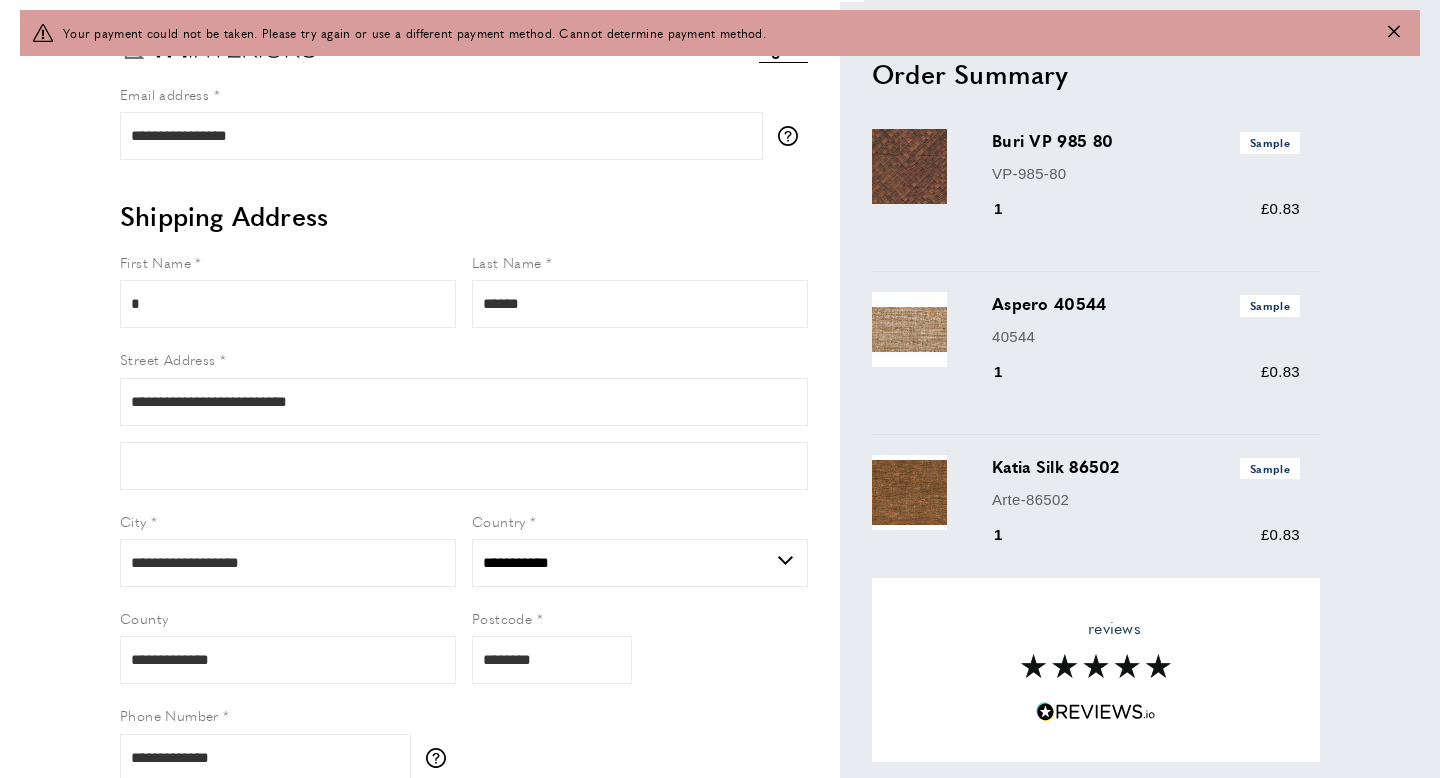 click 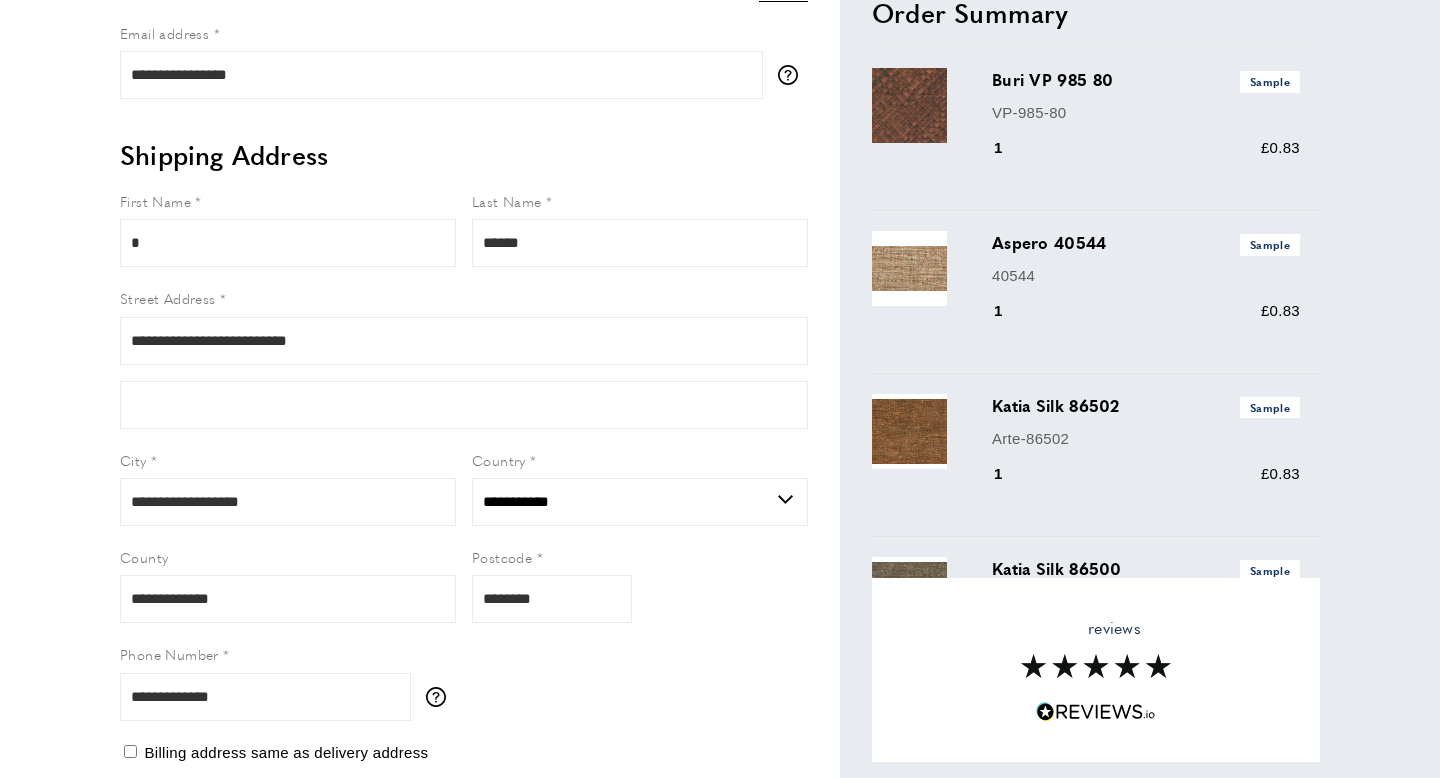 scroll, scrollTop: 23, scrollLeft: 0, axis: vertical 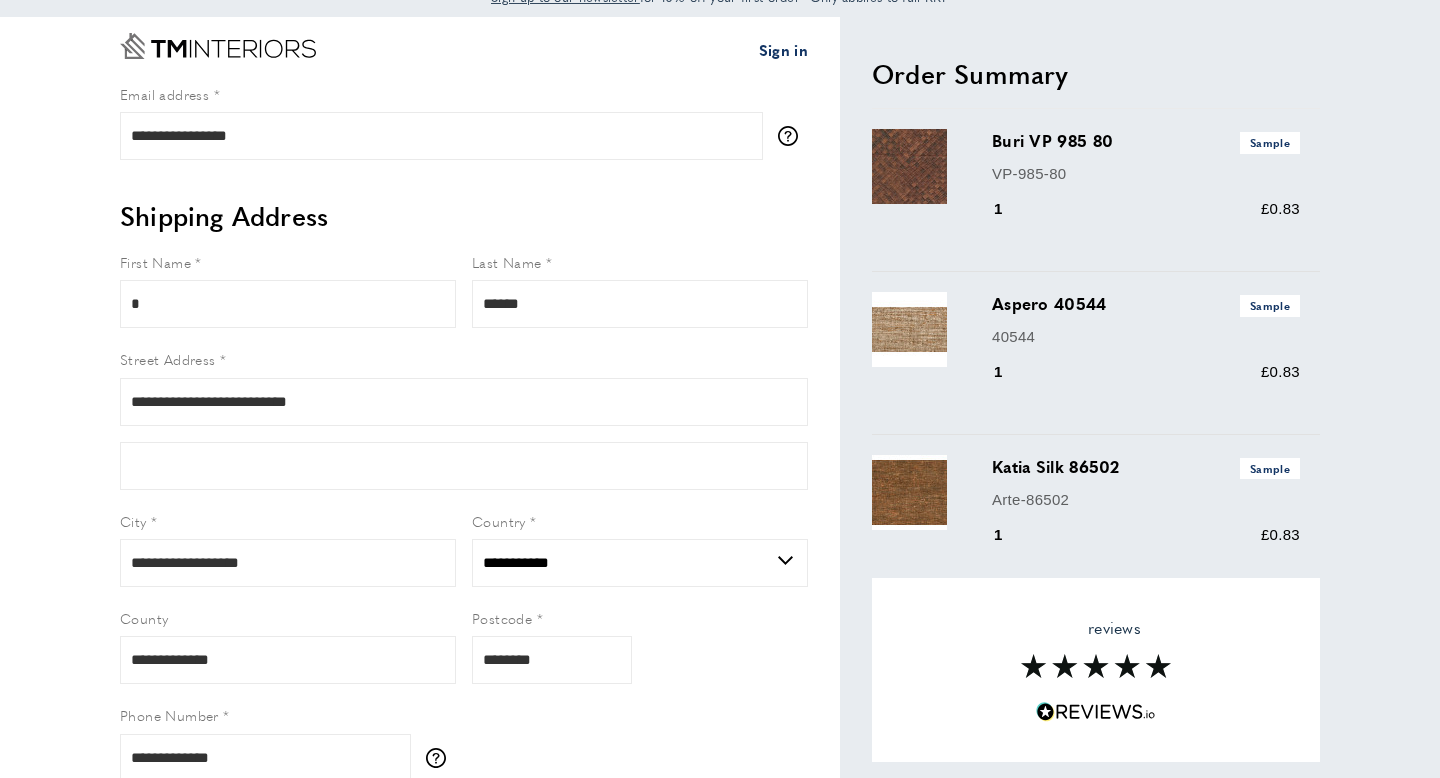 click on "Sign in" at bounding box center (783, 50) 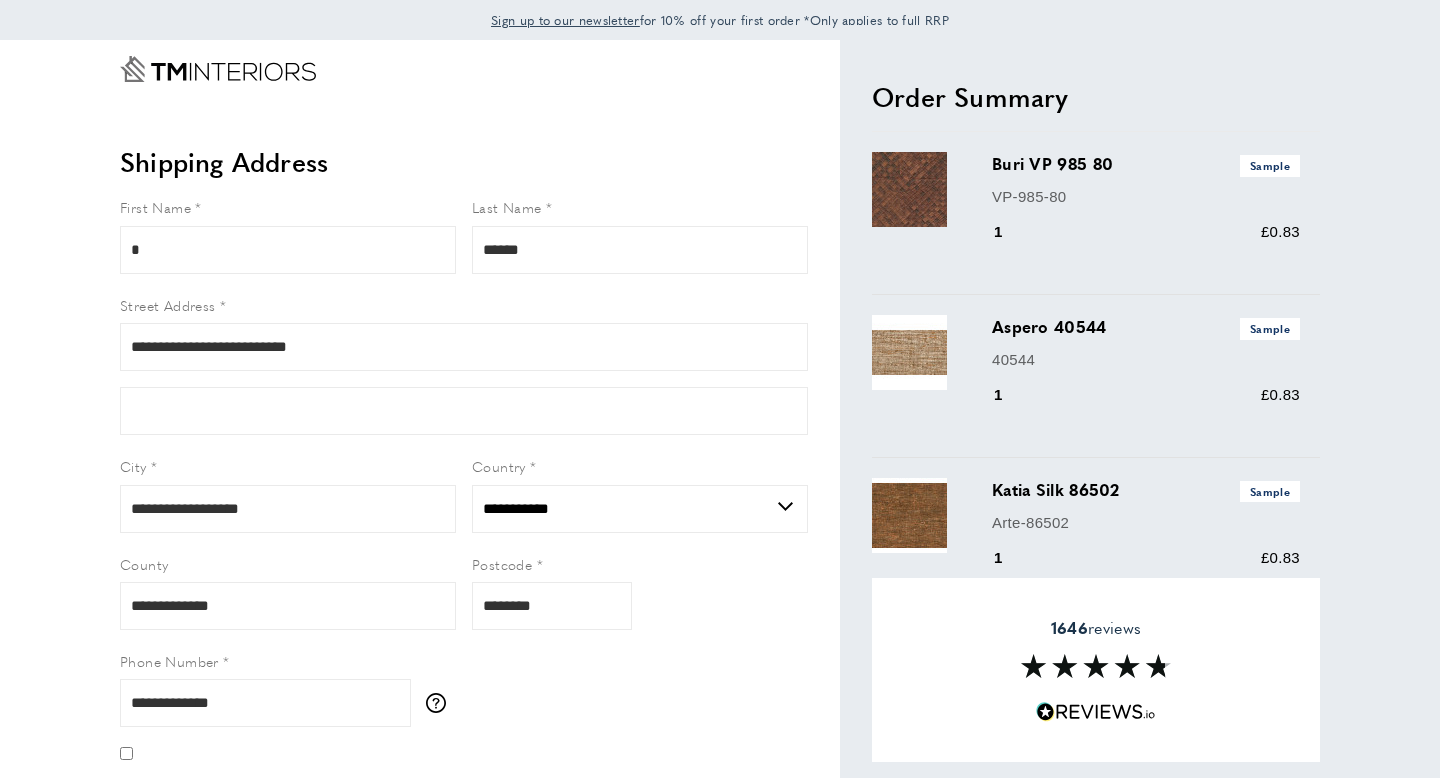 select on "**" 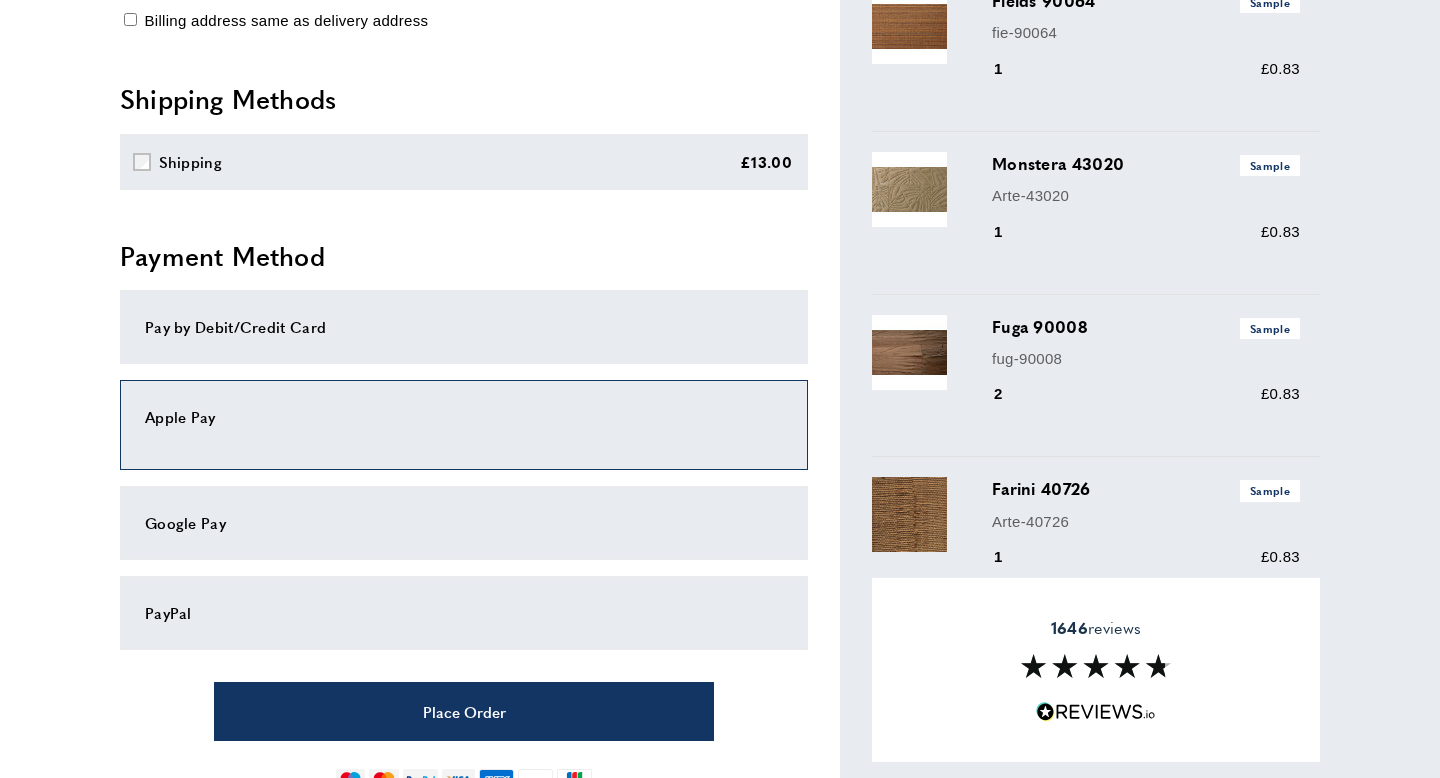scroll, scrollTop: 826, scrollLeft: 0, axis: vertical 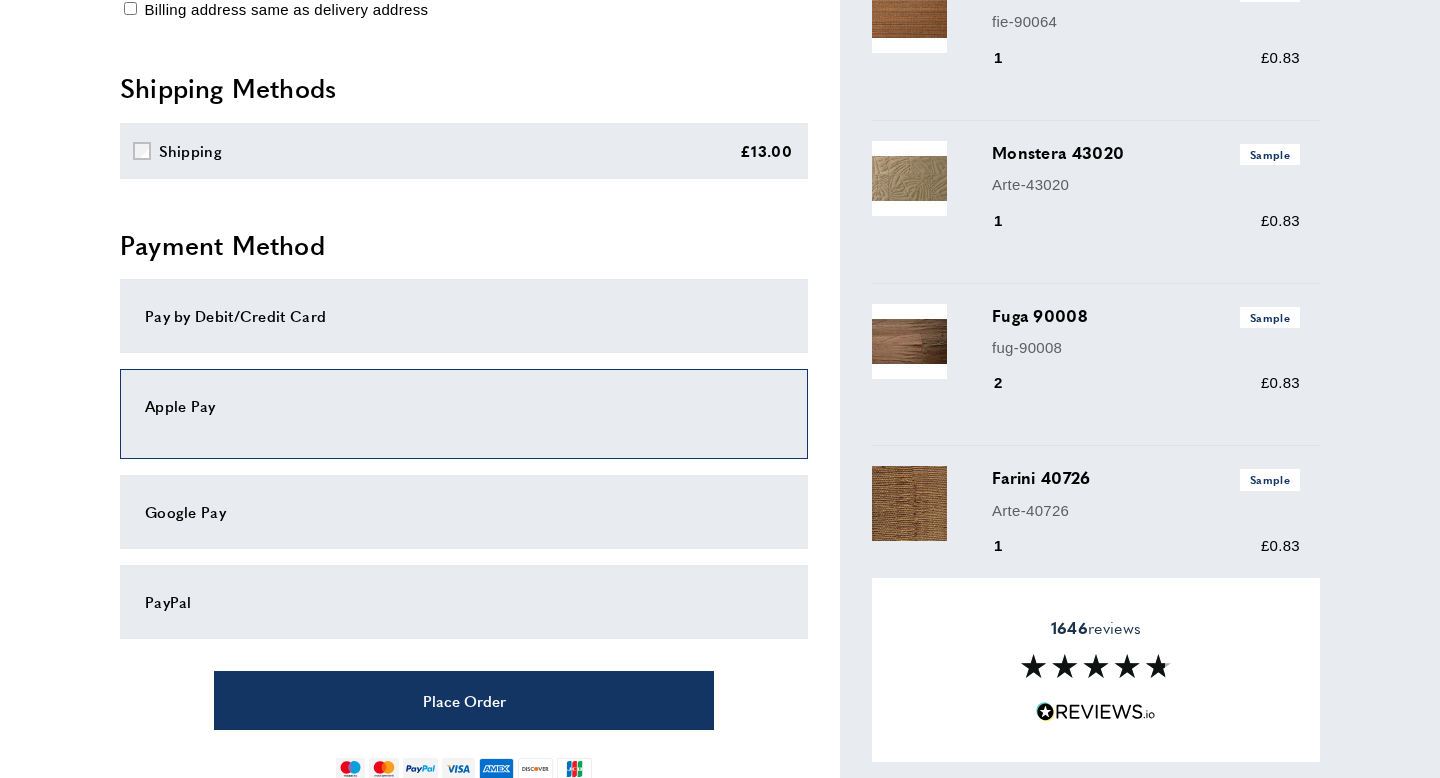 click on "PayPal" at bounding box center (464, 602) 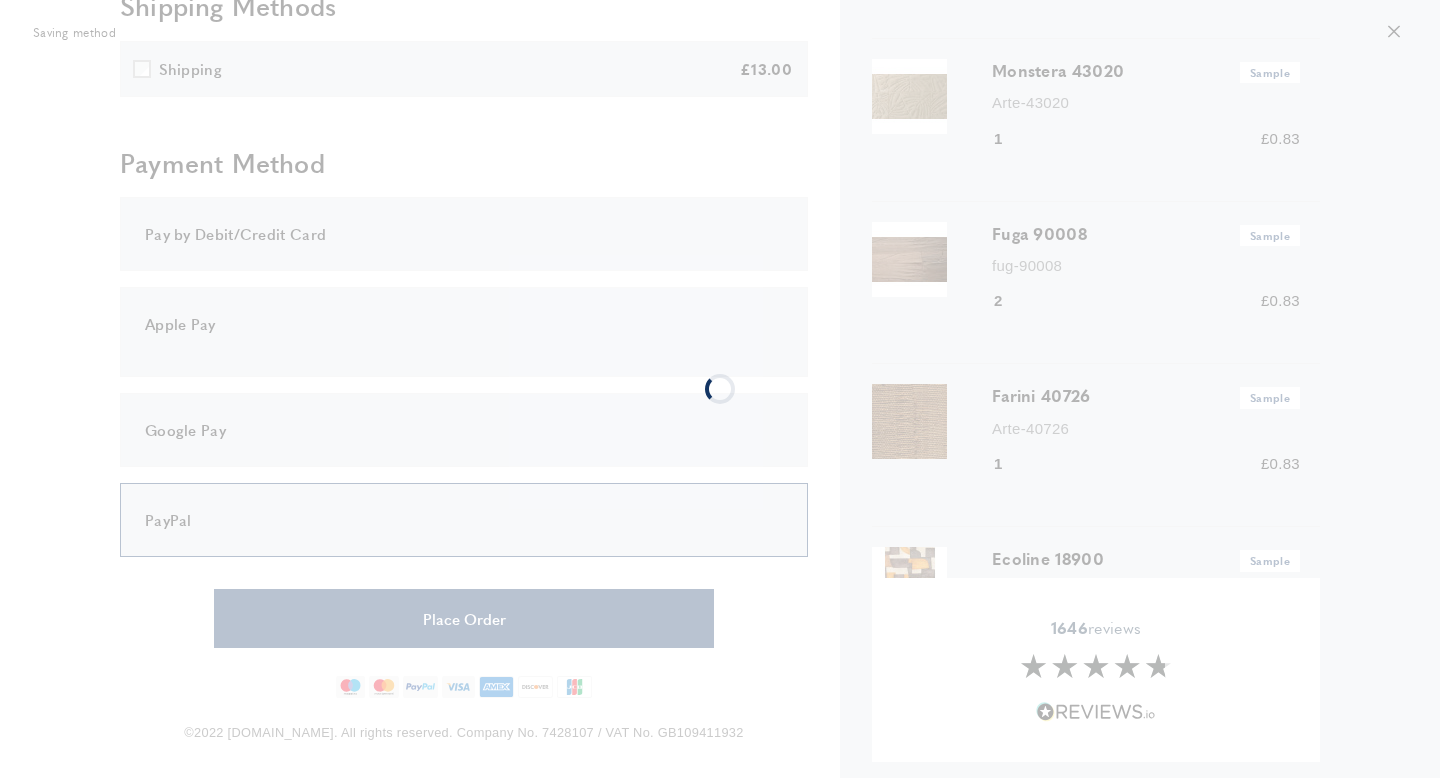 scroll, scrollTop: 907, scrollLeft: 0, axis: vertical 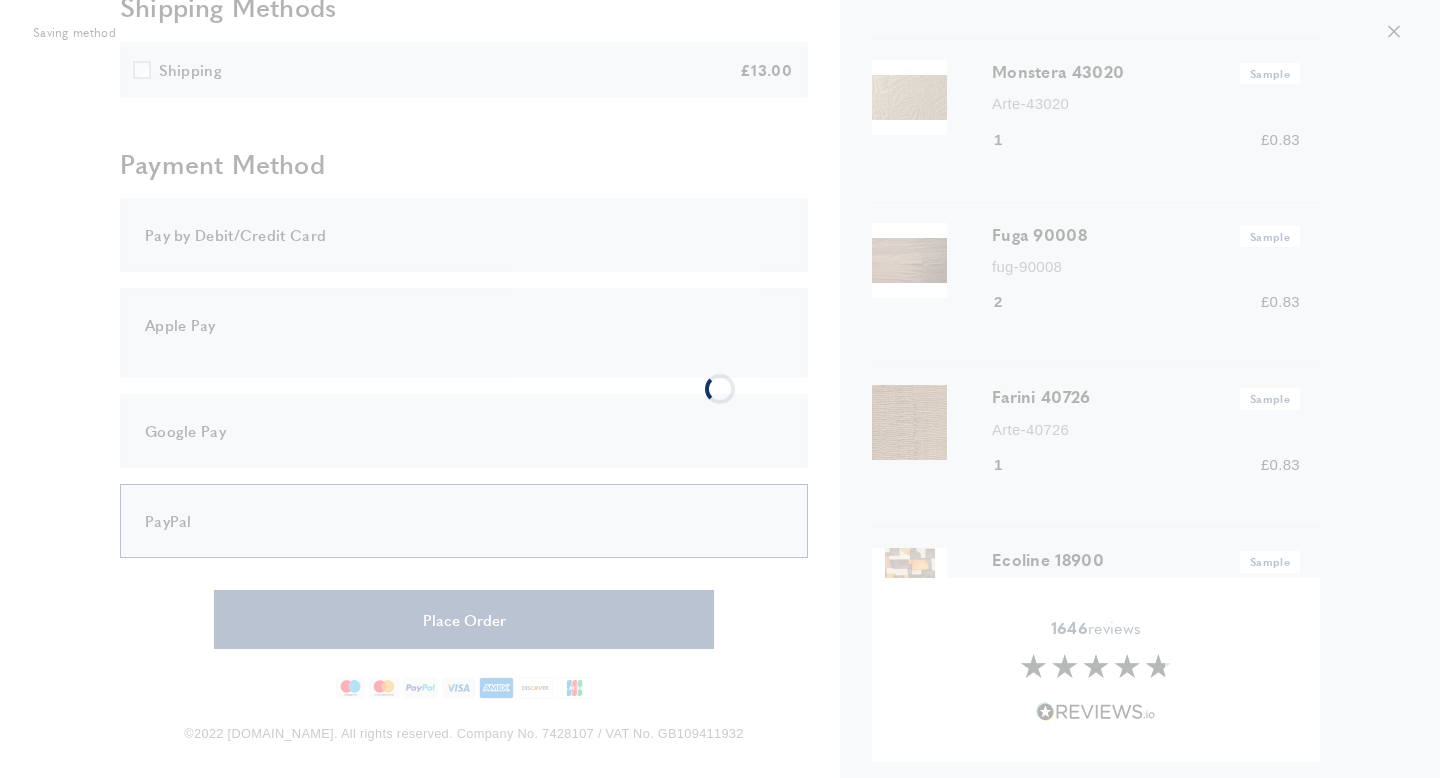 click at bounding box center (720, 389) 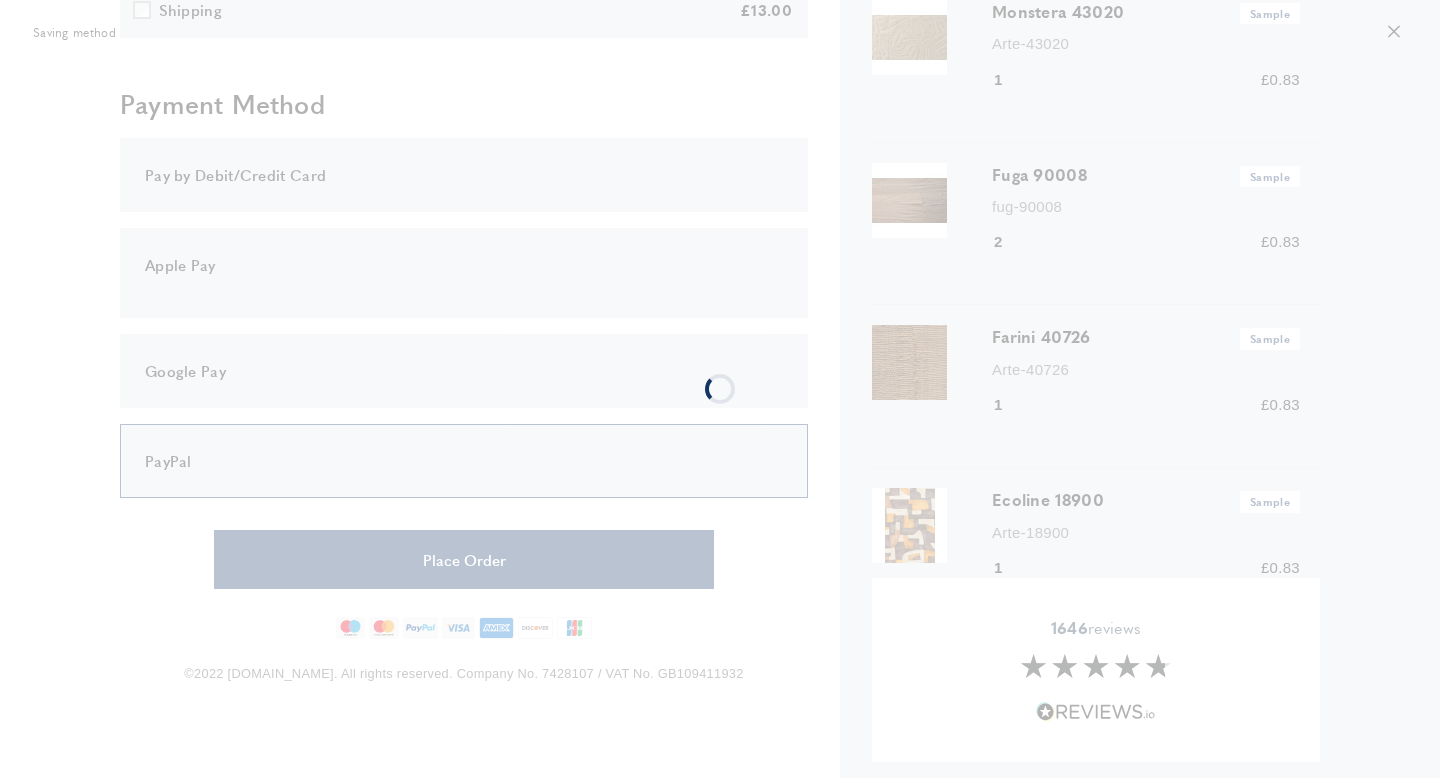 scroll, scrollTop: 977, scrollLeft: 0, axis: vertical 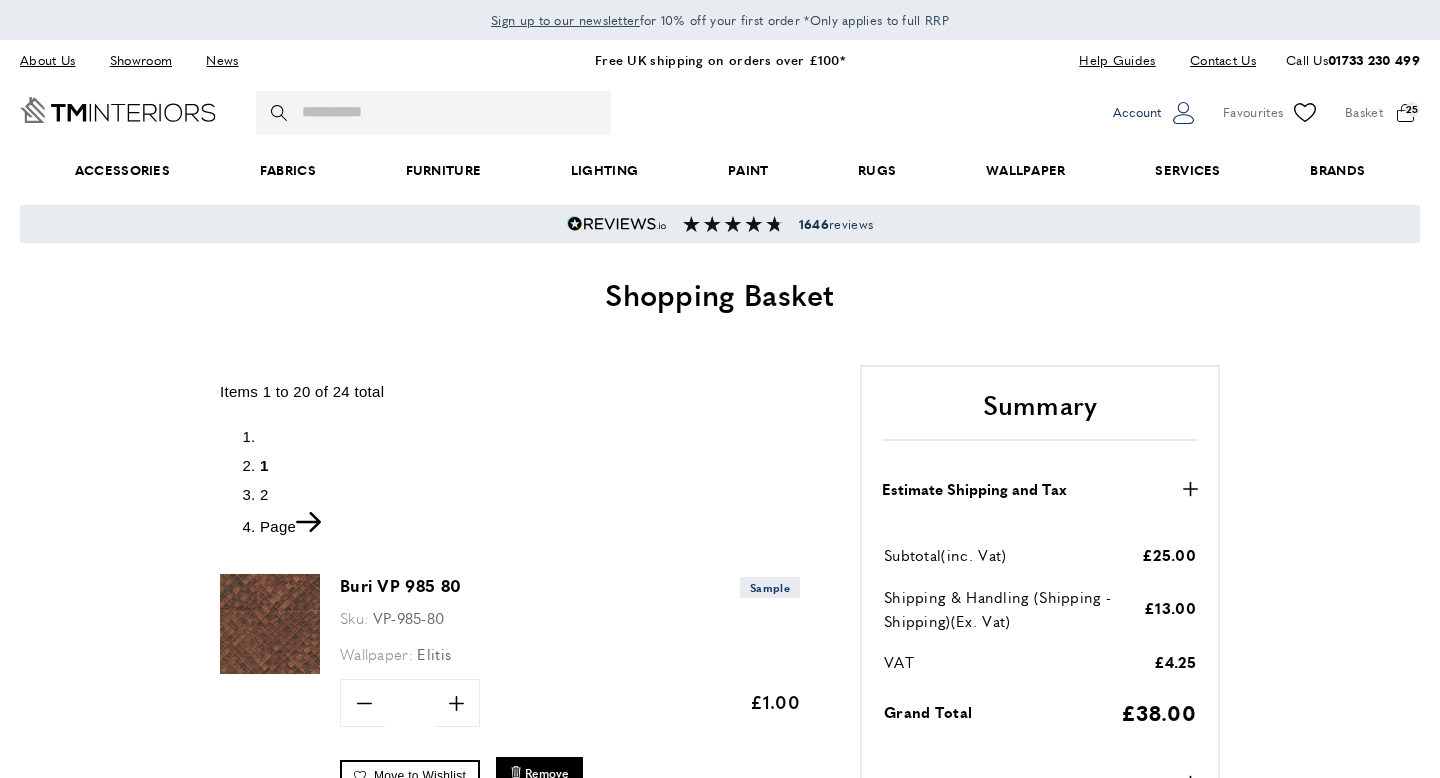 click on "account" 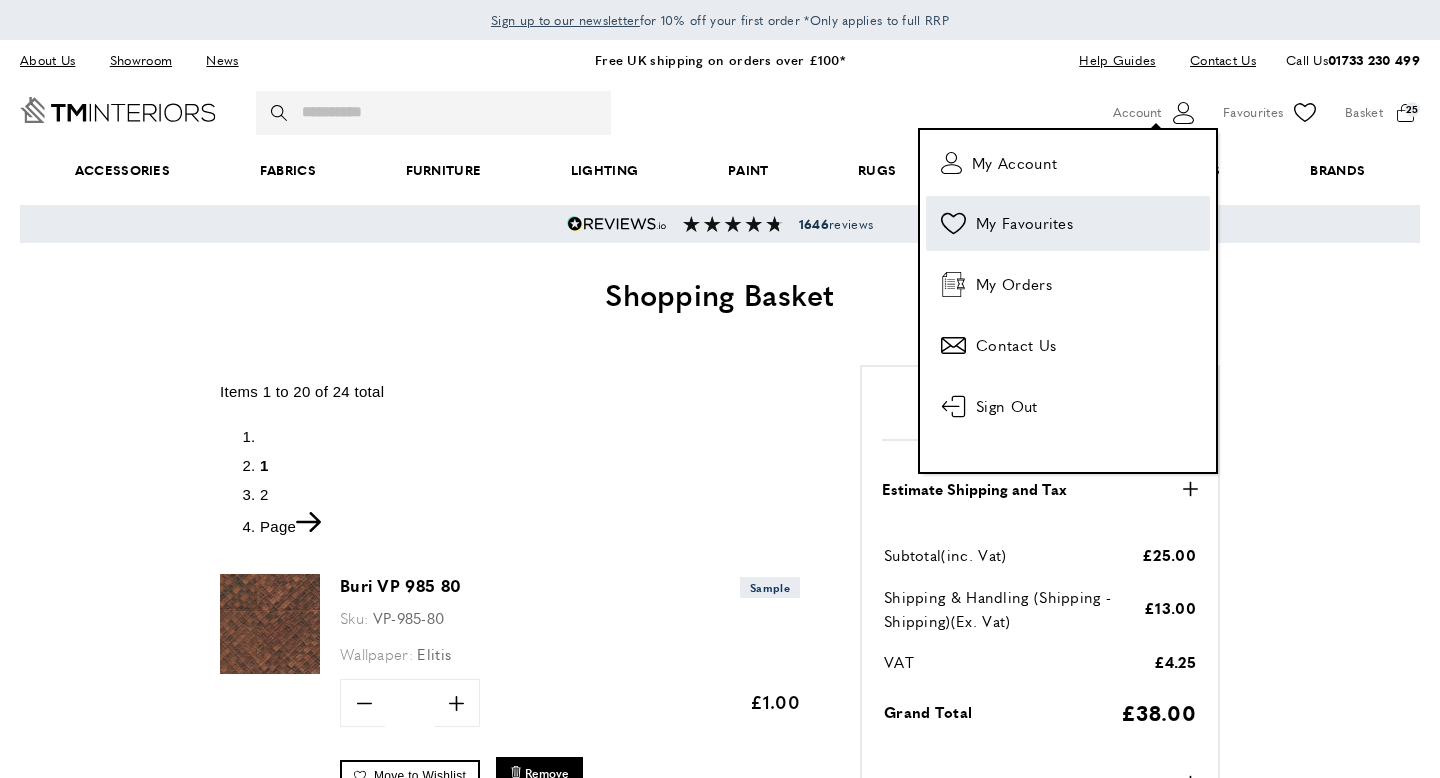 scroll, scrollTop: 0, scrollLeft: 281, axis: horizontal 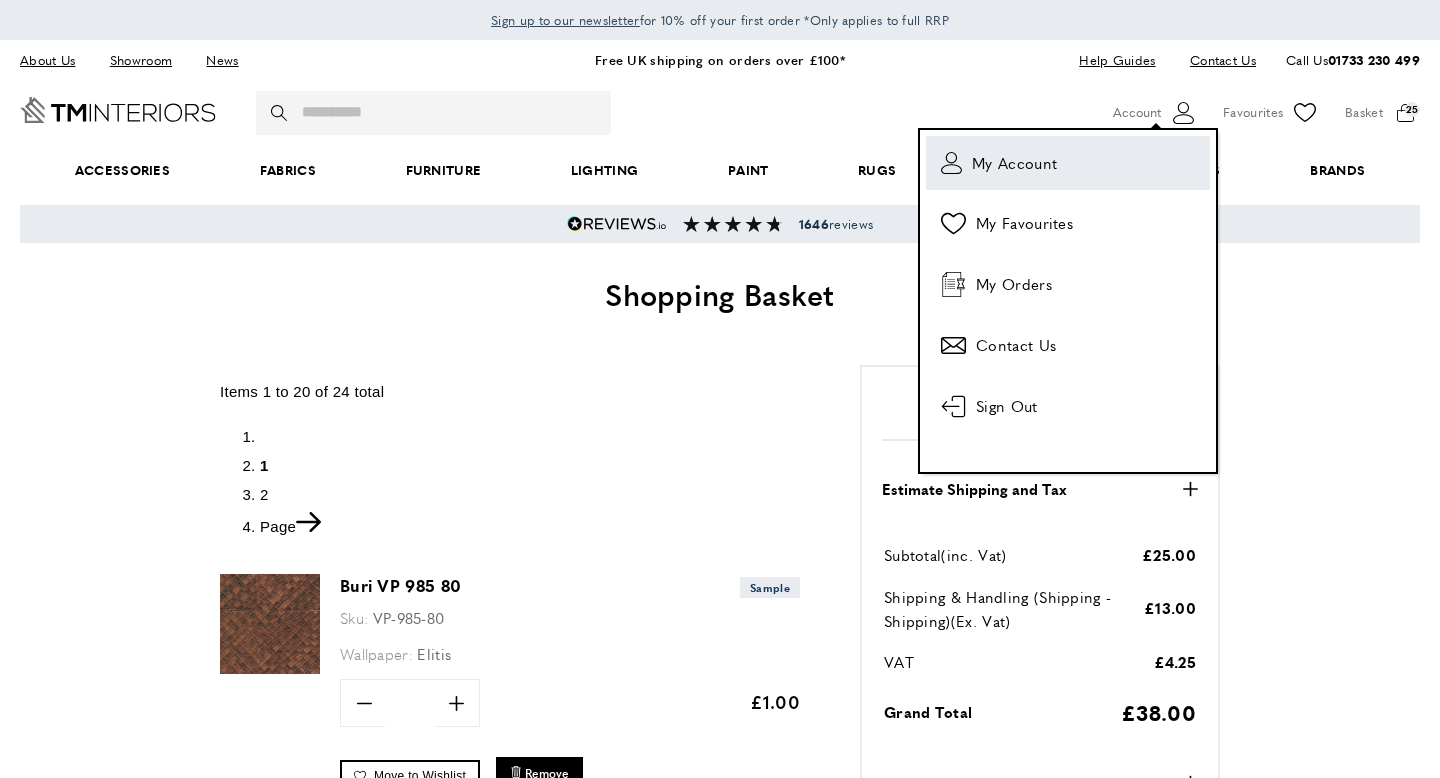 click on "account
My Account" at bounding box center (1068, 163) 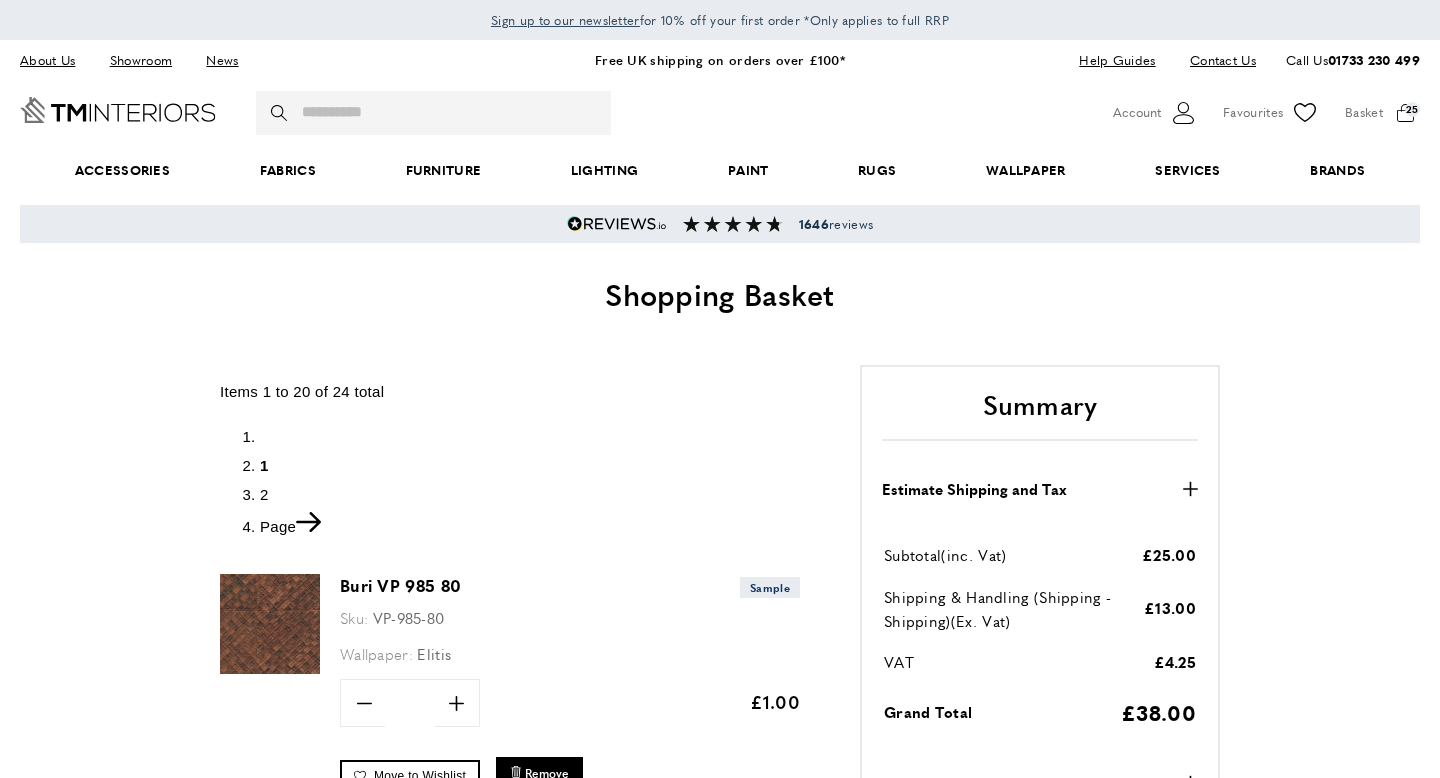 scroll, scrollTop: 0, scrollLeft: 0, axis: both 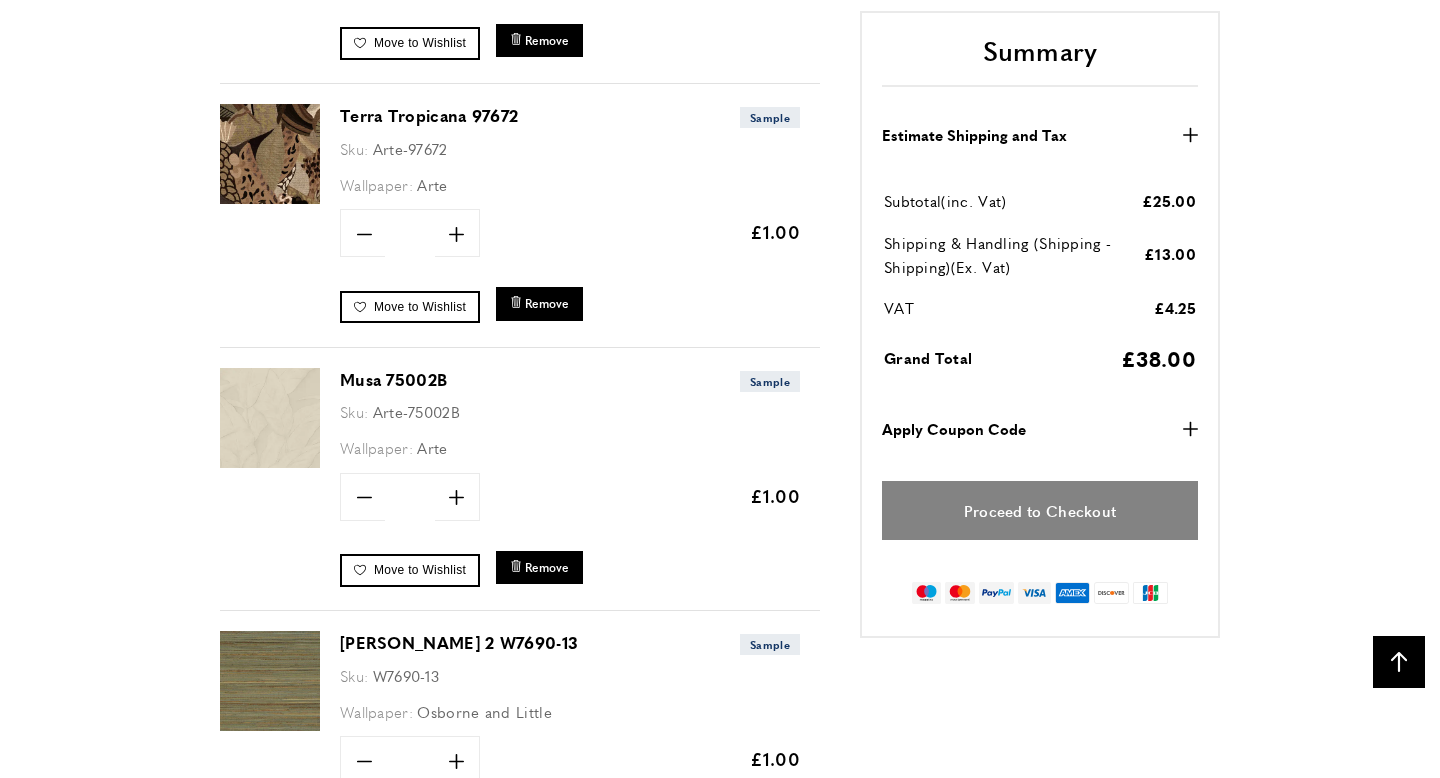 click on "Proceed to Checkout" at bounding box center (1040, 510) 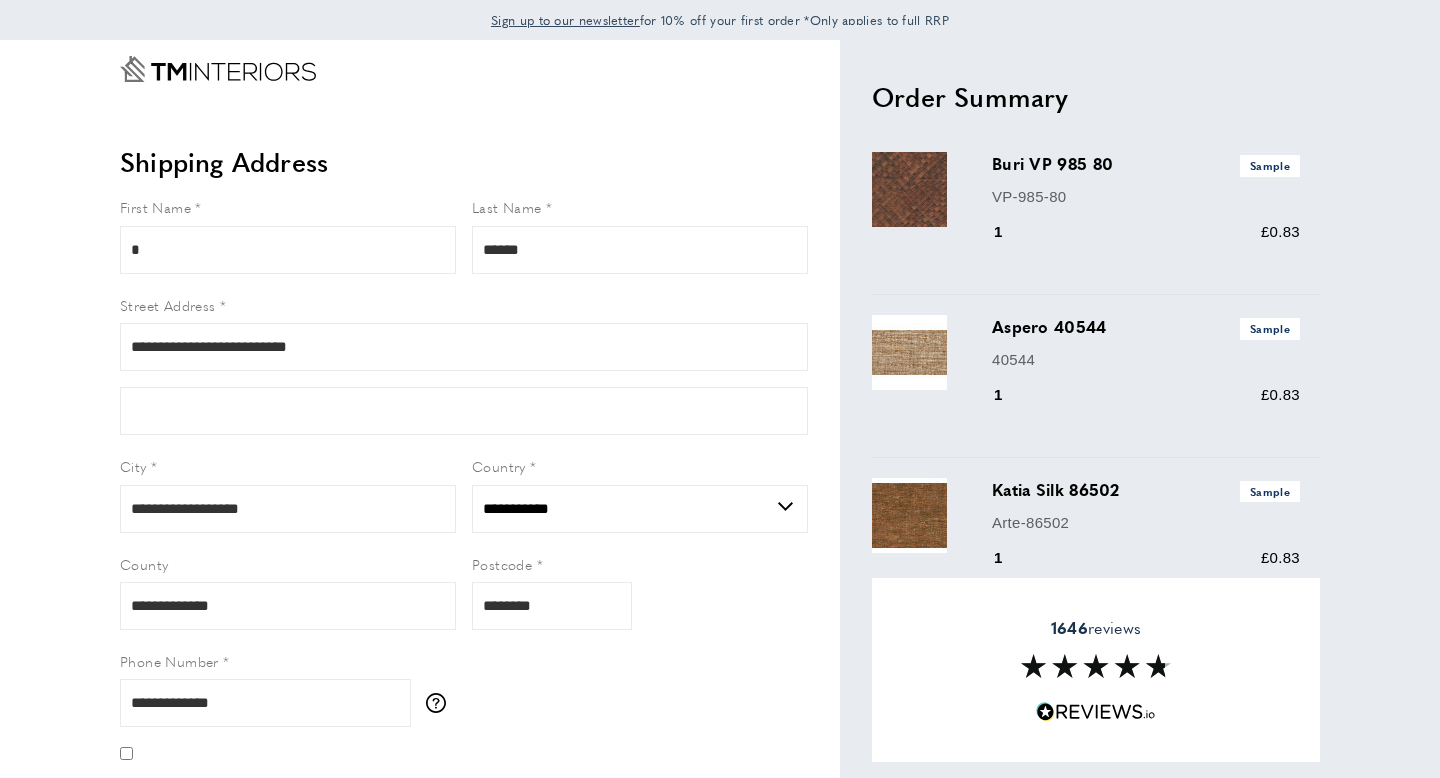 select on "**" 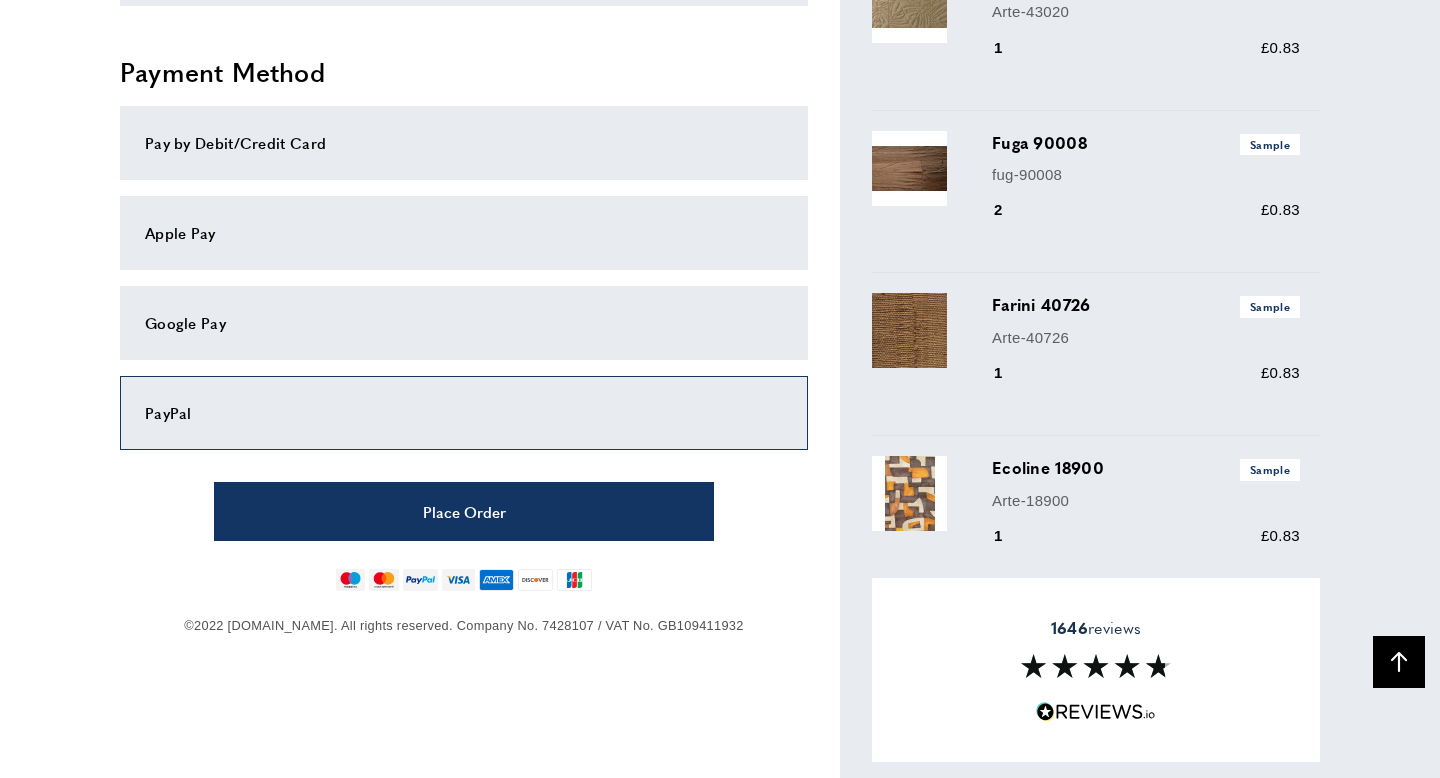 scroll, scrollTop: 994, scrollLeft: 0, axis: vertical 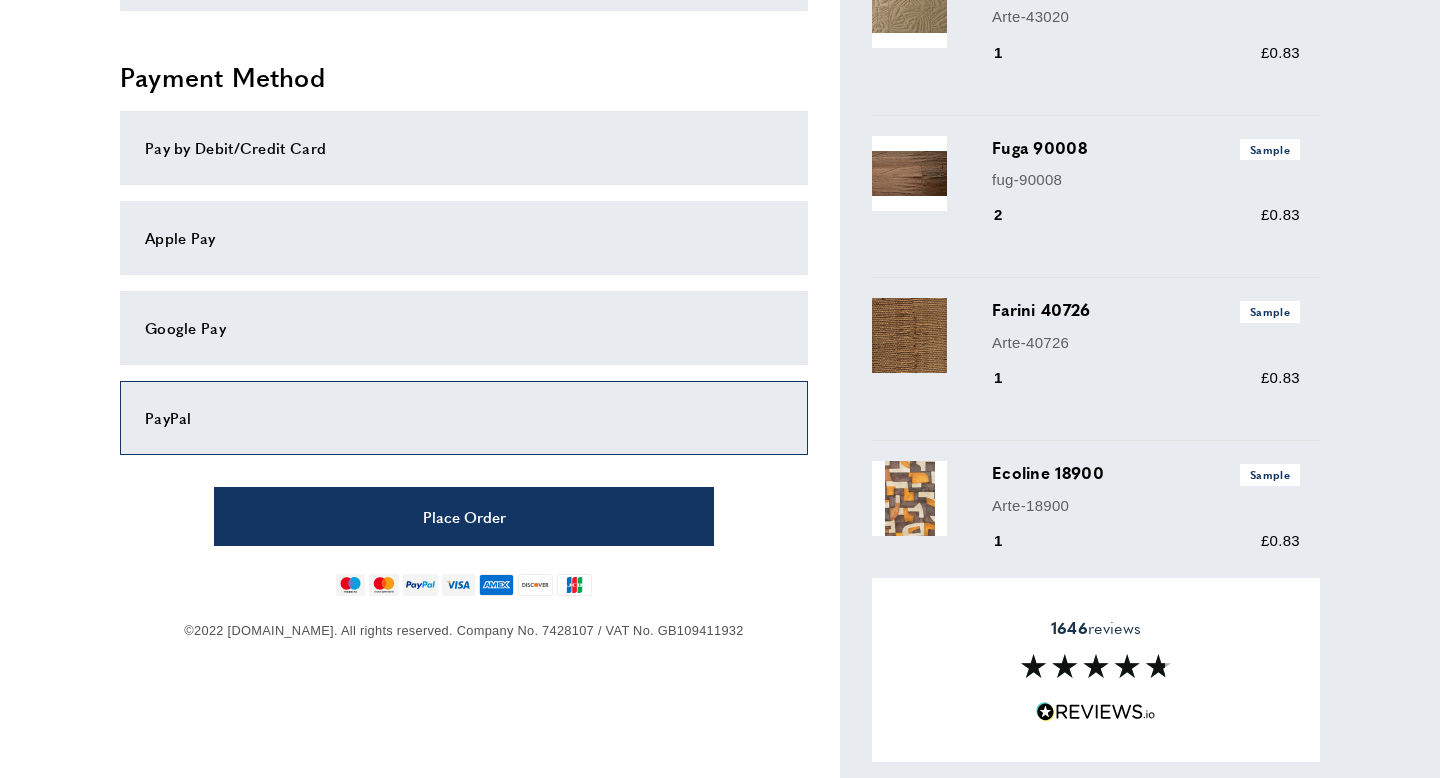 click on "Pay by Debit/Credit Card" at bounding box center [464, 148] 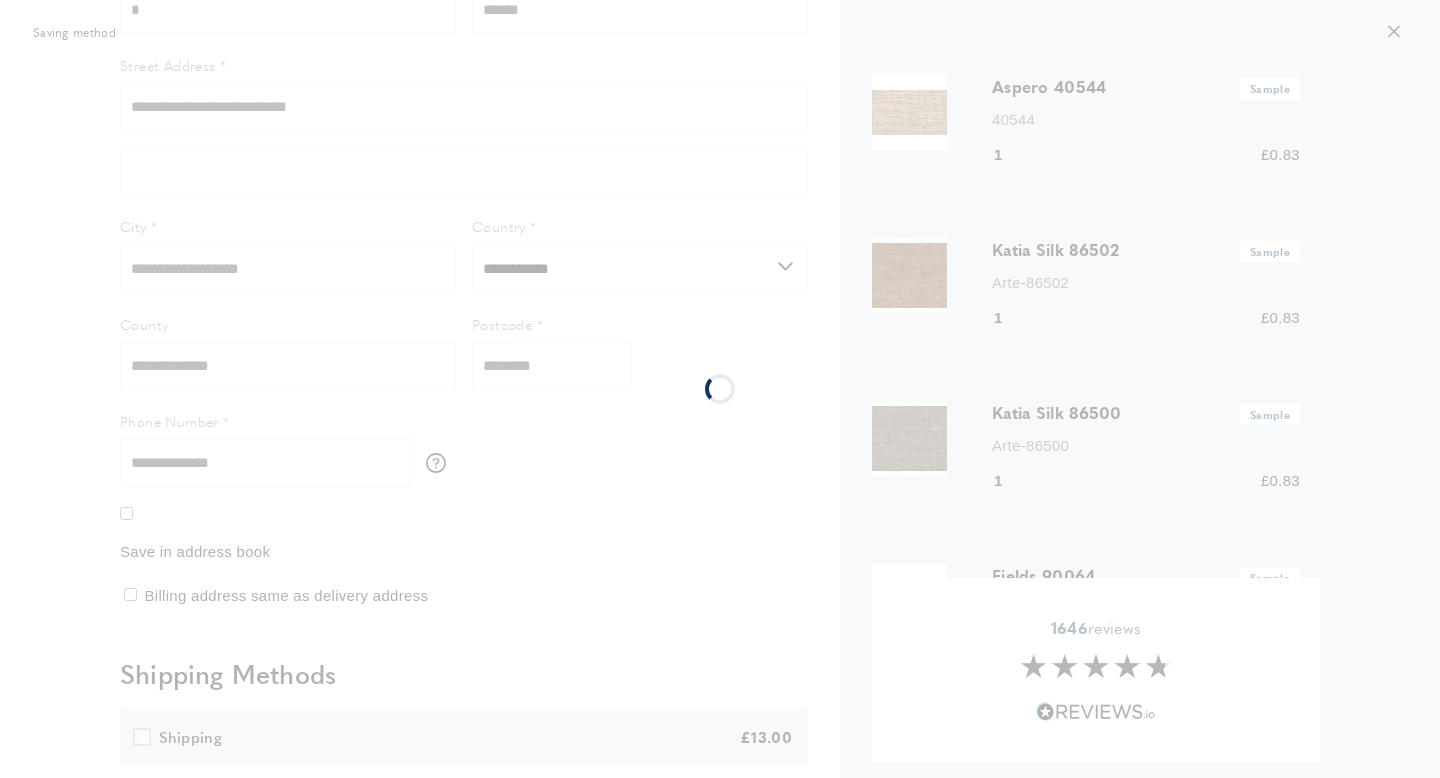 scroll, scrollTop: 238, scrollLeft: 0, axis: vertical 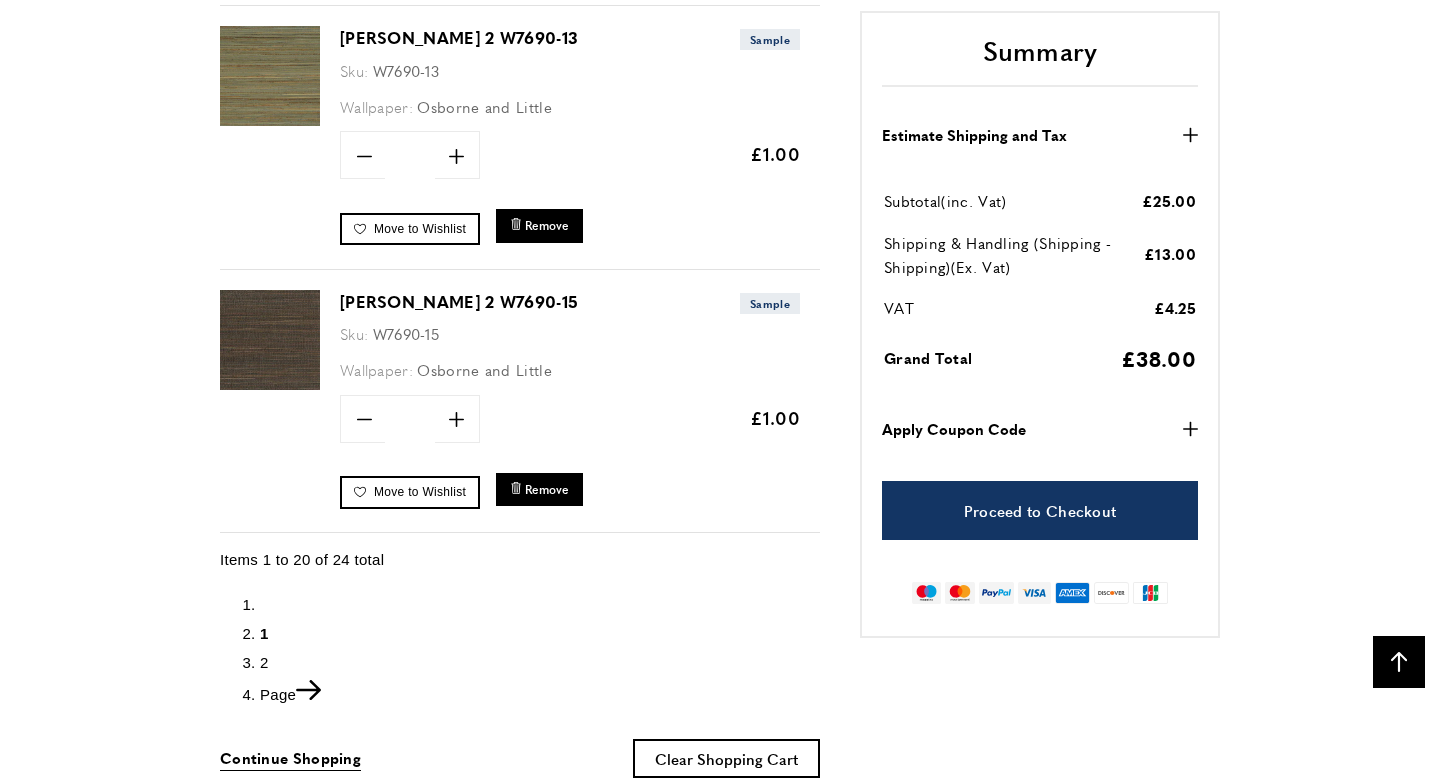 click 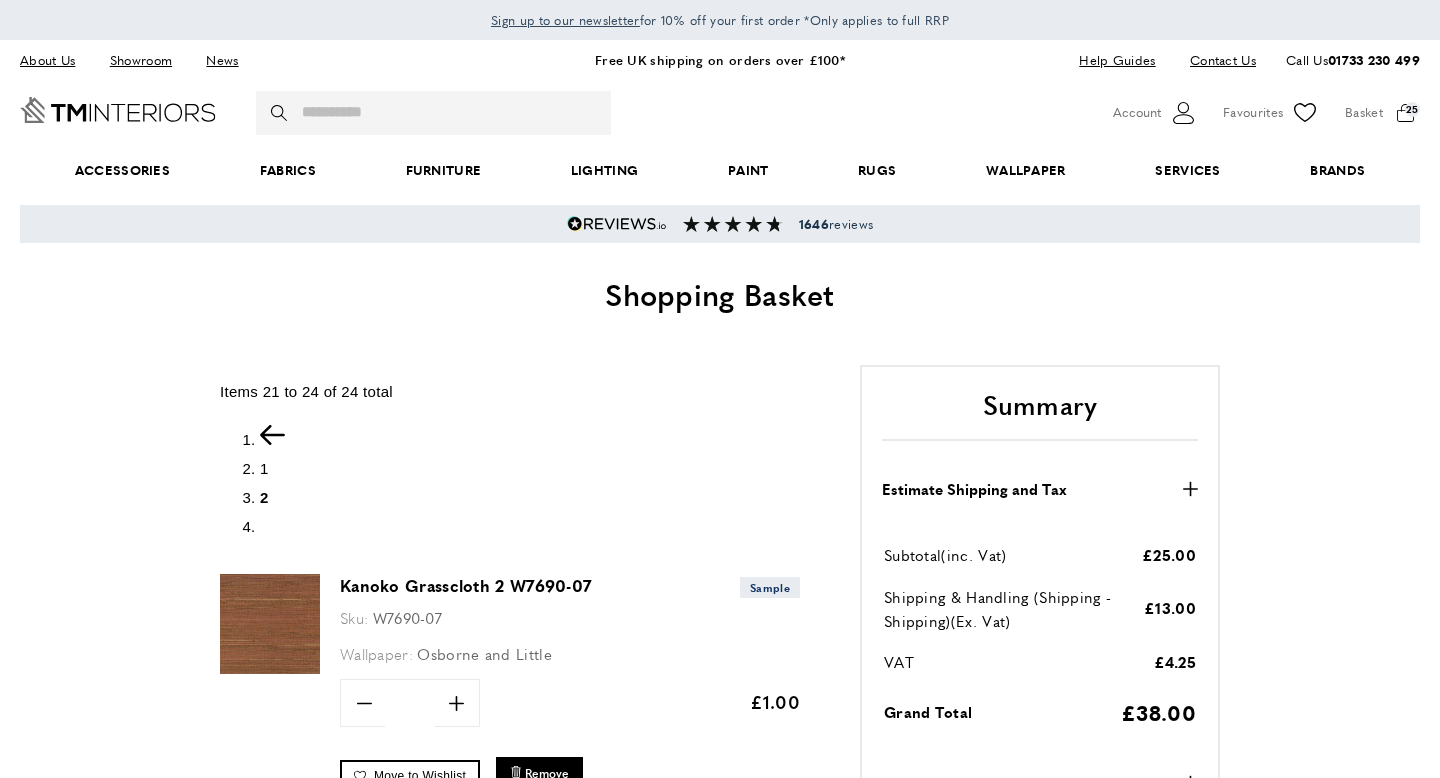 scroll, scrollTop: 0, scrollLeft: 0, axis: both 